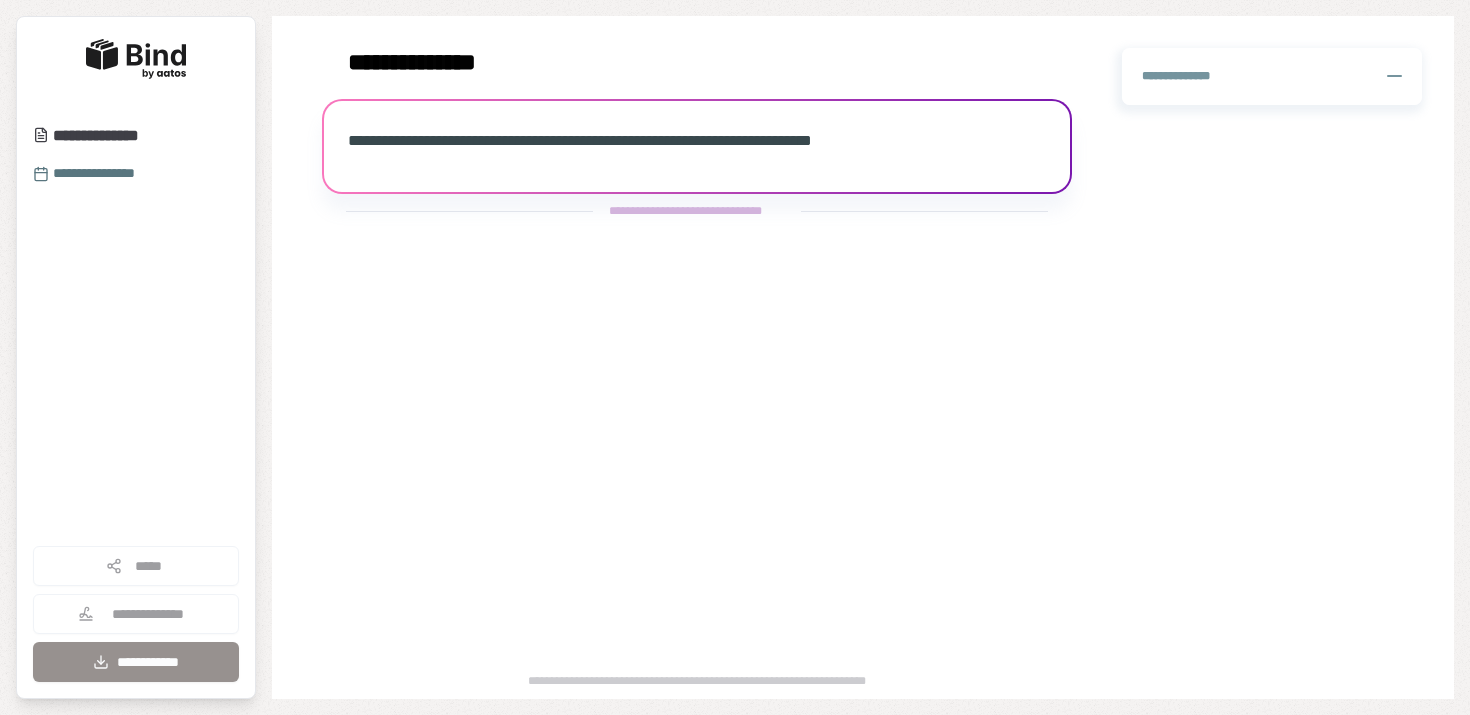 scroll, scrollTop: 0, scrollLeft: 0, axis: both 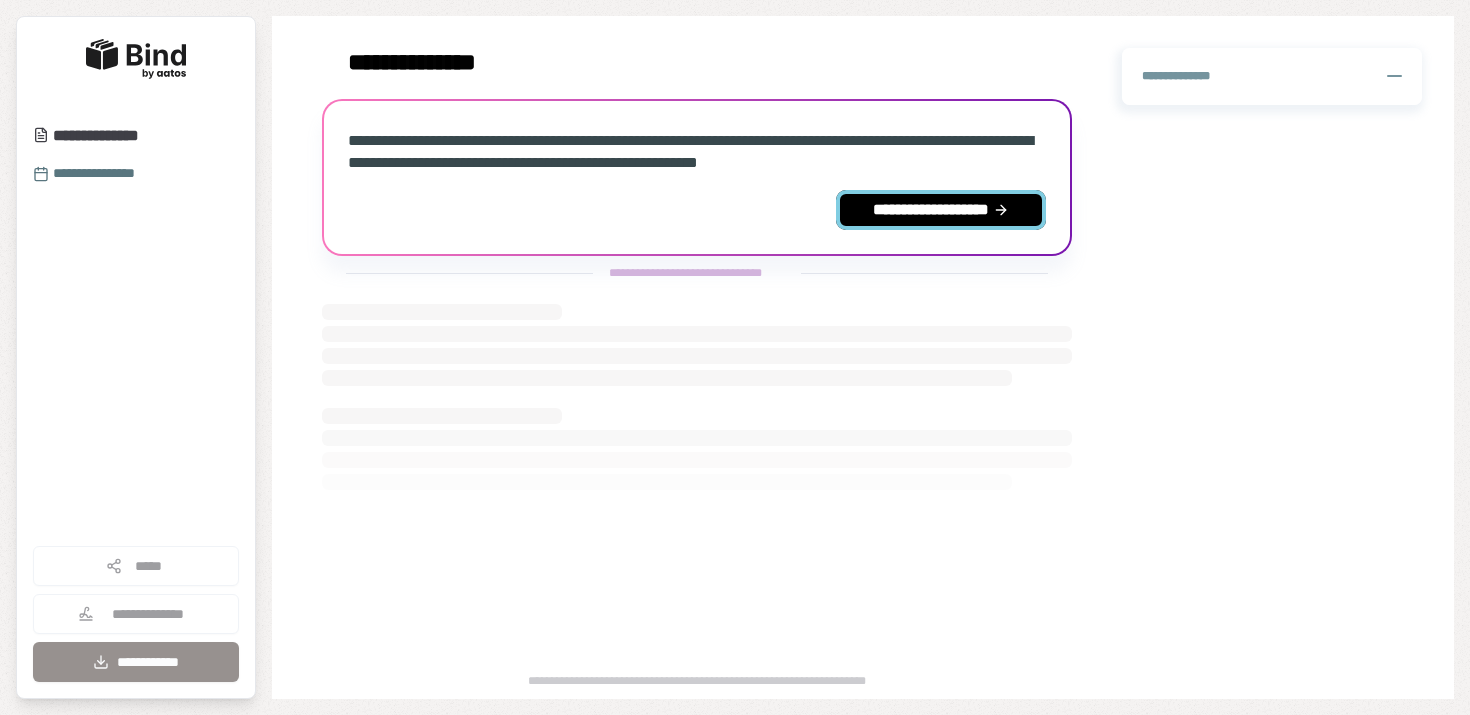 click on "**********" at bounding box center [941, 210] 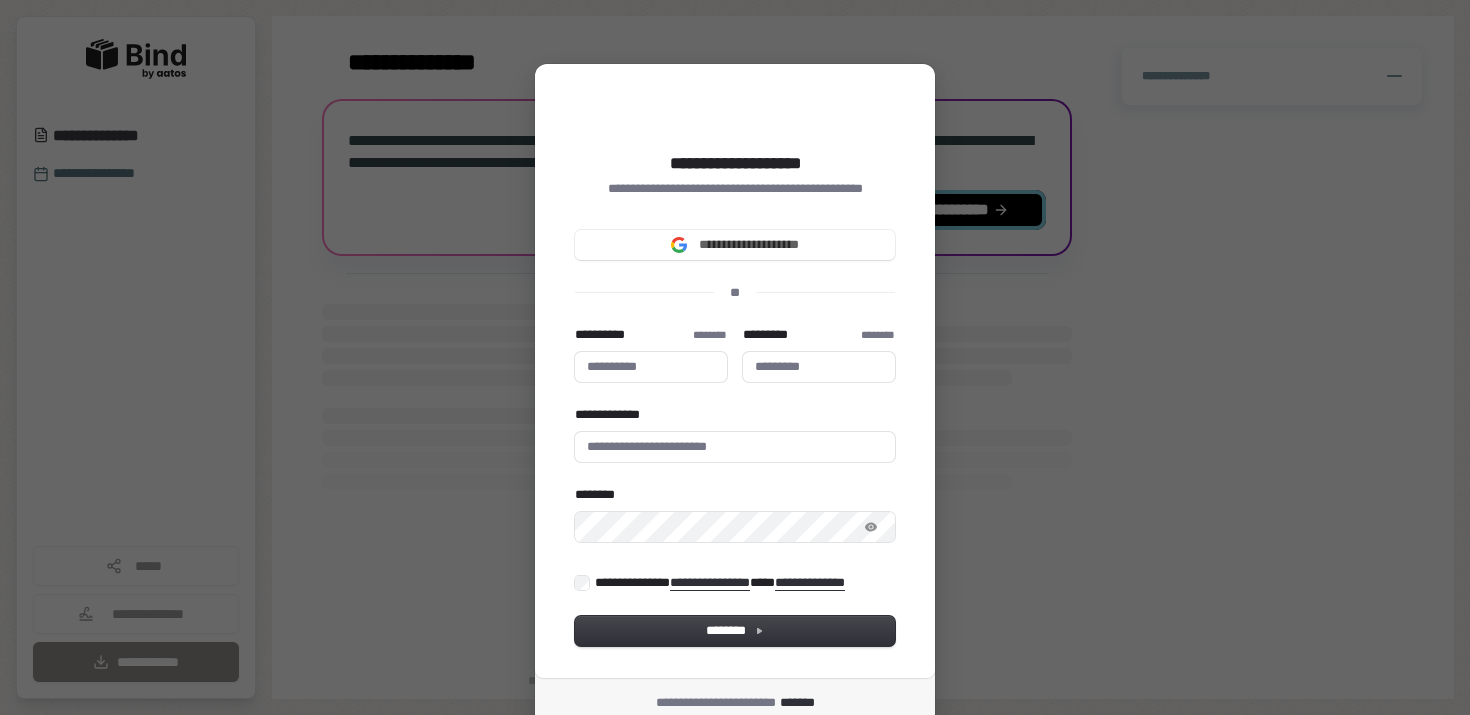 type 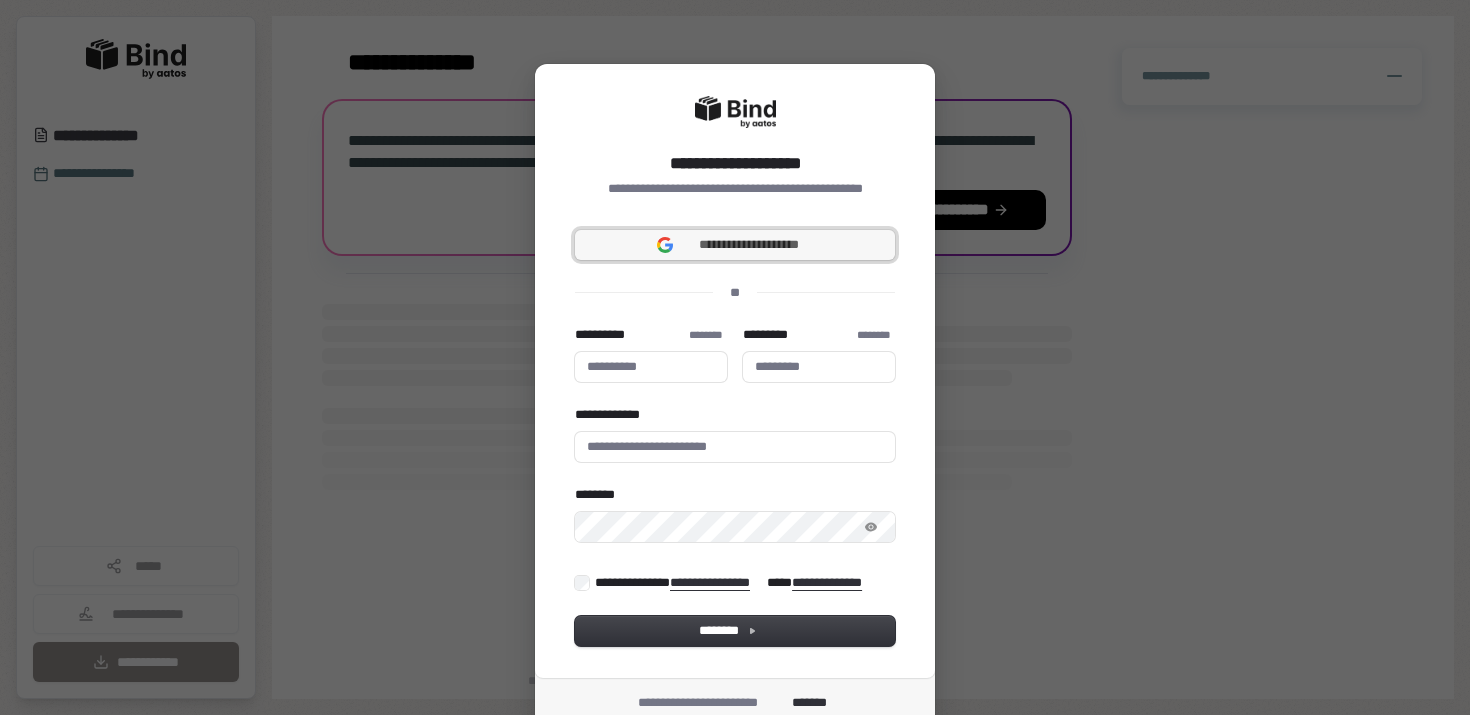 click on "**********" at bounding box center (735, 245) 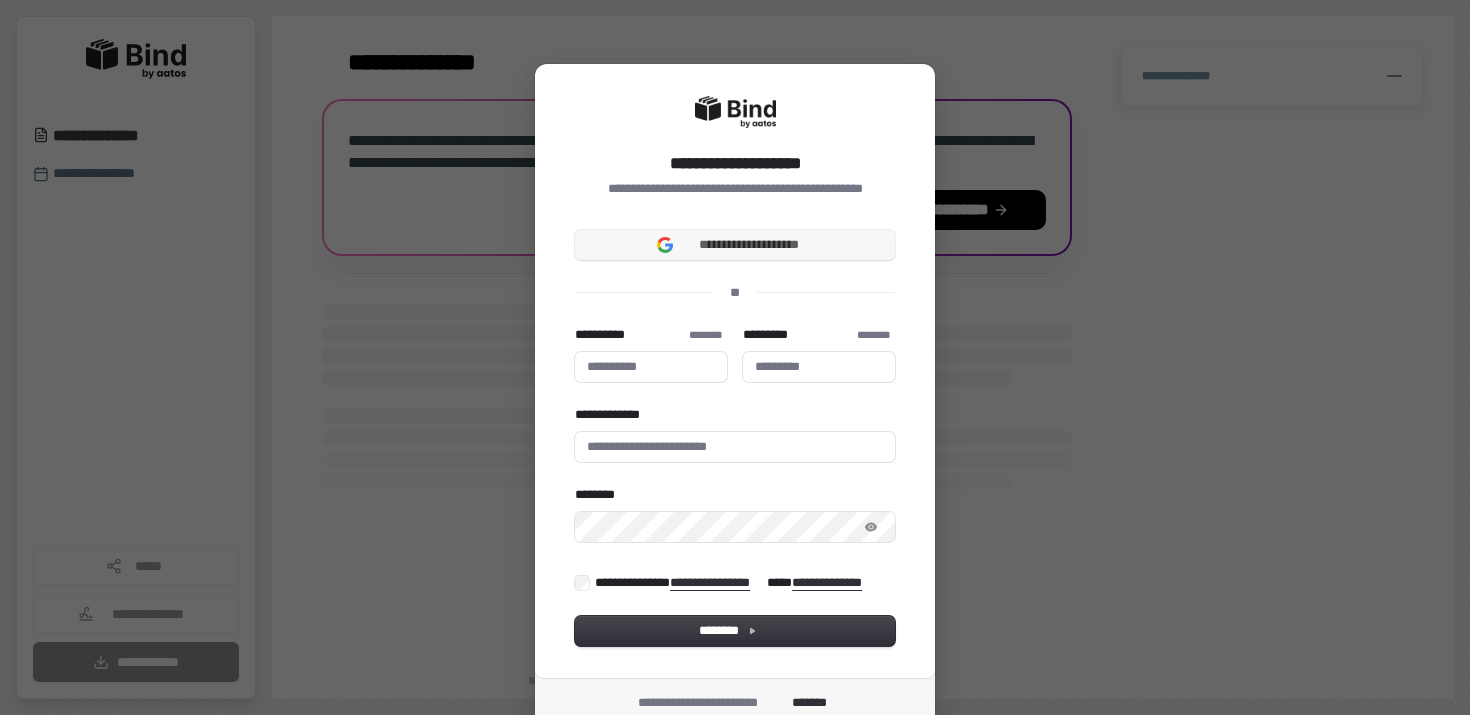 type 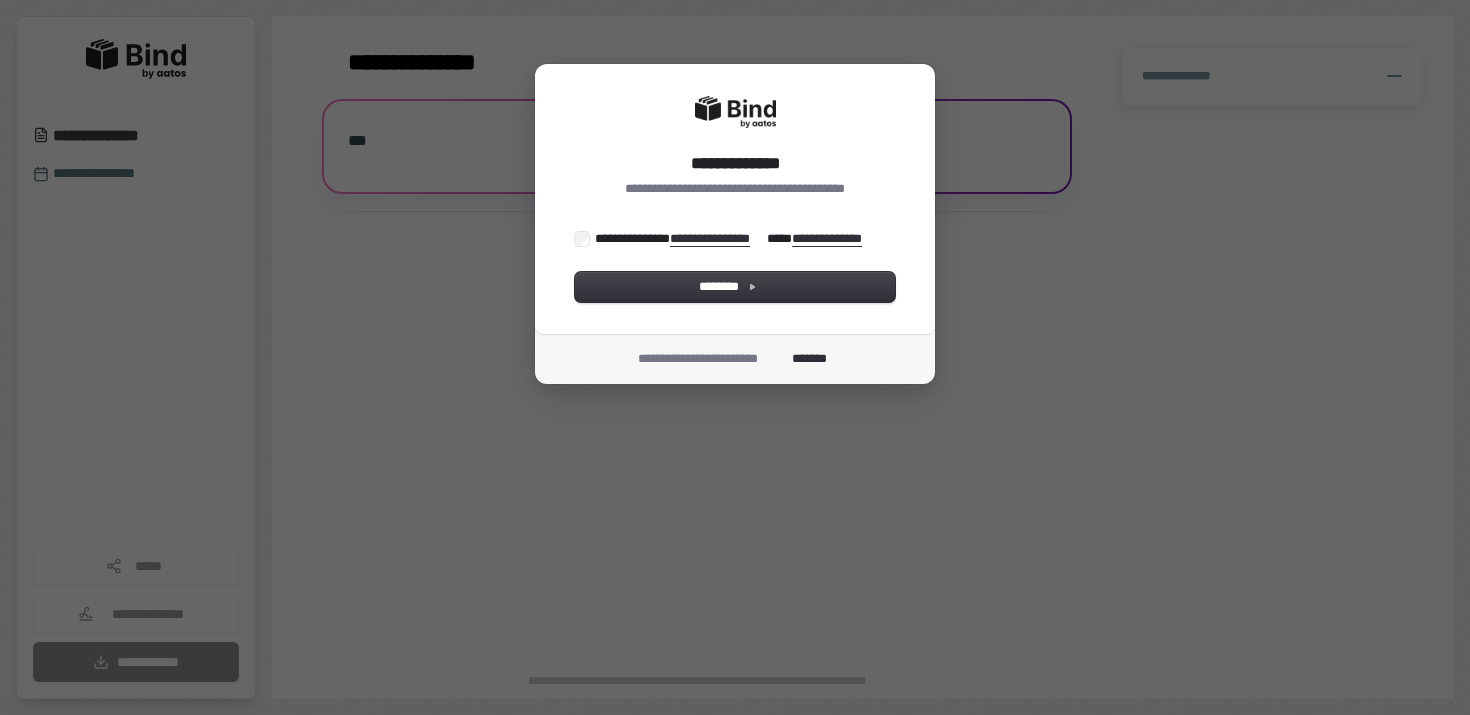 scroll, scrollTop: 0, scrollLeft: 0, axis: both 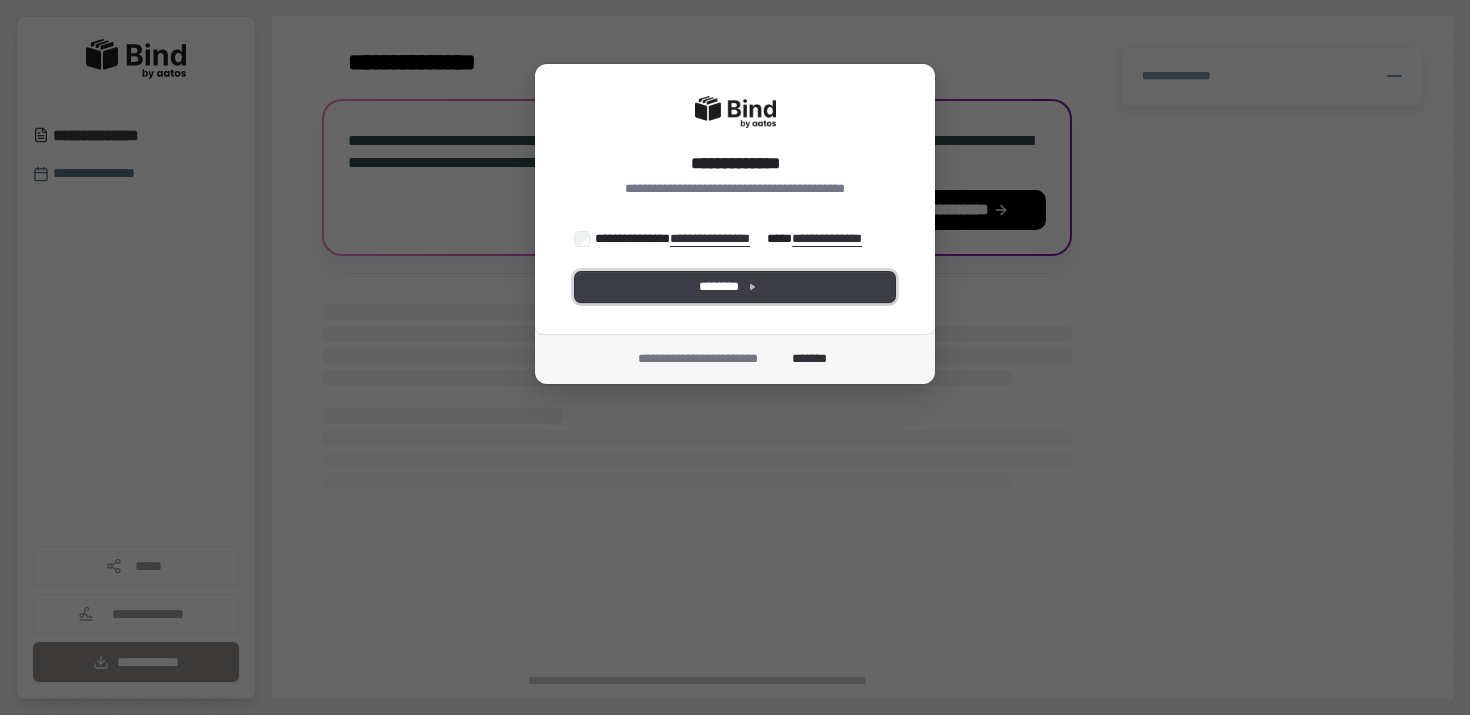 click on "********" at bounding box center (735, 287) 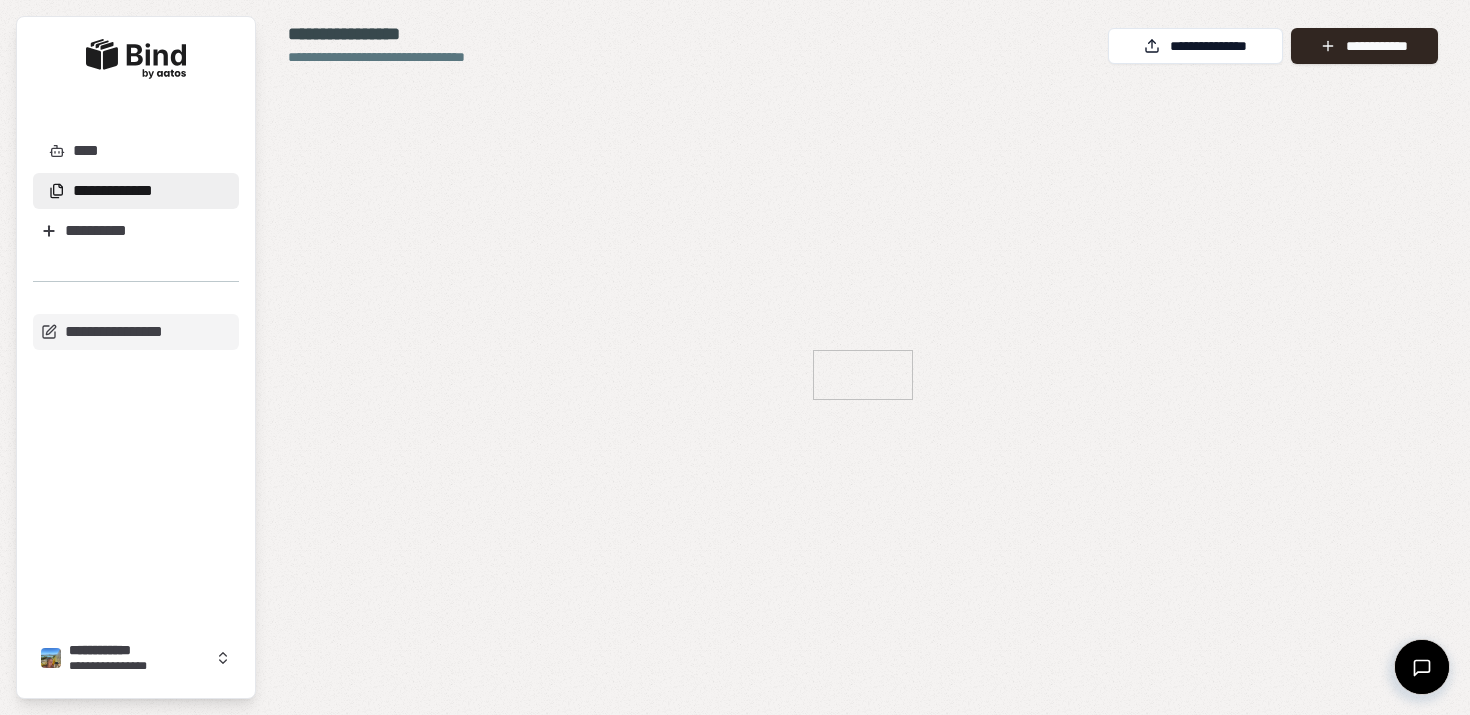 scroll, scrollTop: 0, scrollLeft: 0, axis: both 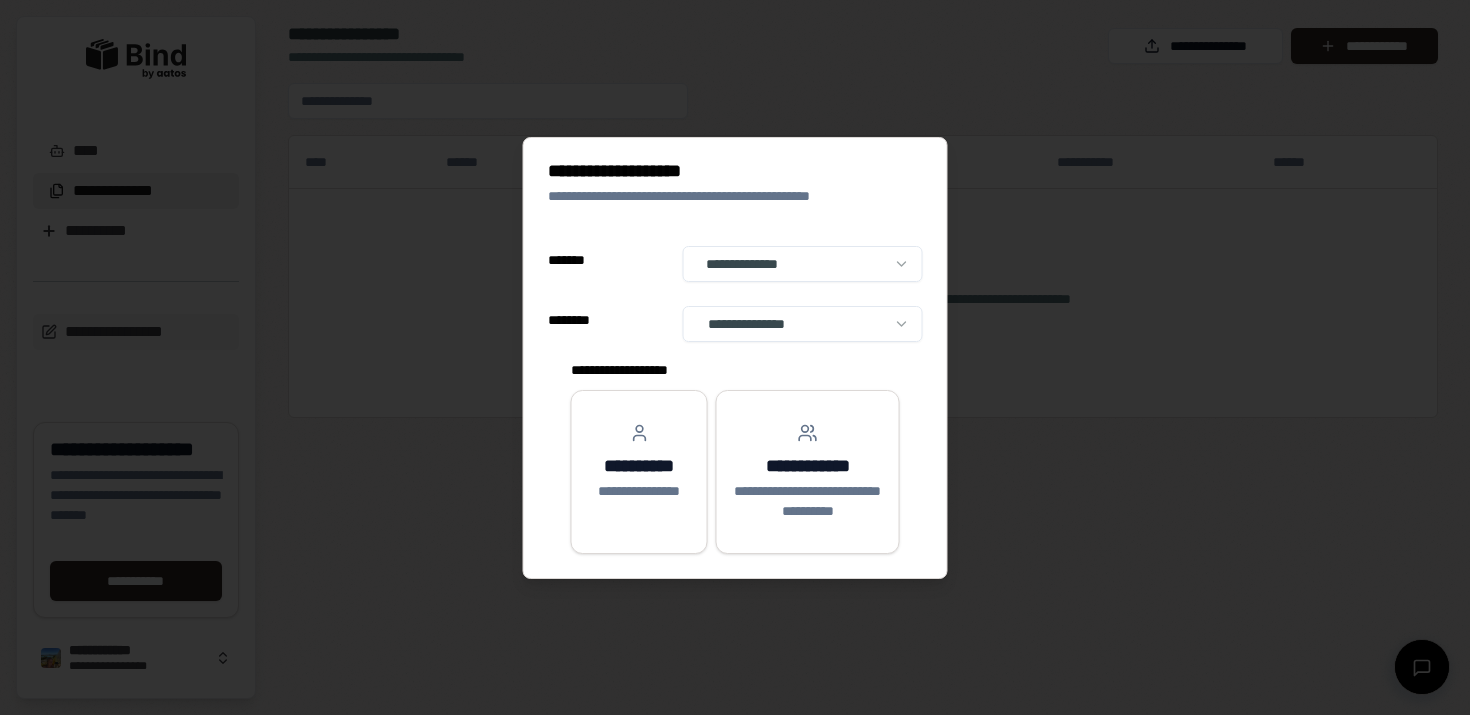 select on "**" 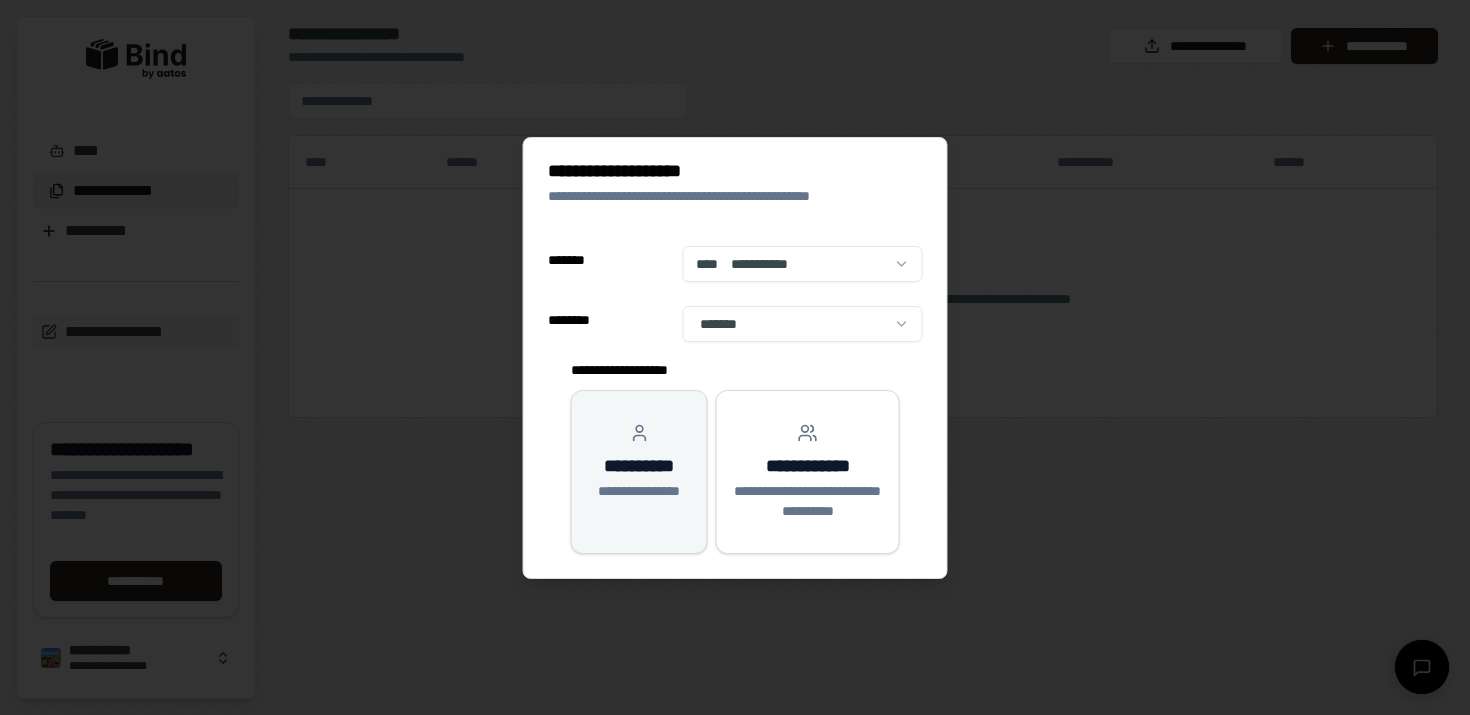 click on "**********" at bounding box center [639, 462] 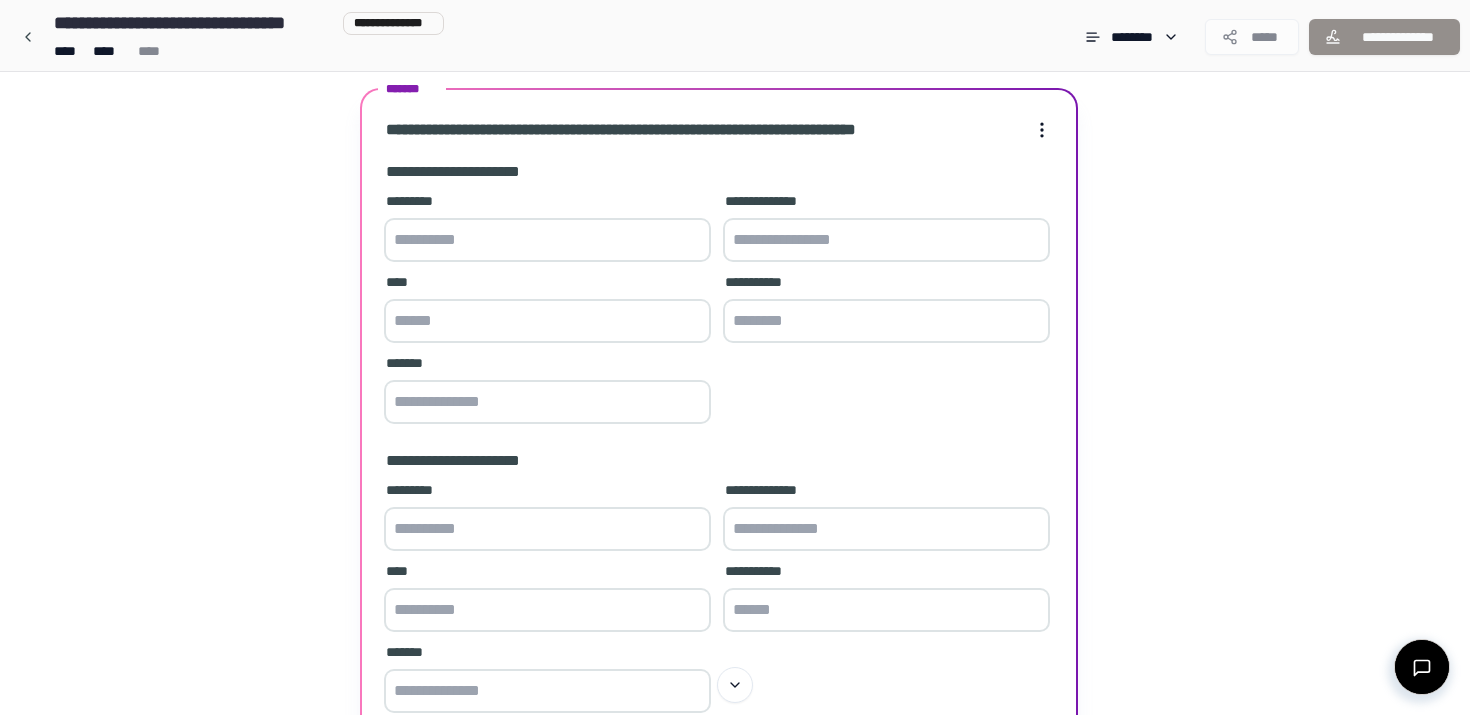scroll, scrollTop: 0, scrollLeft: 0, axis: both 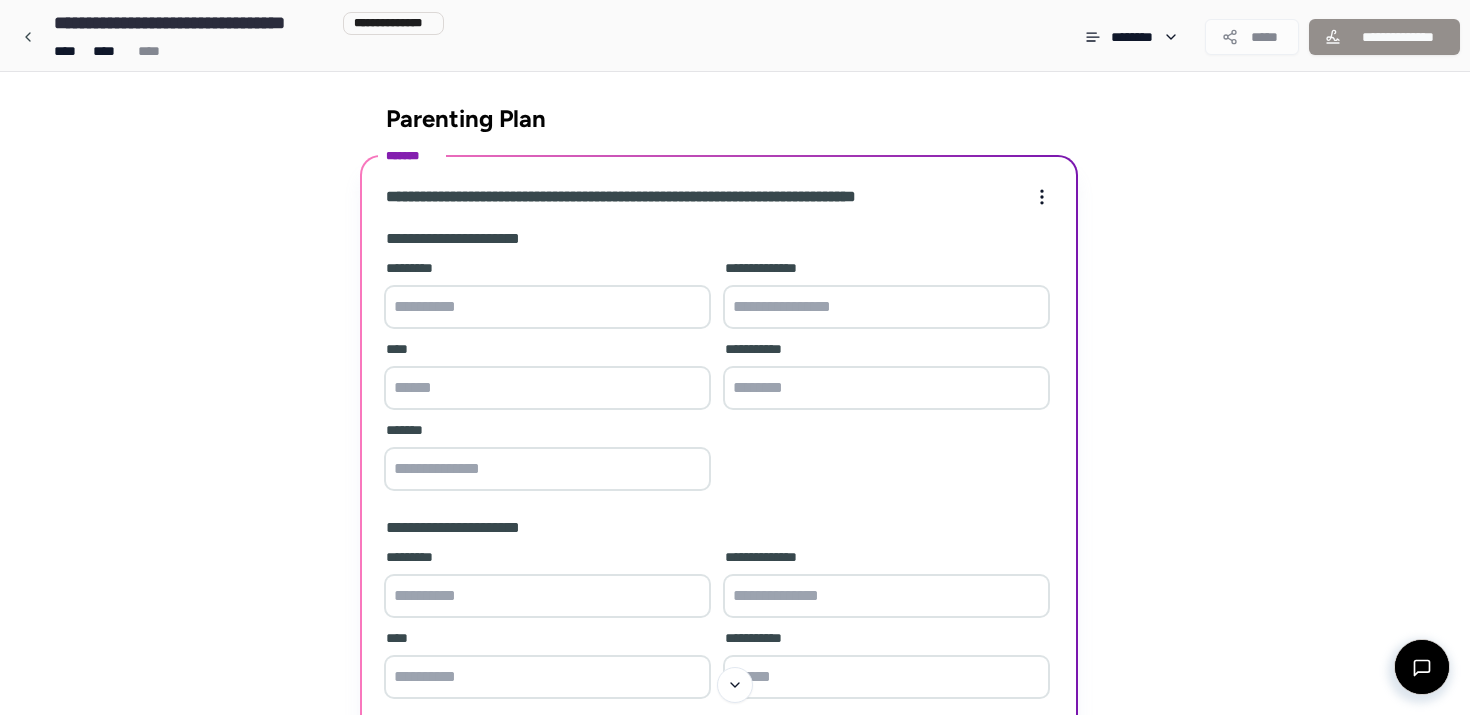 click at bounding box center [547, 307] 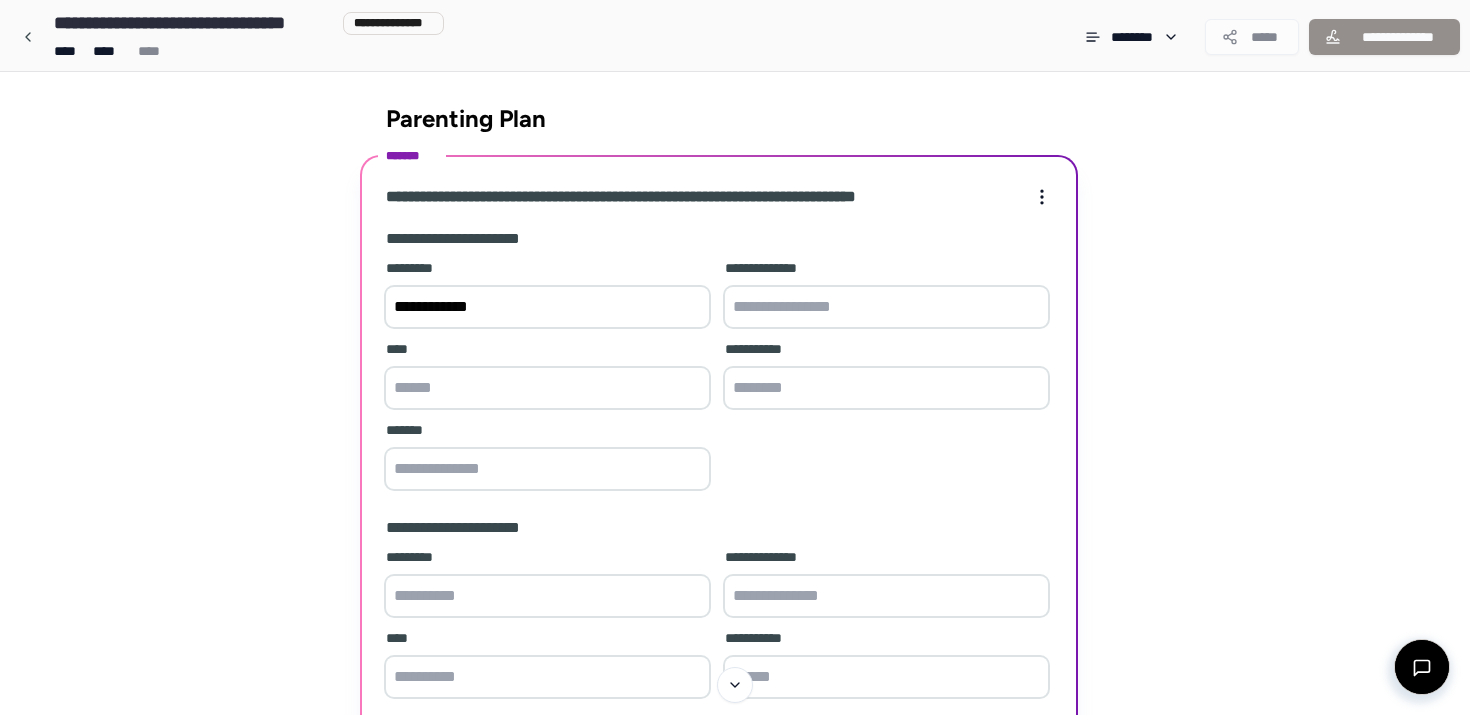type on "**********" 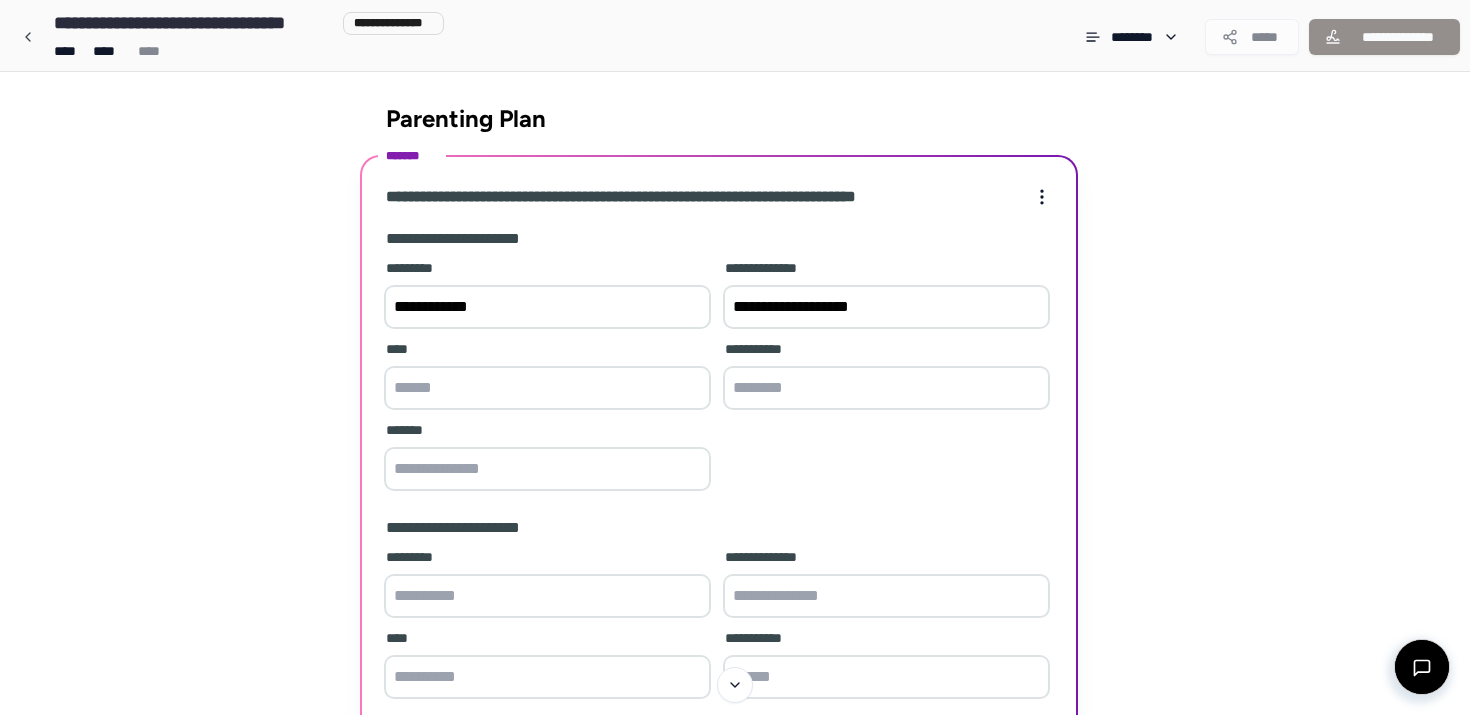 type on "********" 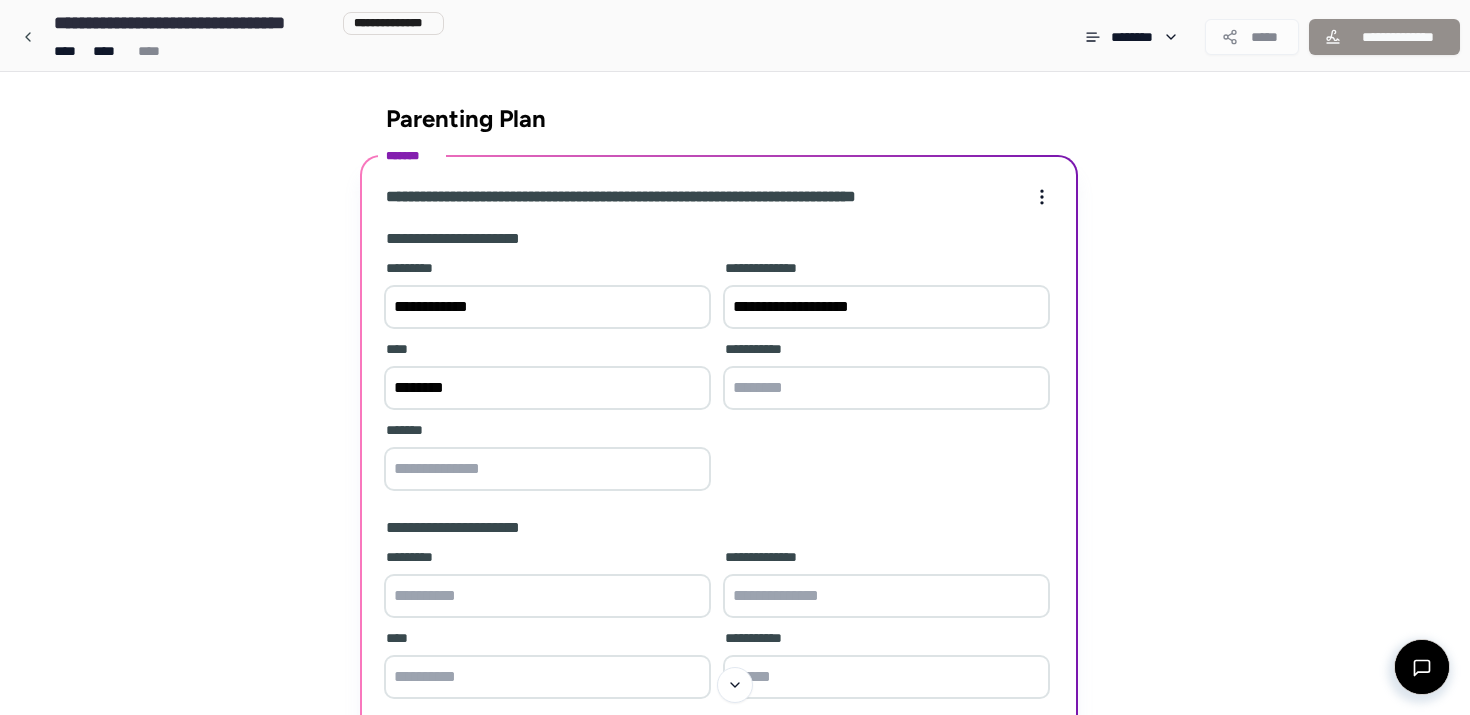 type on "****" 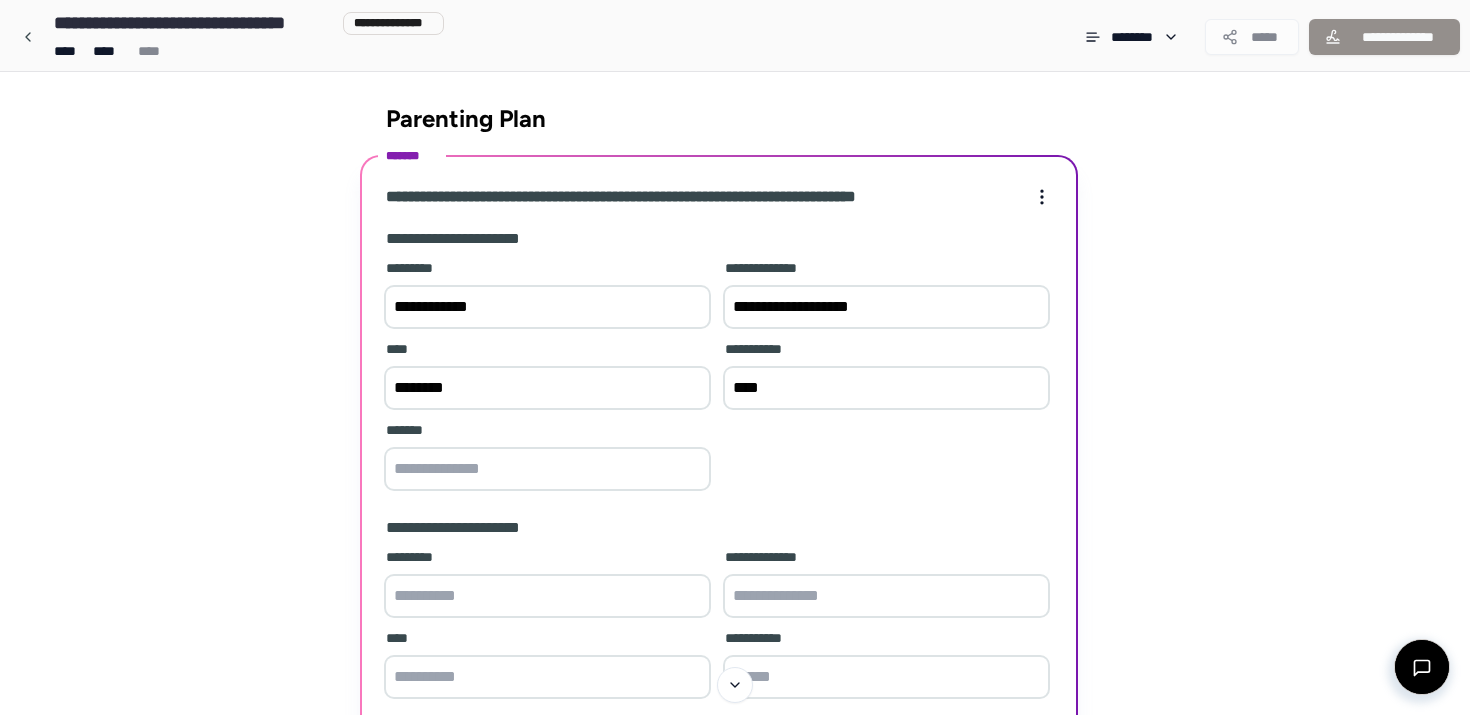 type on "**********" 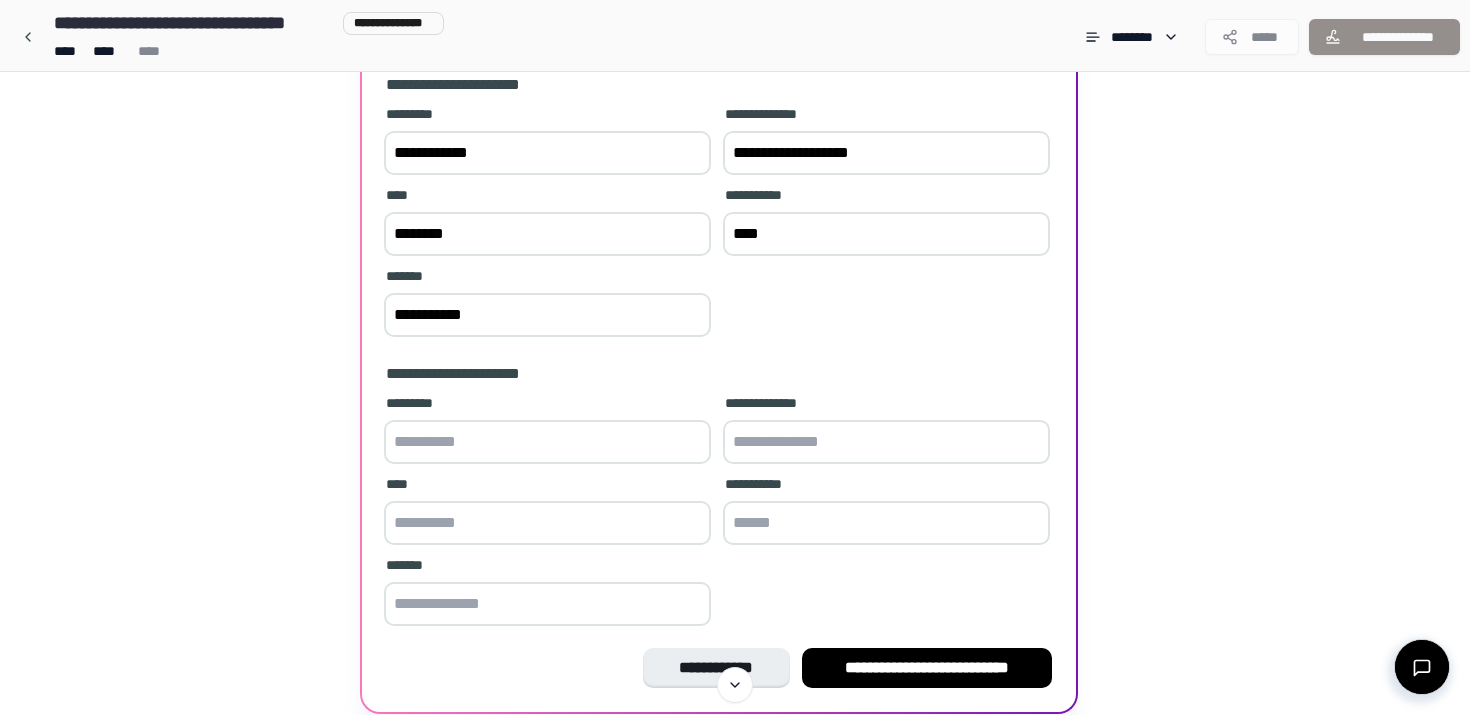 scroll, scrollTop: 163, scrollLeft: 0, axis: vertical 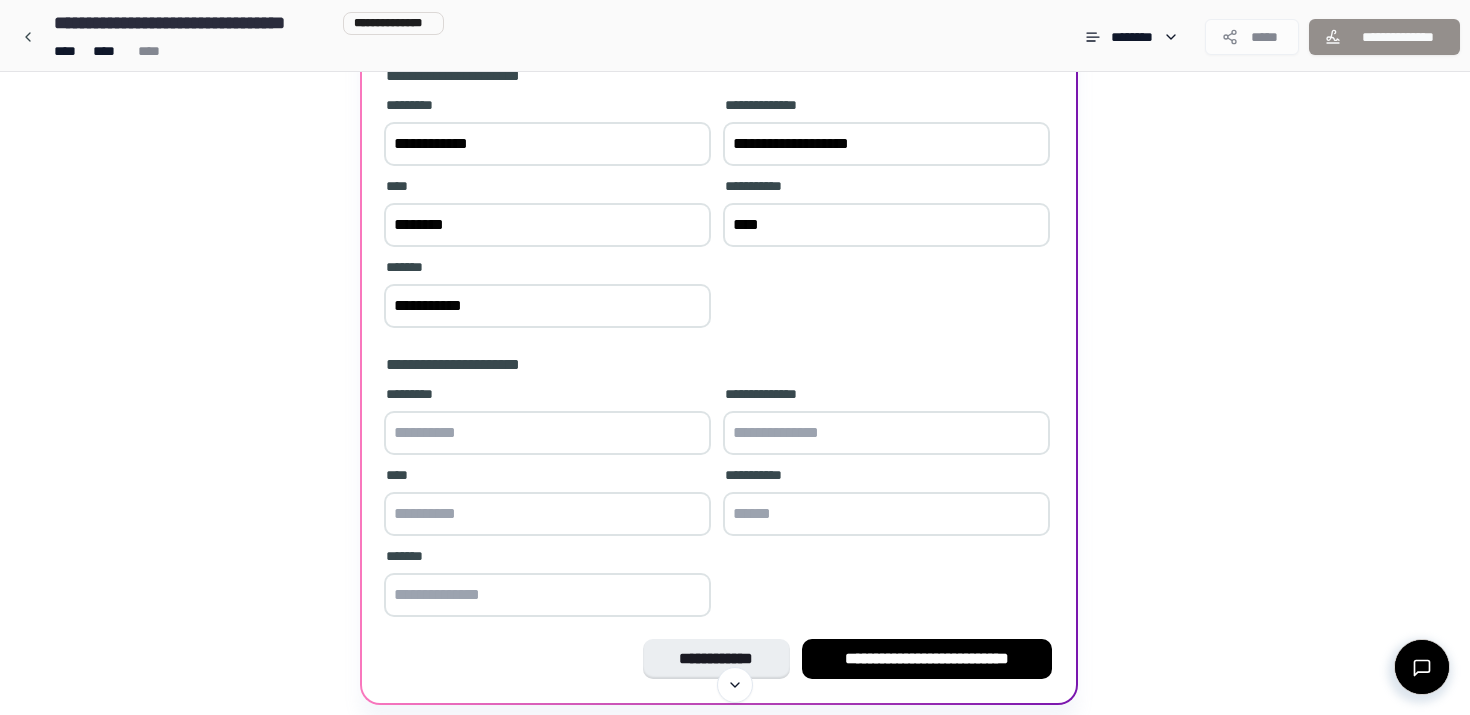 click at bounding box center (547, 433) 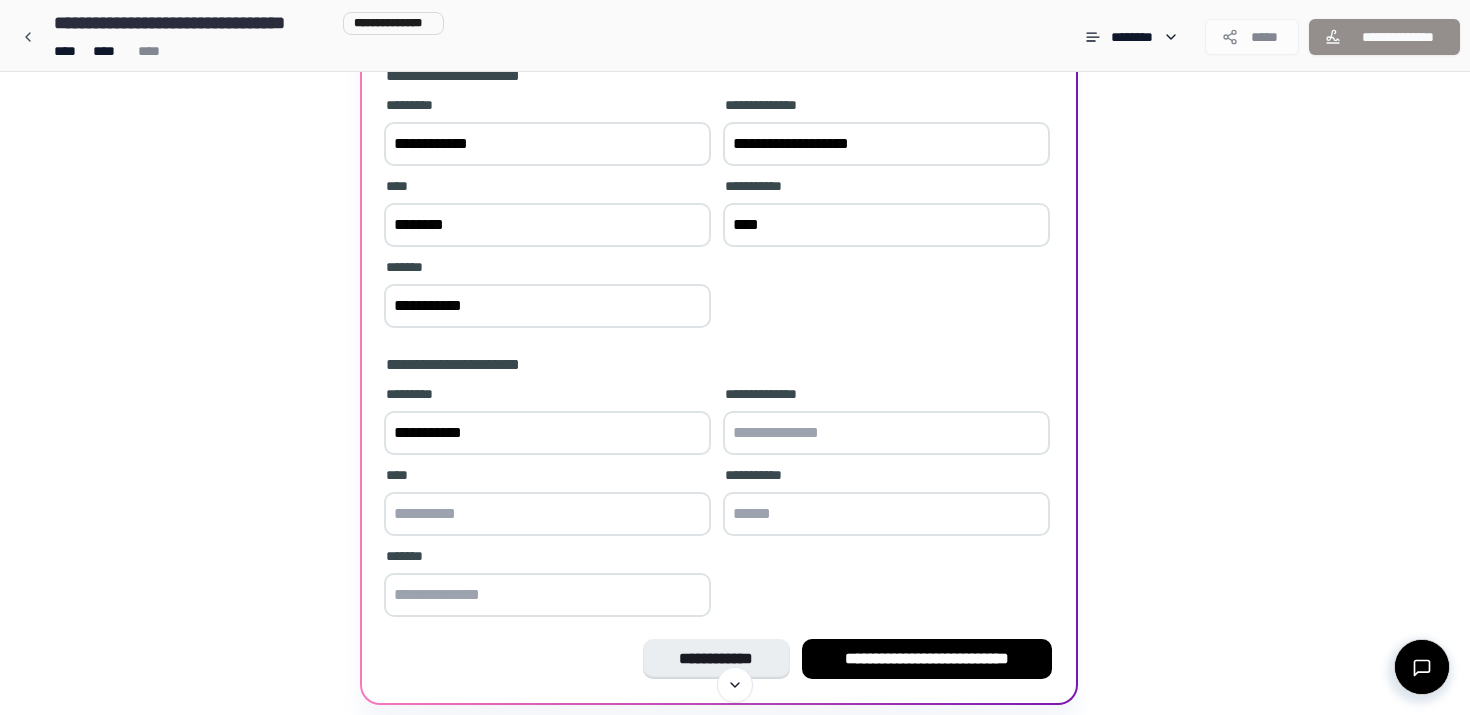 type on "**********" 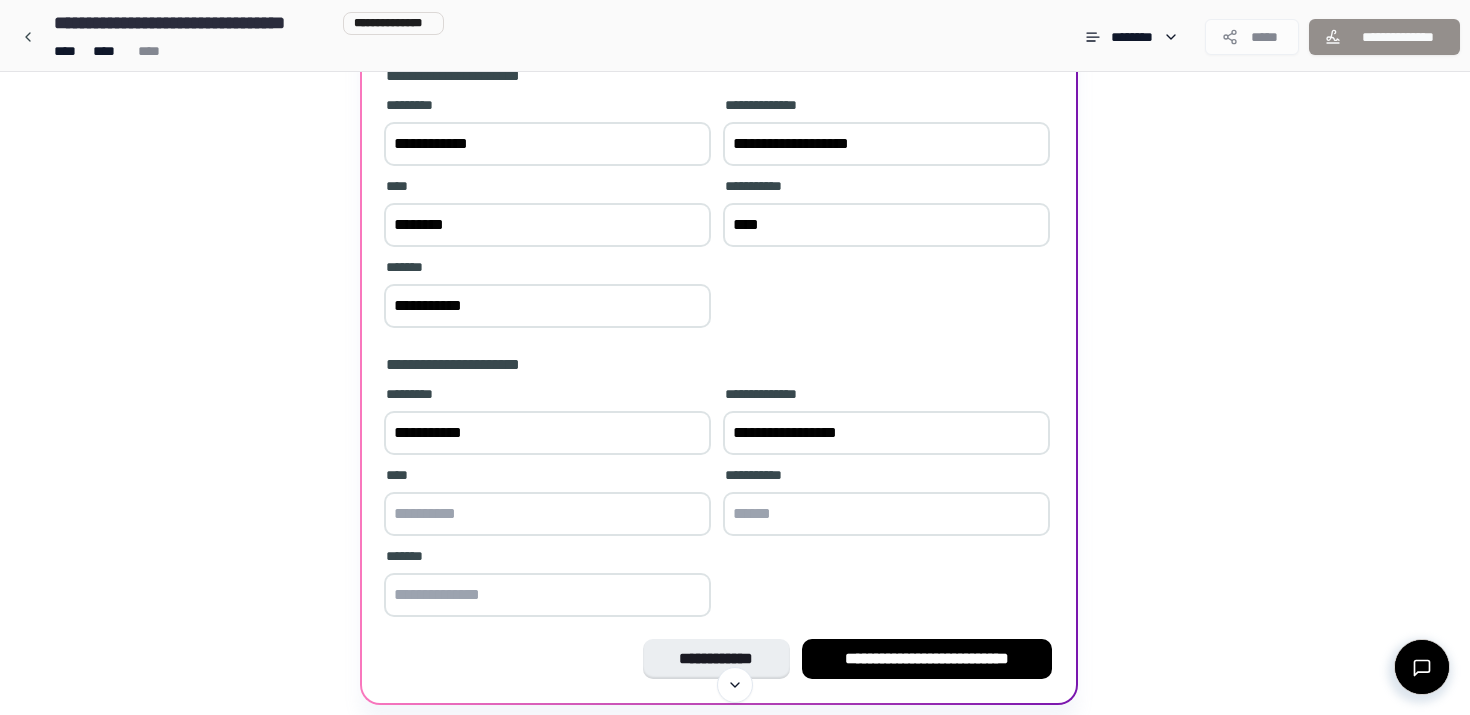 type on "**********" 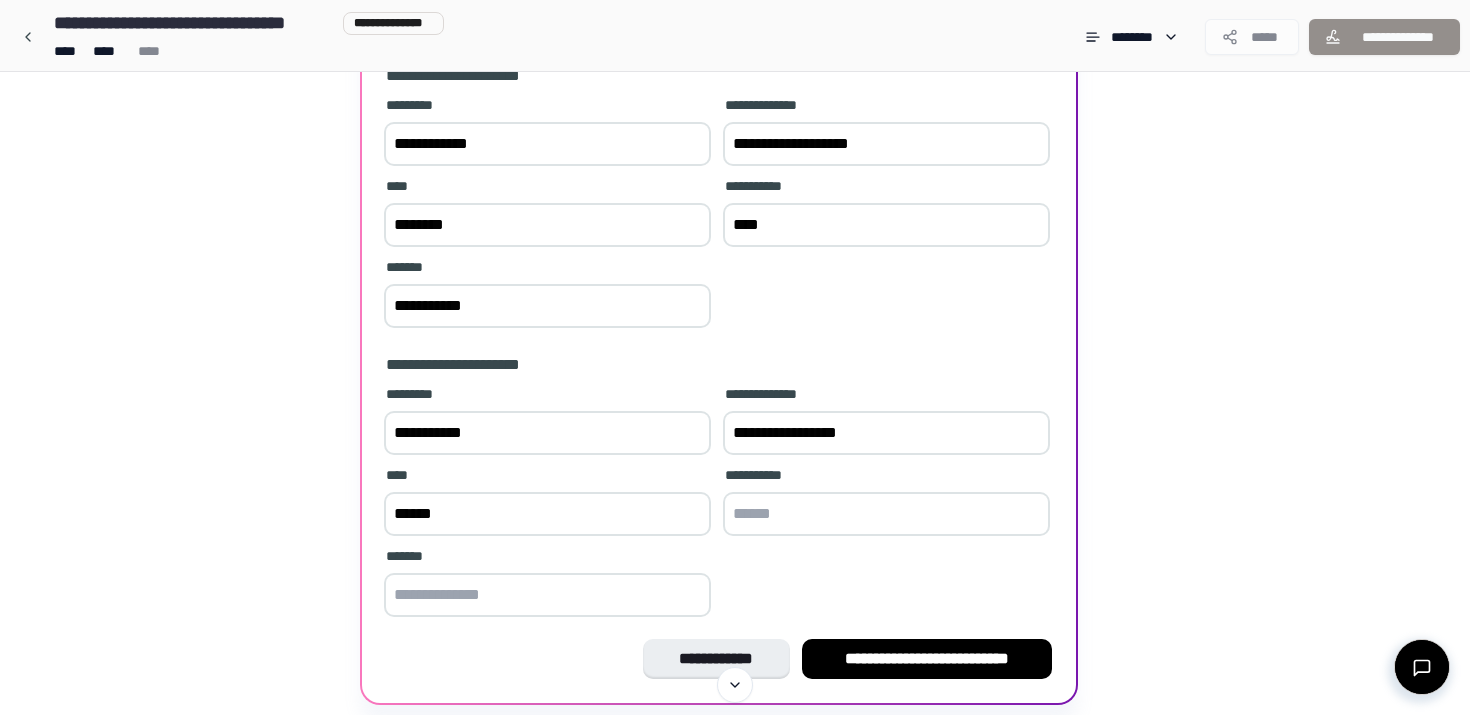 type on "******" 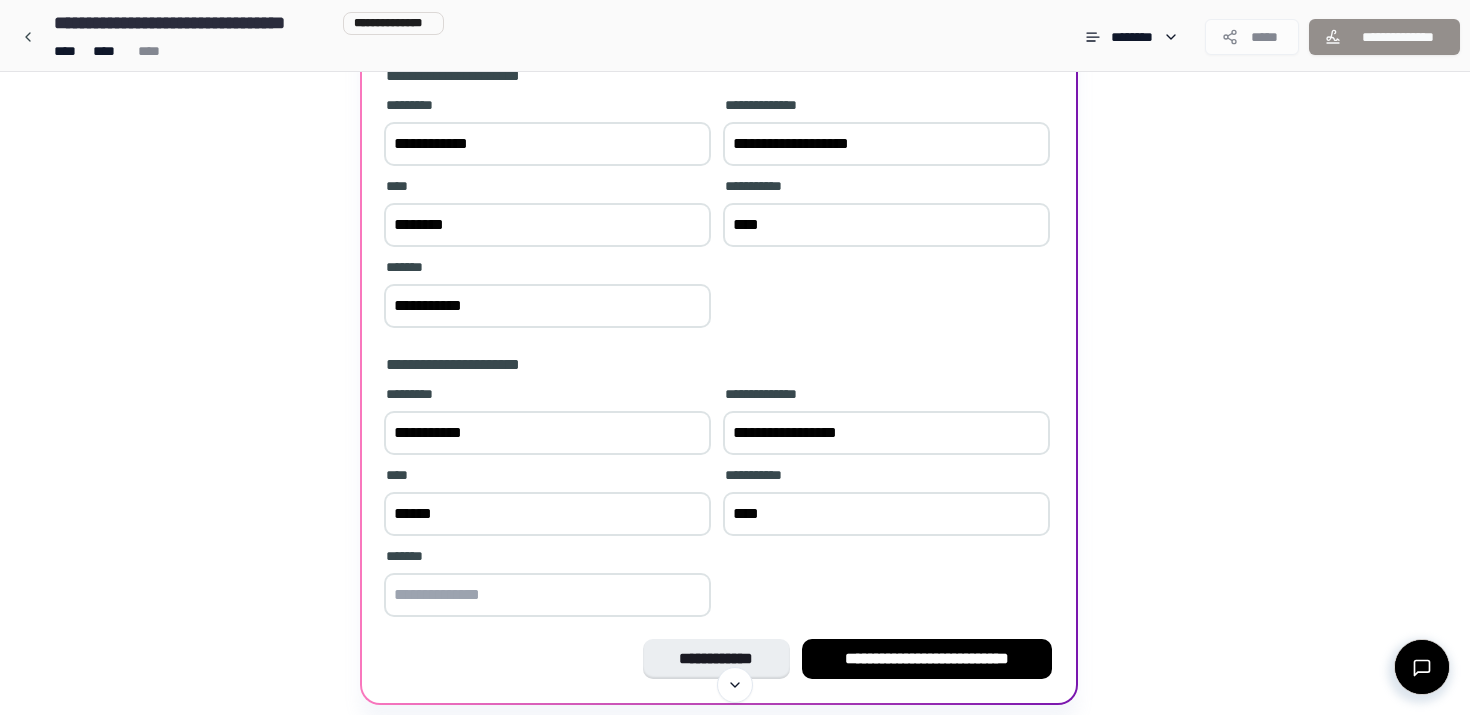 type on "****" 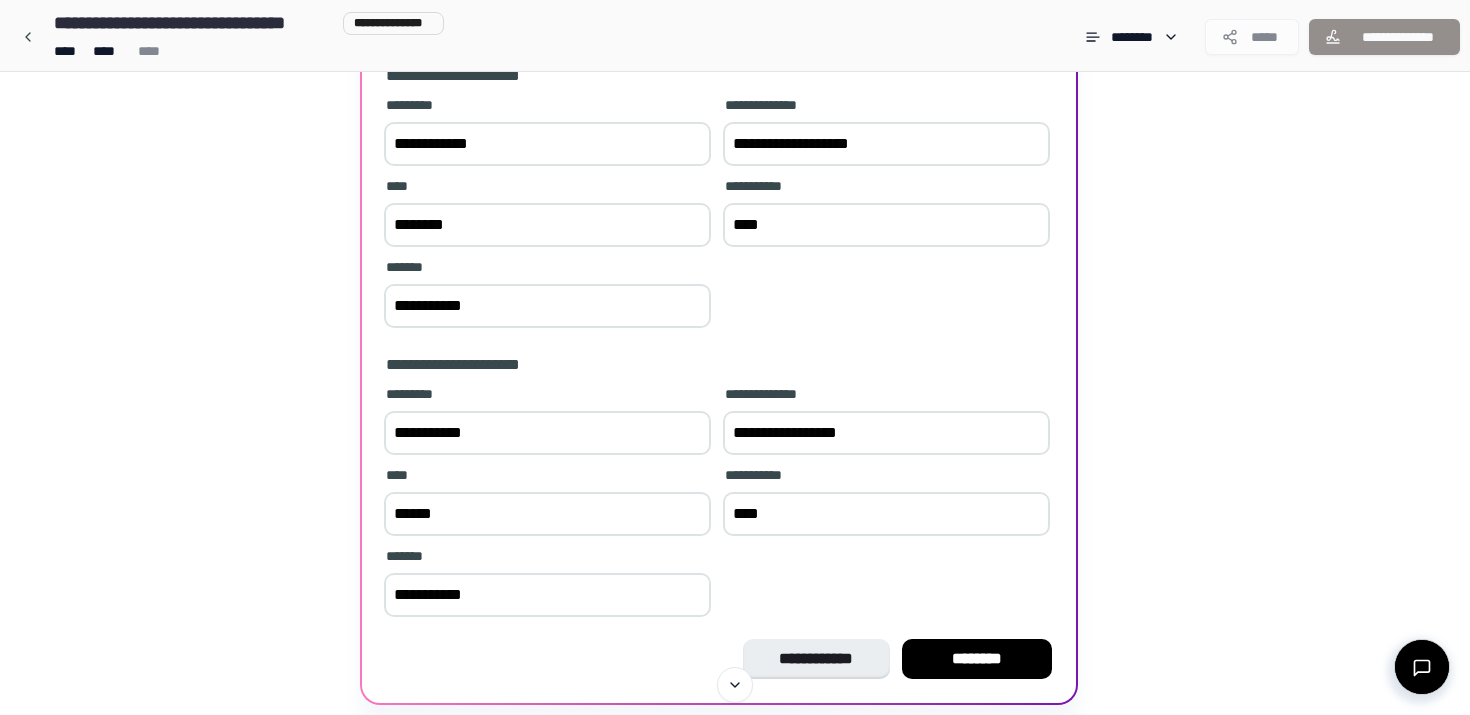 type on "**********" 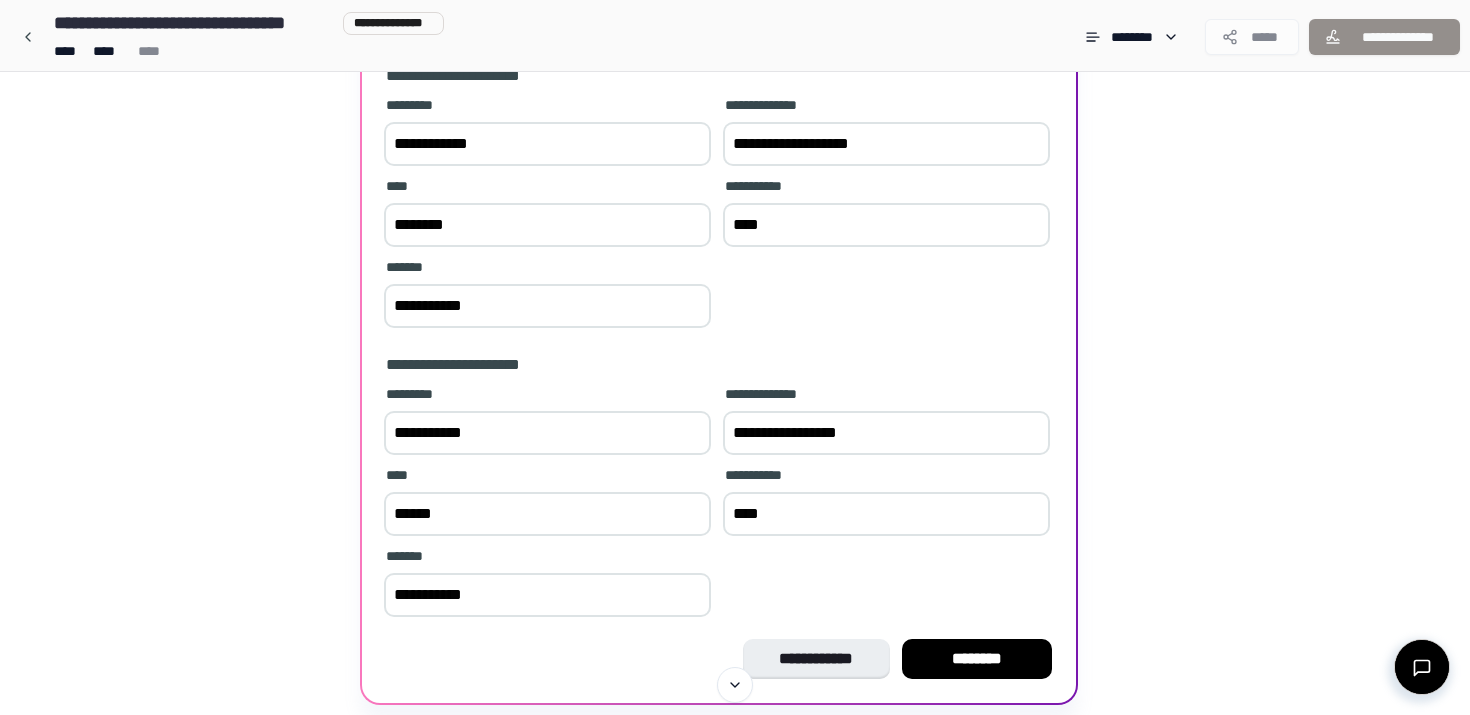 drag, startPoint x: 809, startPoint y: 517, endPoint x: 705, endPoint y: 517, distance: 104 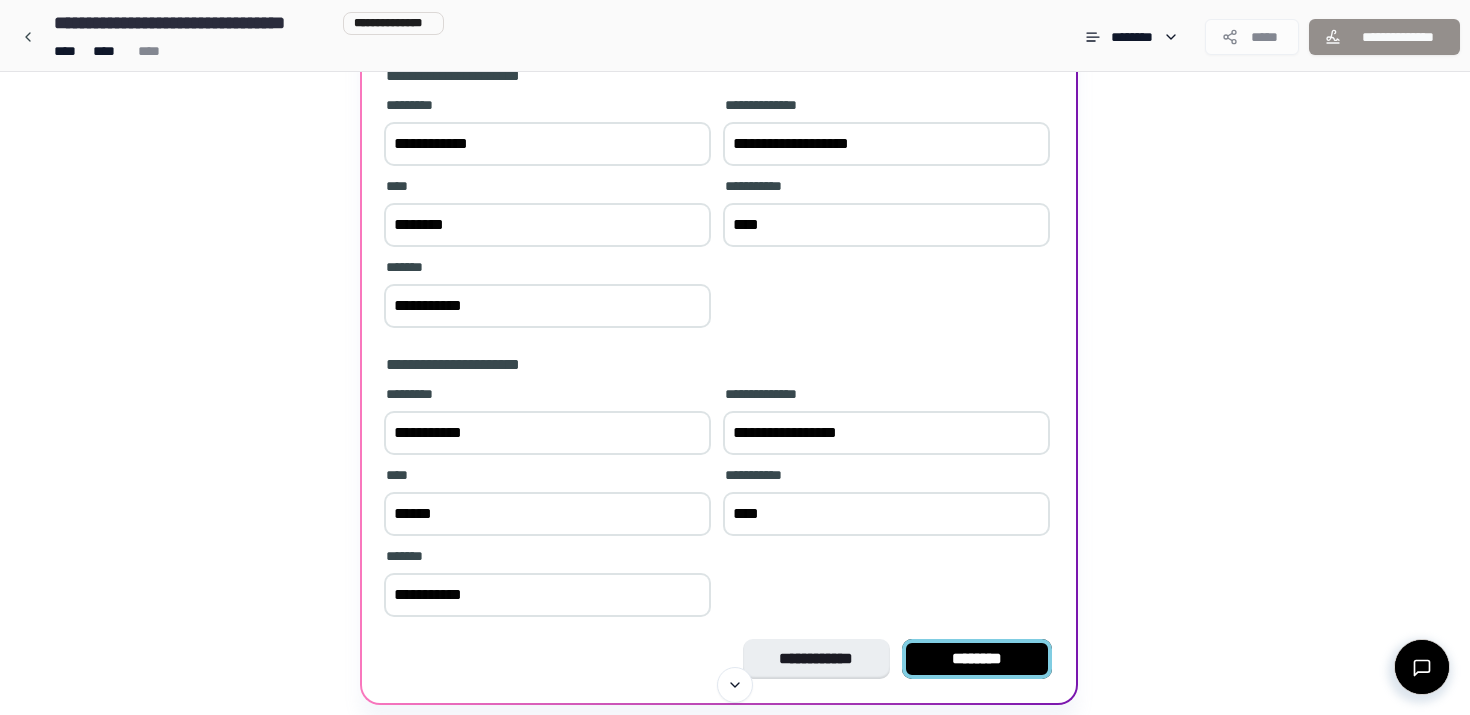 type on "****" 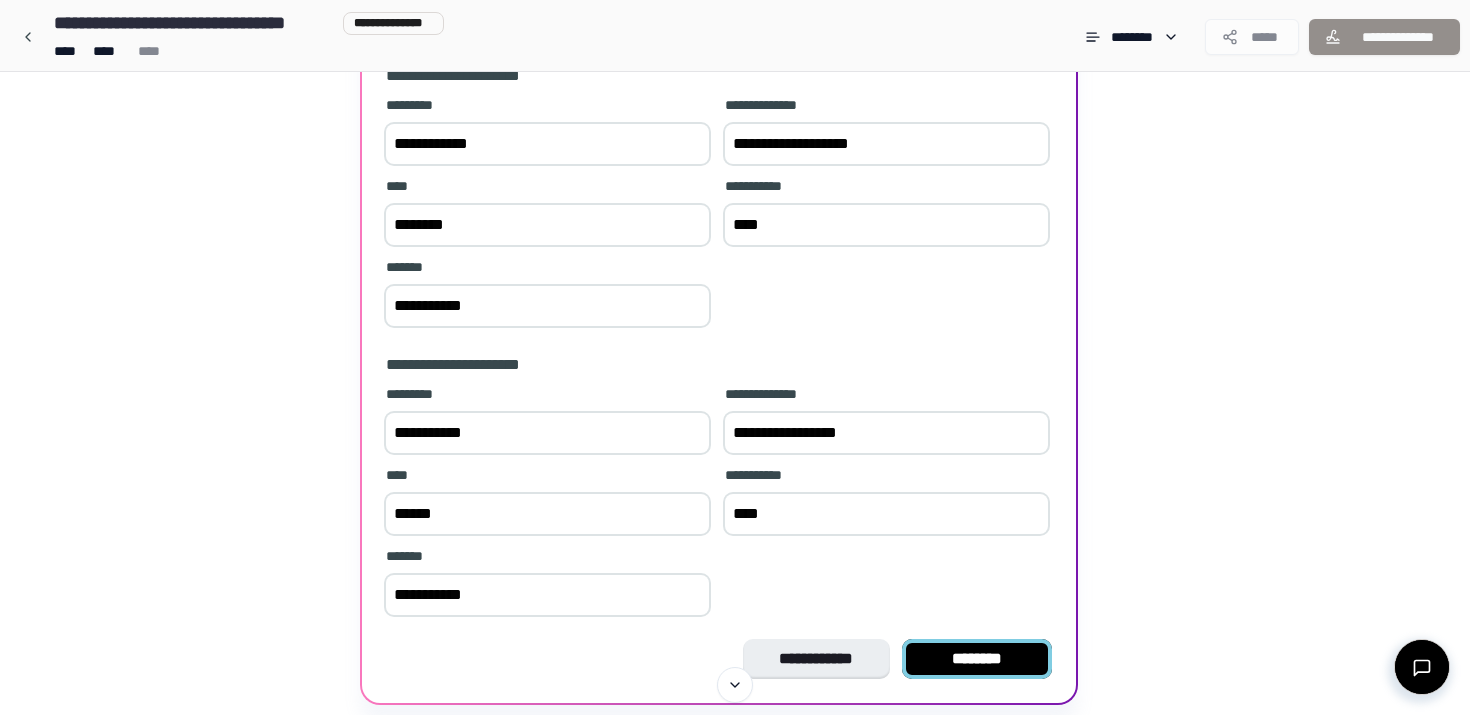 click on "********" at bounding box center (977, 659) 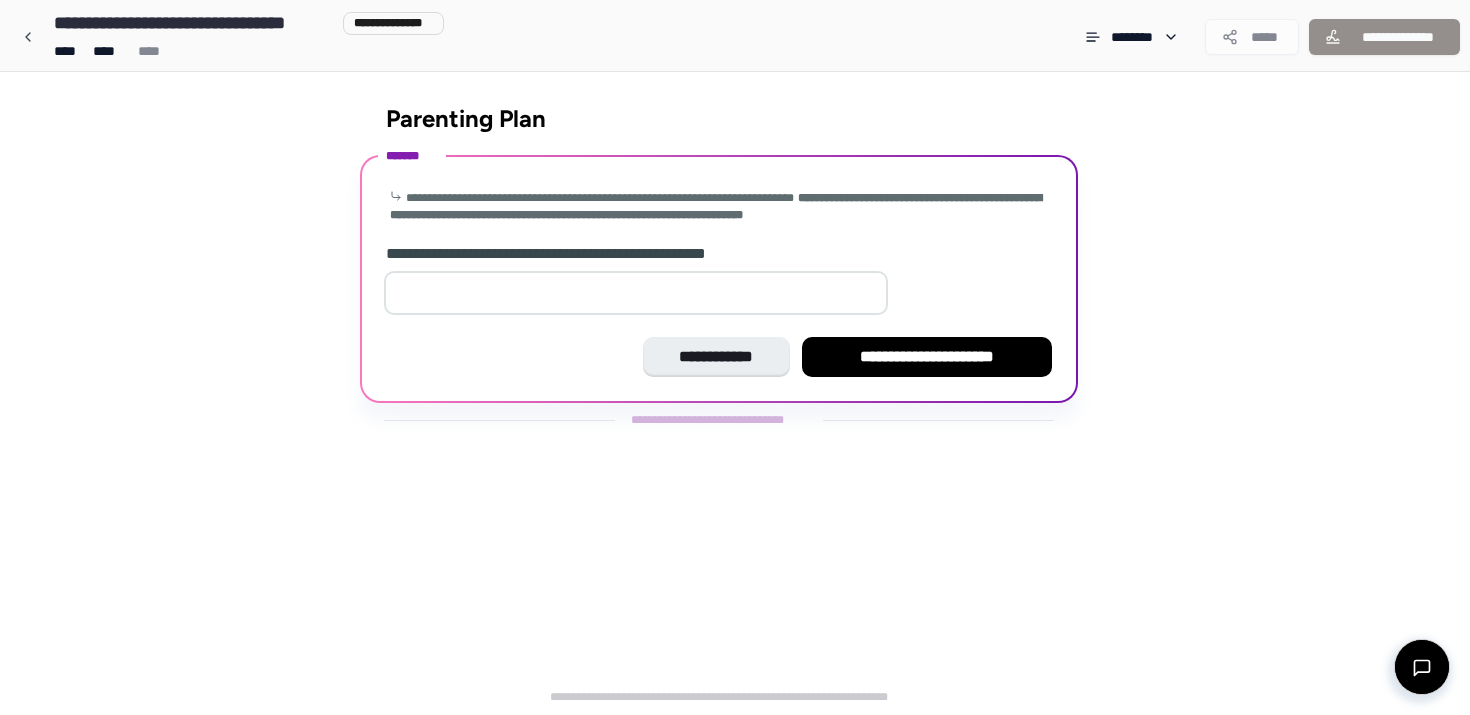 click at bounding box center (636, 293) 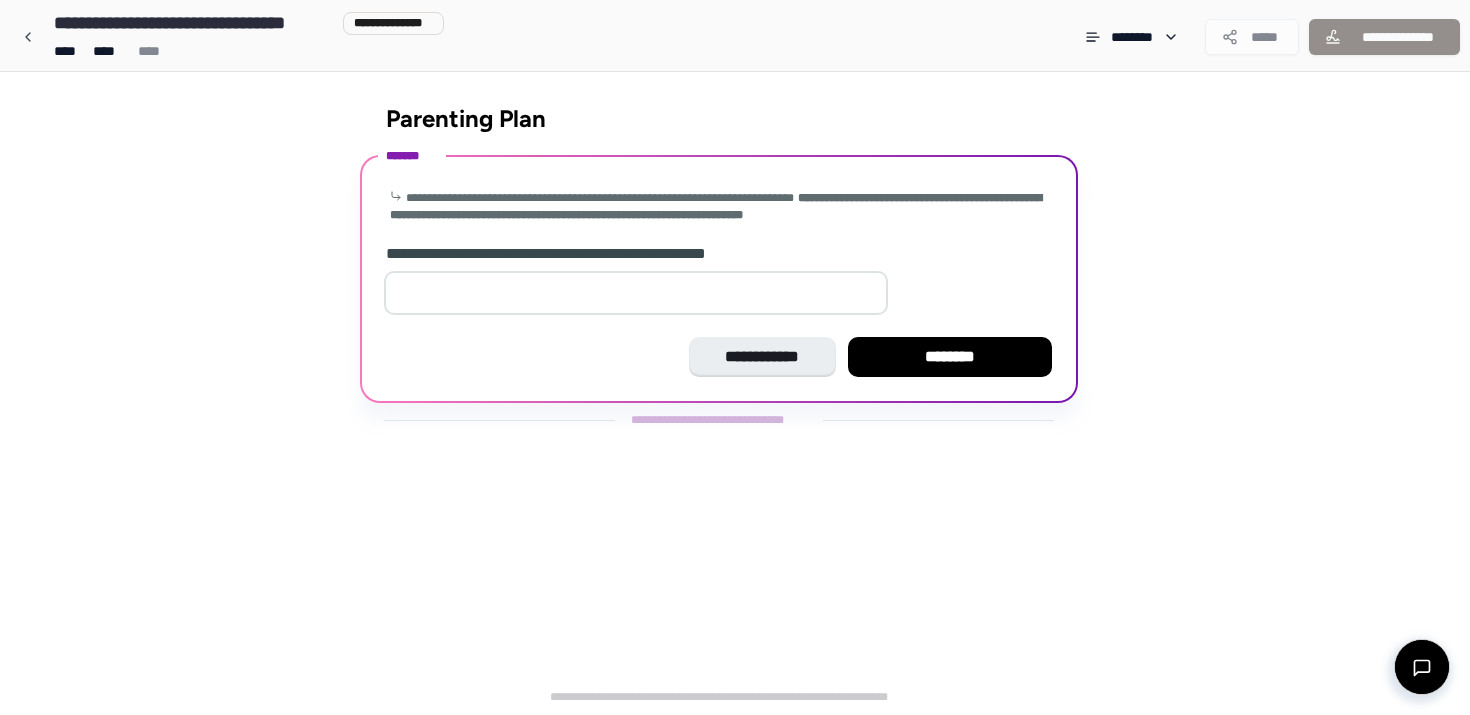 click on "**" at bounding box center (636, 293) 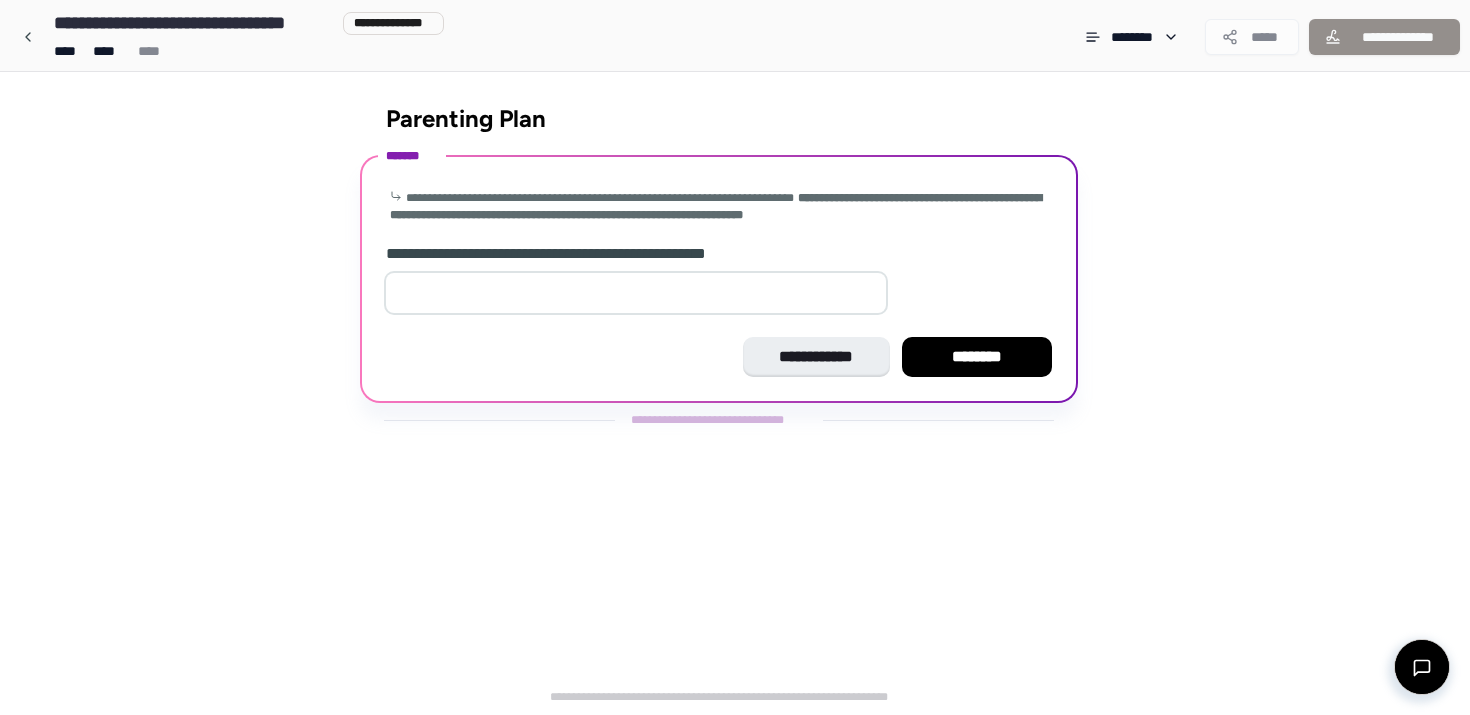 click on "*" at bounding box center [636, 293] 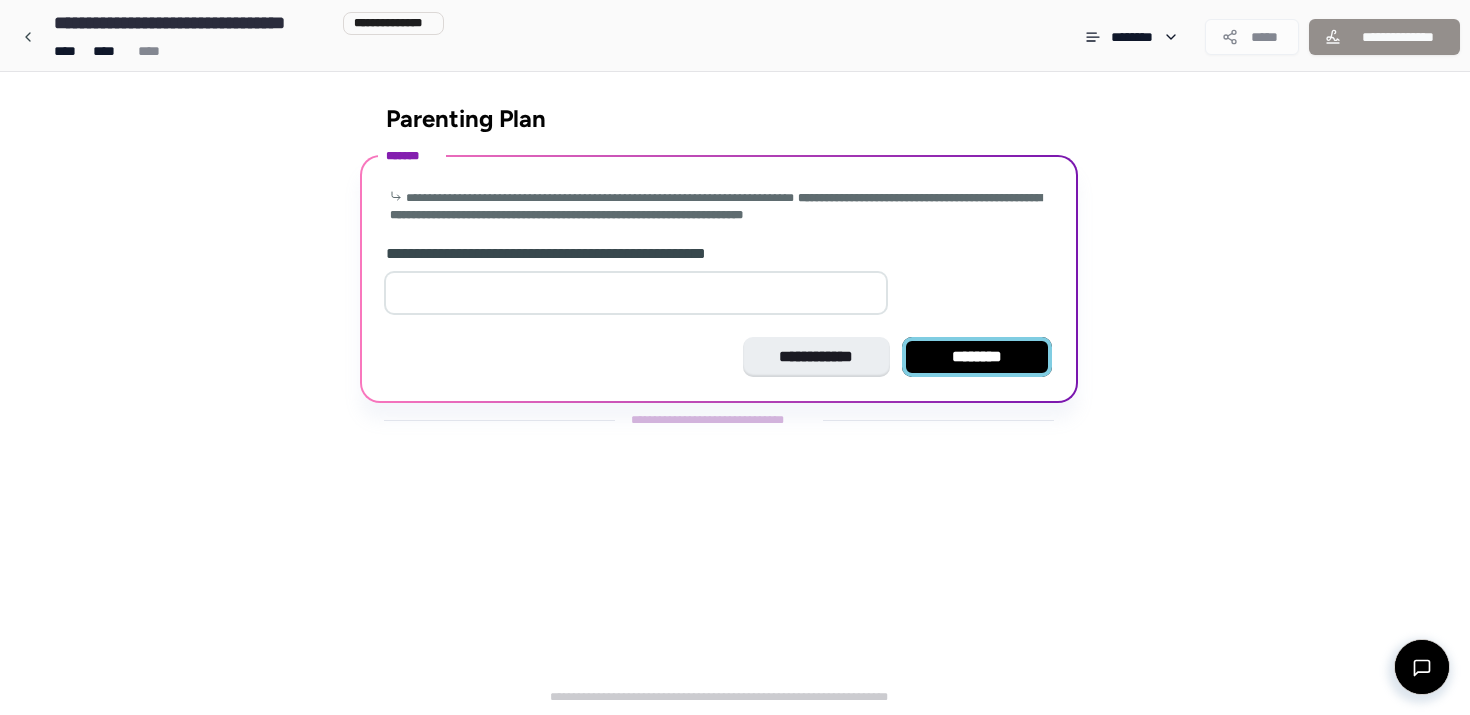 click on "********" at bounding box center [977, 357] 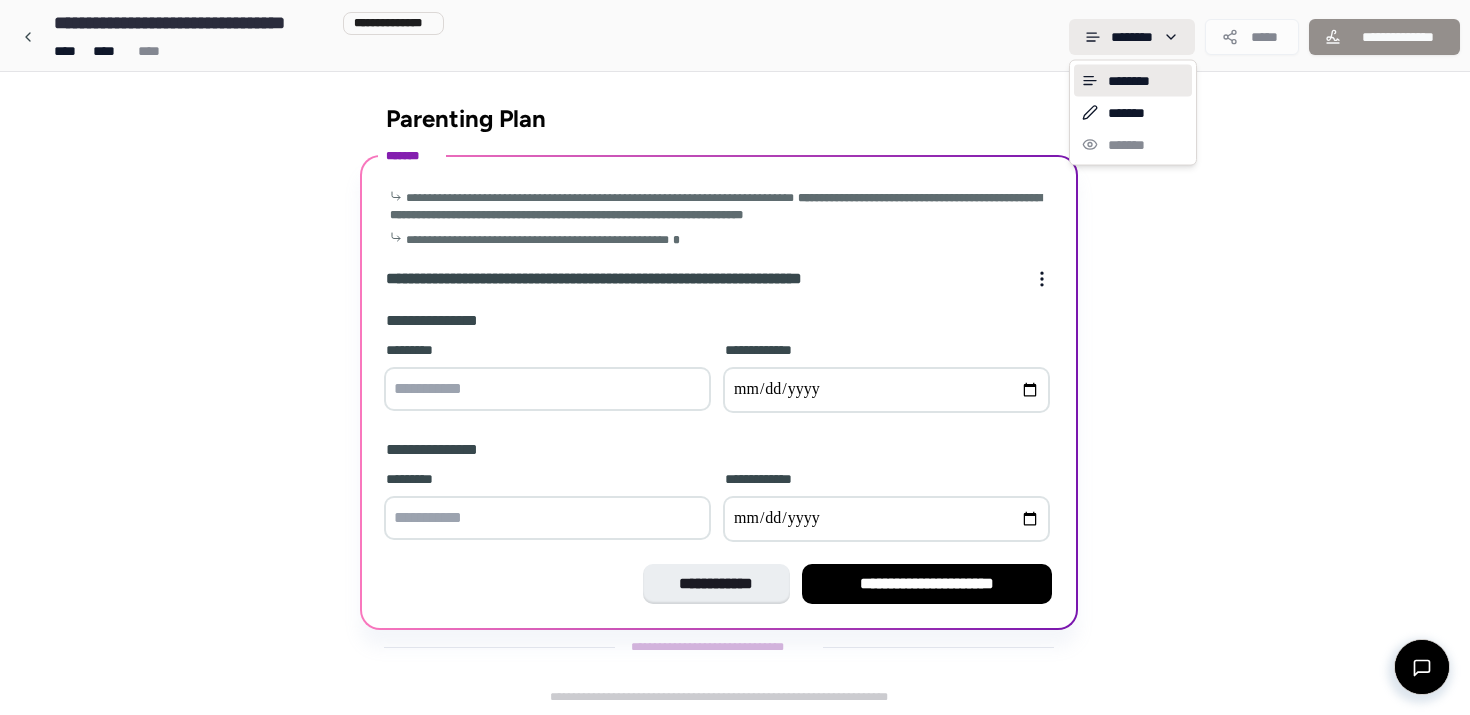 click on "**********" at bounding box center [735, 357] 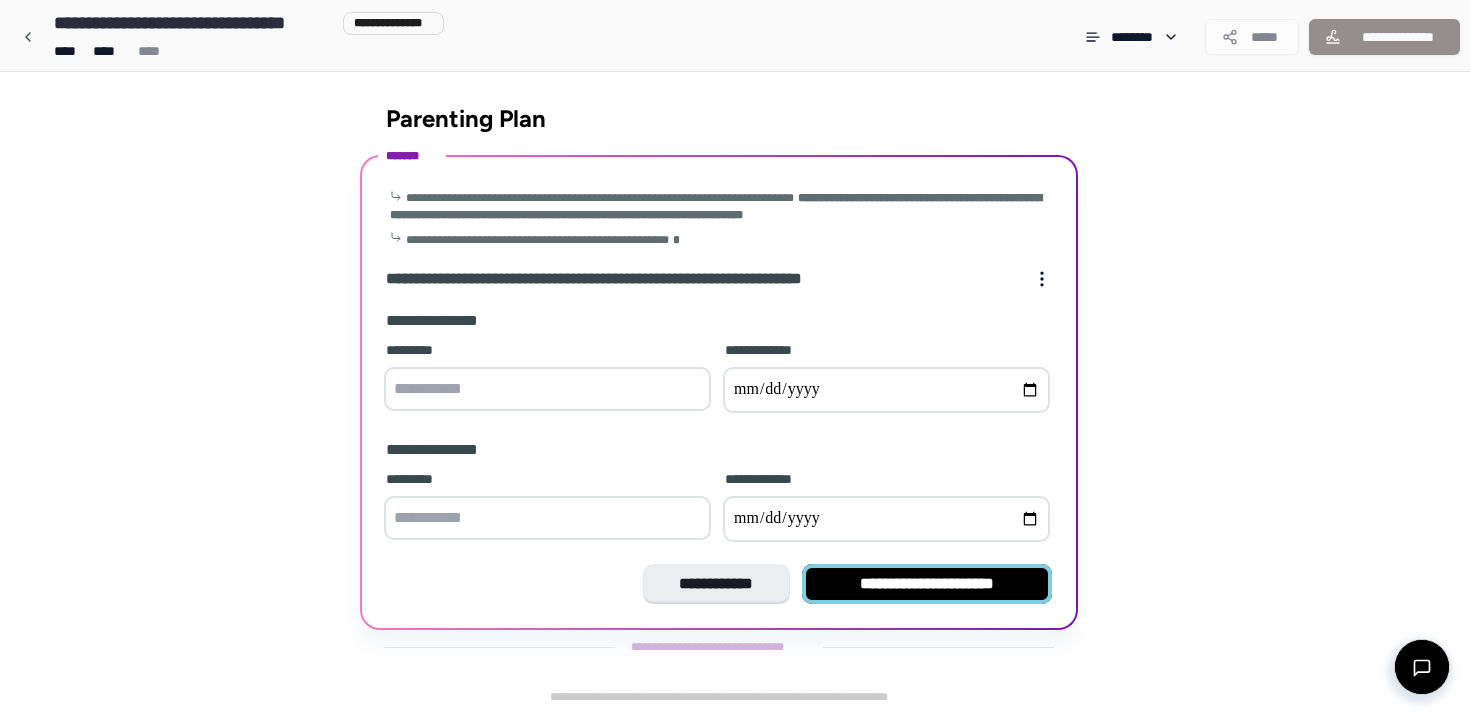 click on "**********" at bounding box center (927, 584) 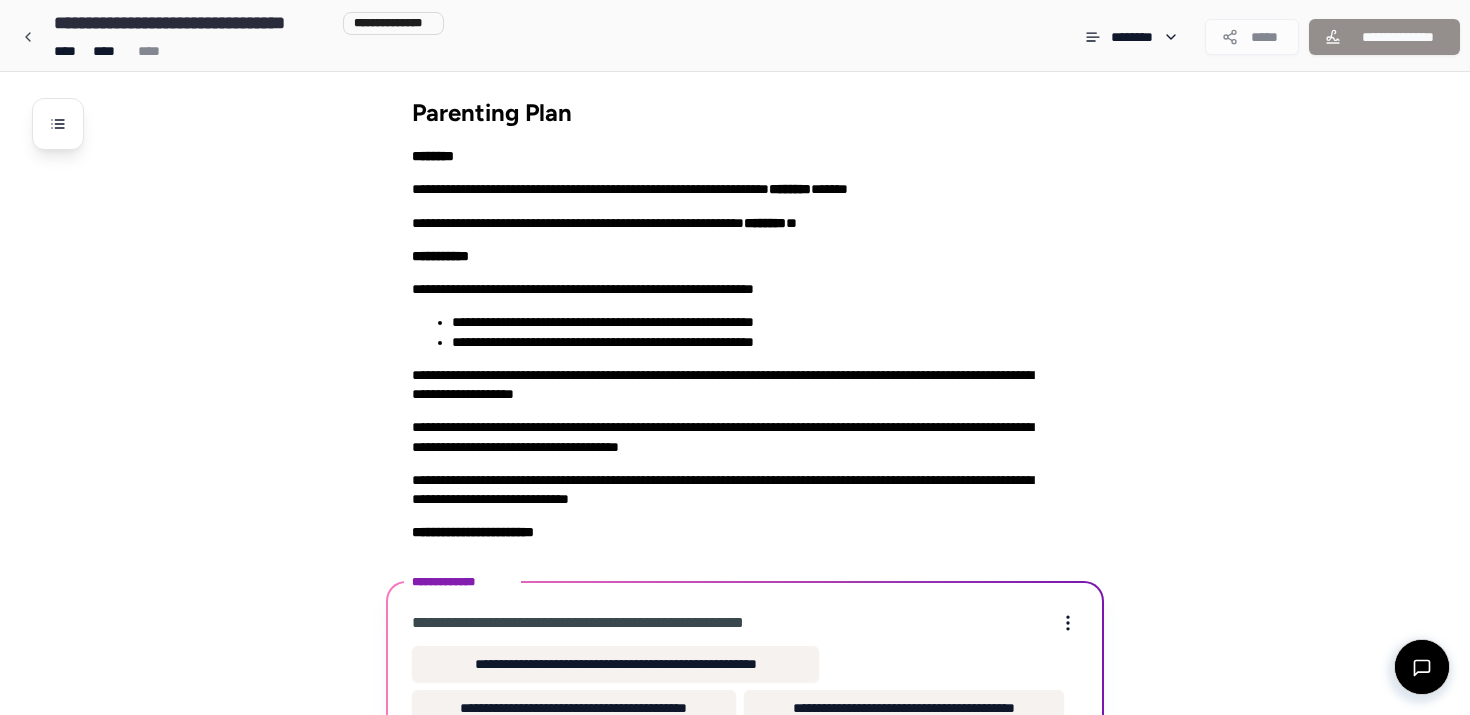 scroll, scrollTop: 164, scrollLeft: 0, axis: vertical 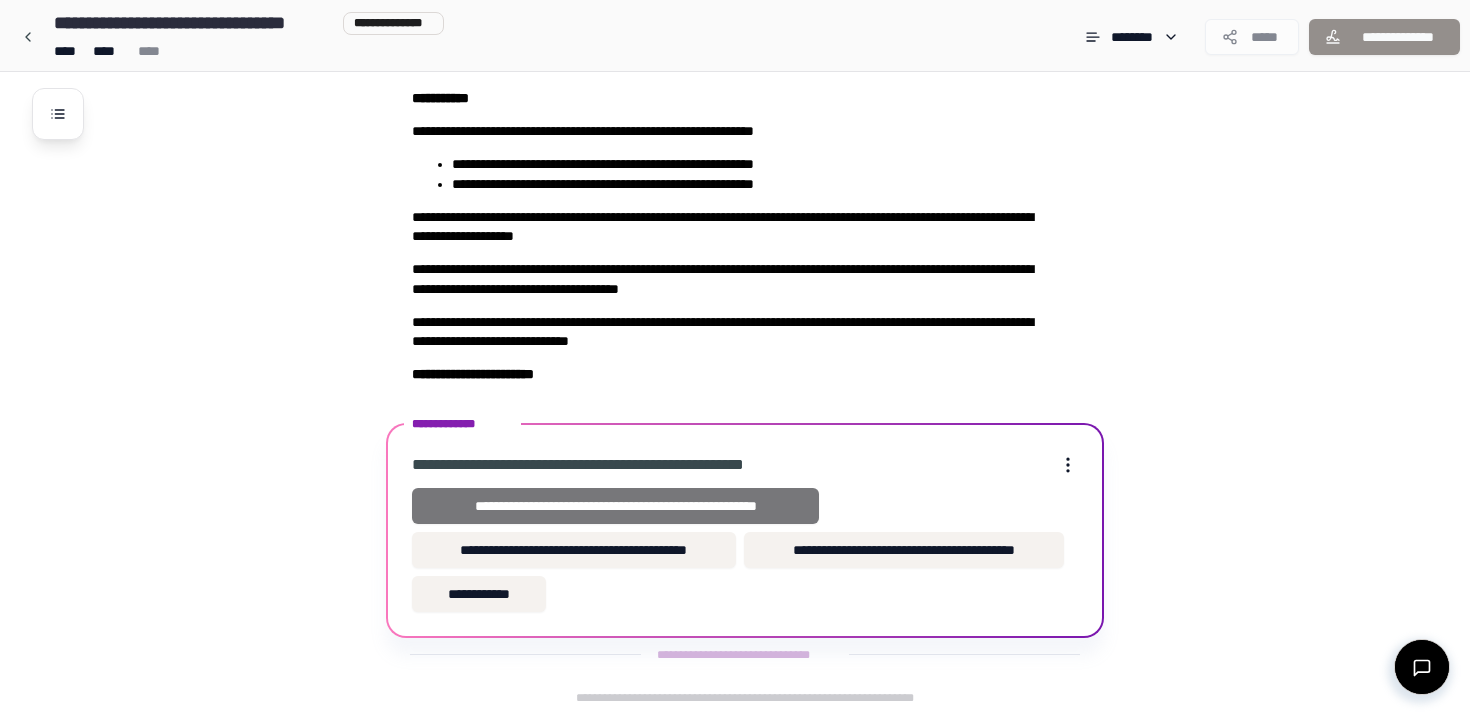 click on "**********" at bounding box center [615, 506] 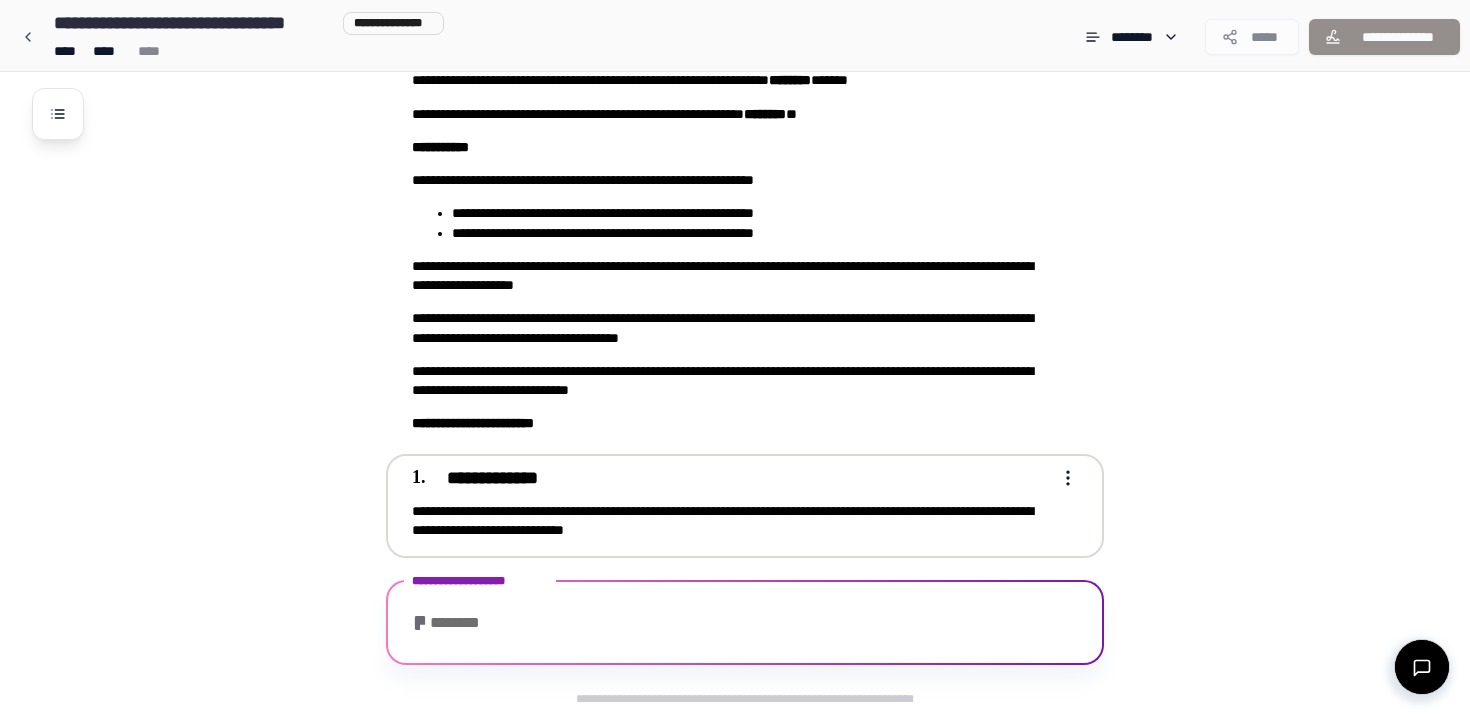 scroll, scrollTop: 229, scrollLeft: 0, axis: vertical 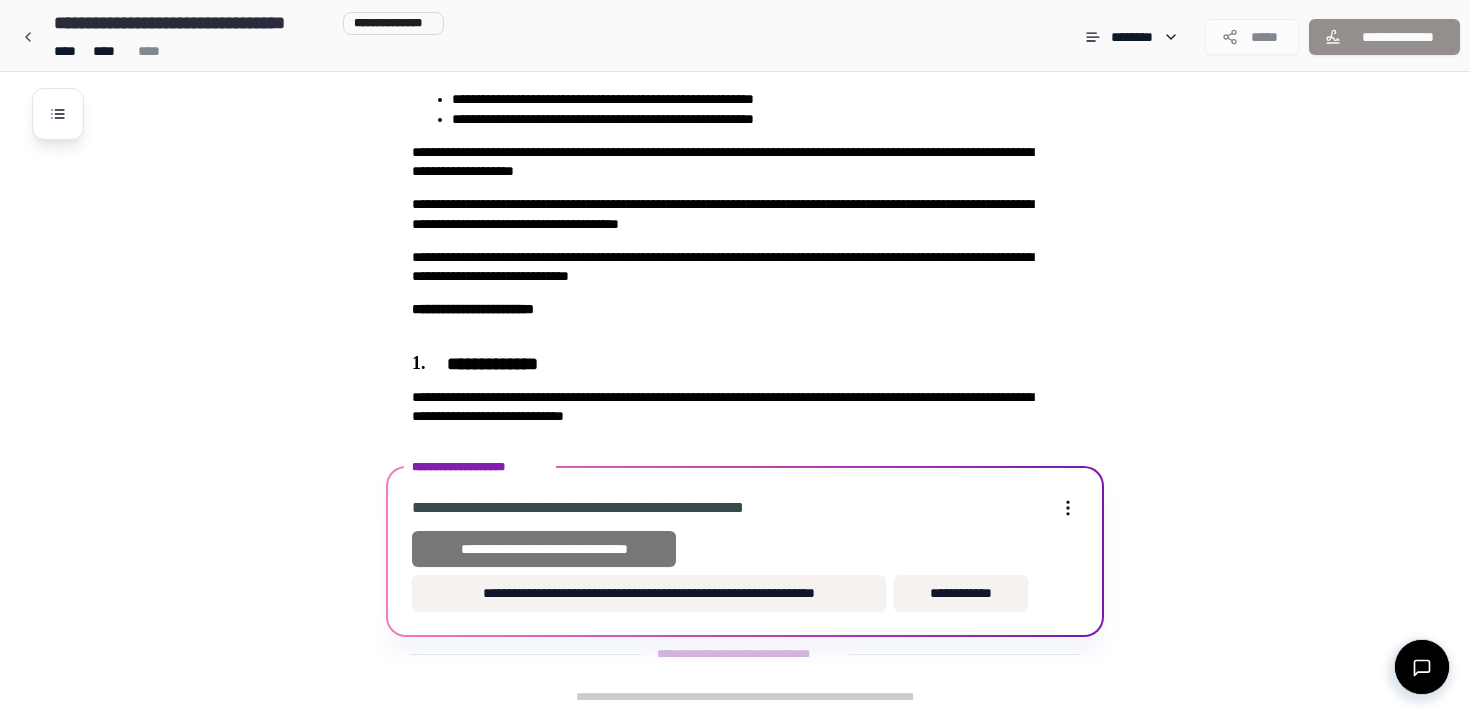 click on "**********" at bounding box center (544, 549) 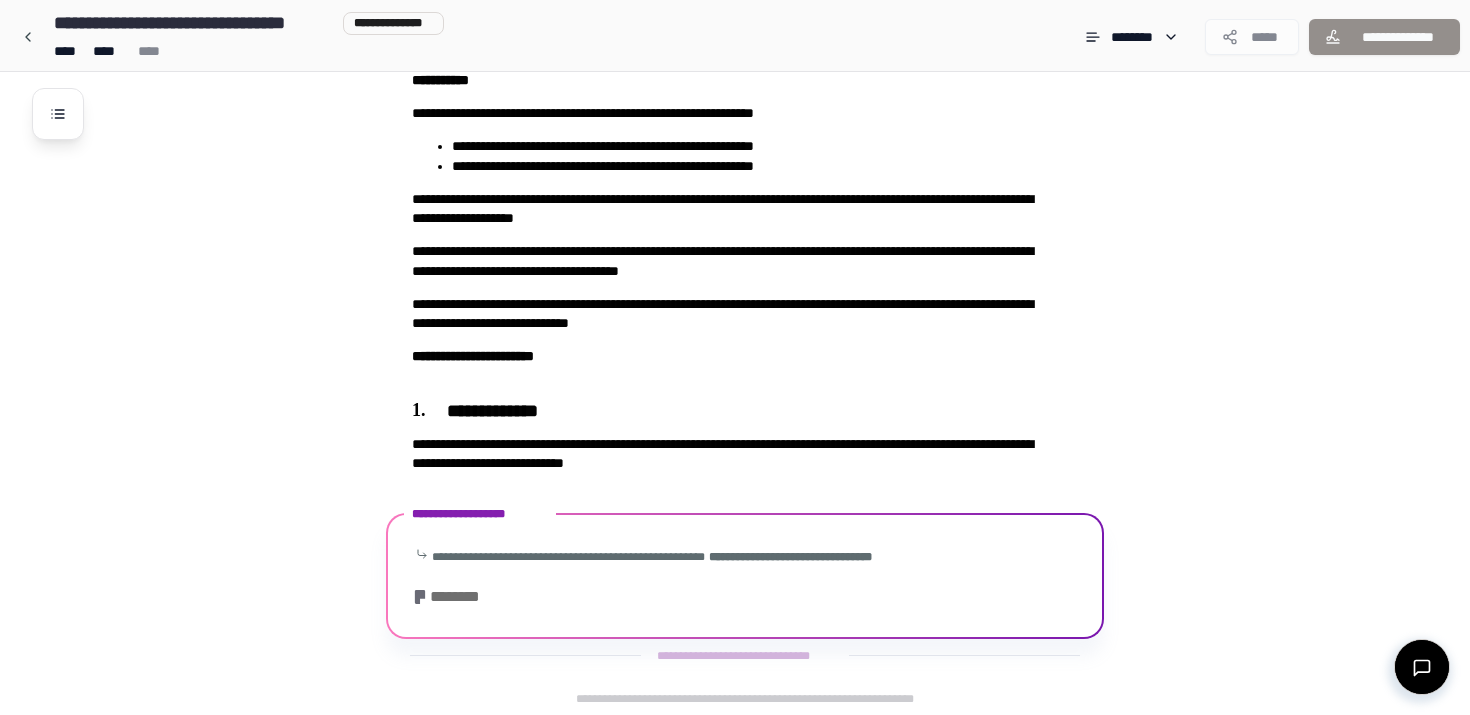 scroll, scrollTop: 472, scrollLeft: 0, axis: vertical 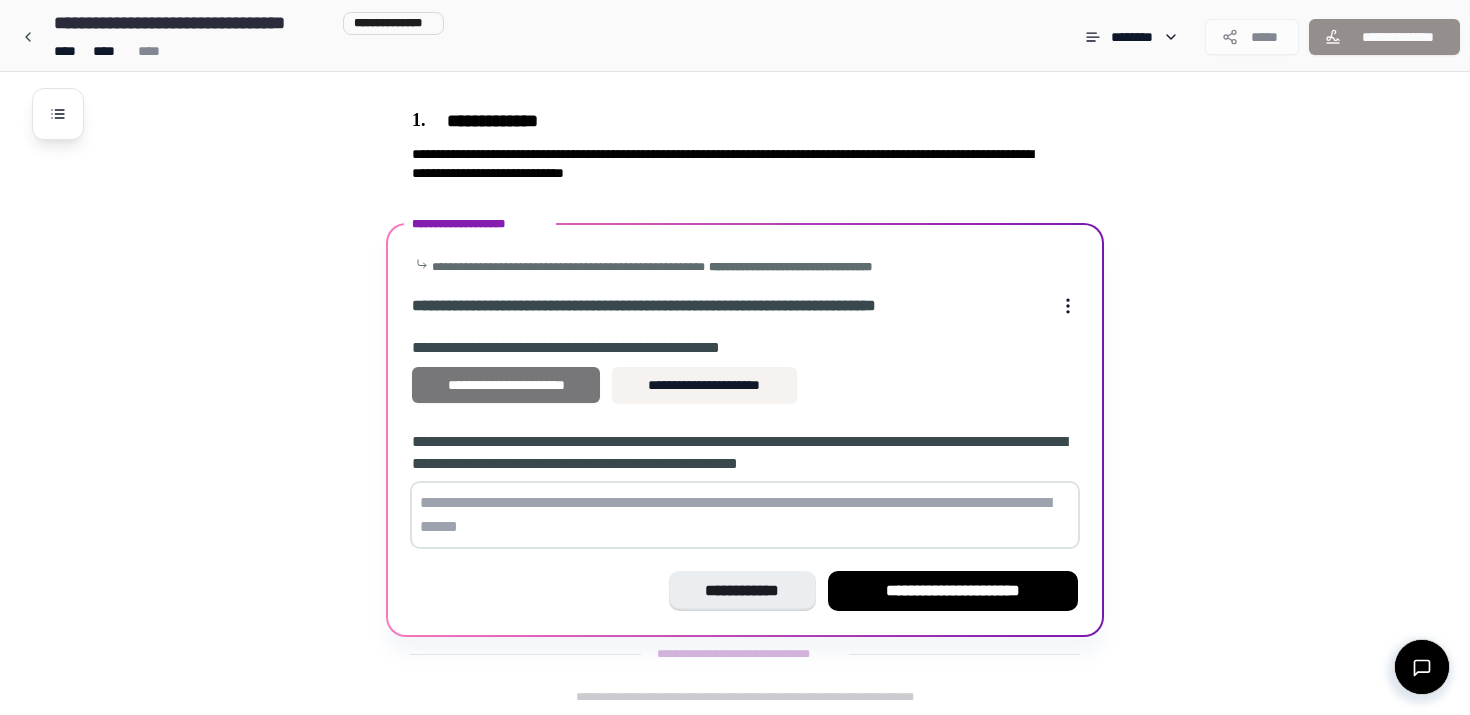 click on "**********" at bounding box center [506, 385] 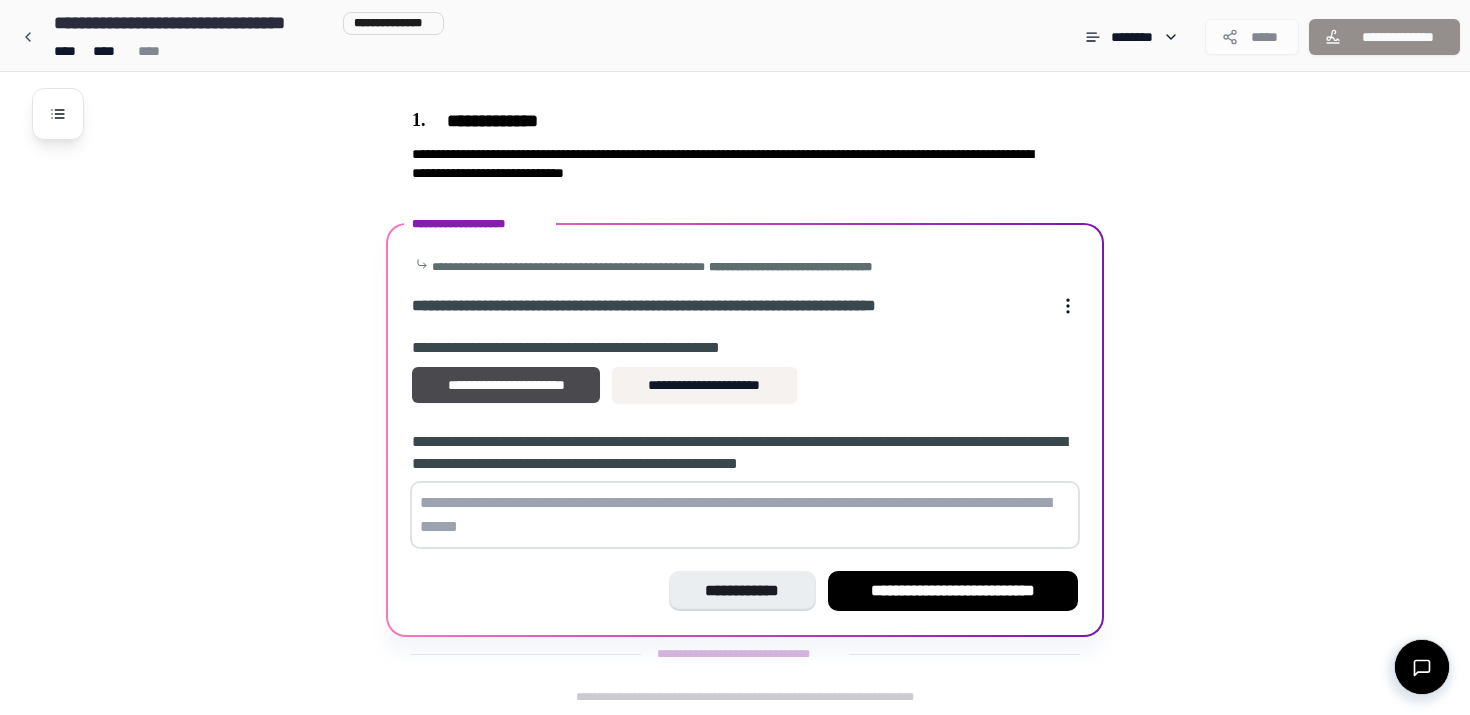 click at bounding box center [745, 515] 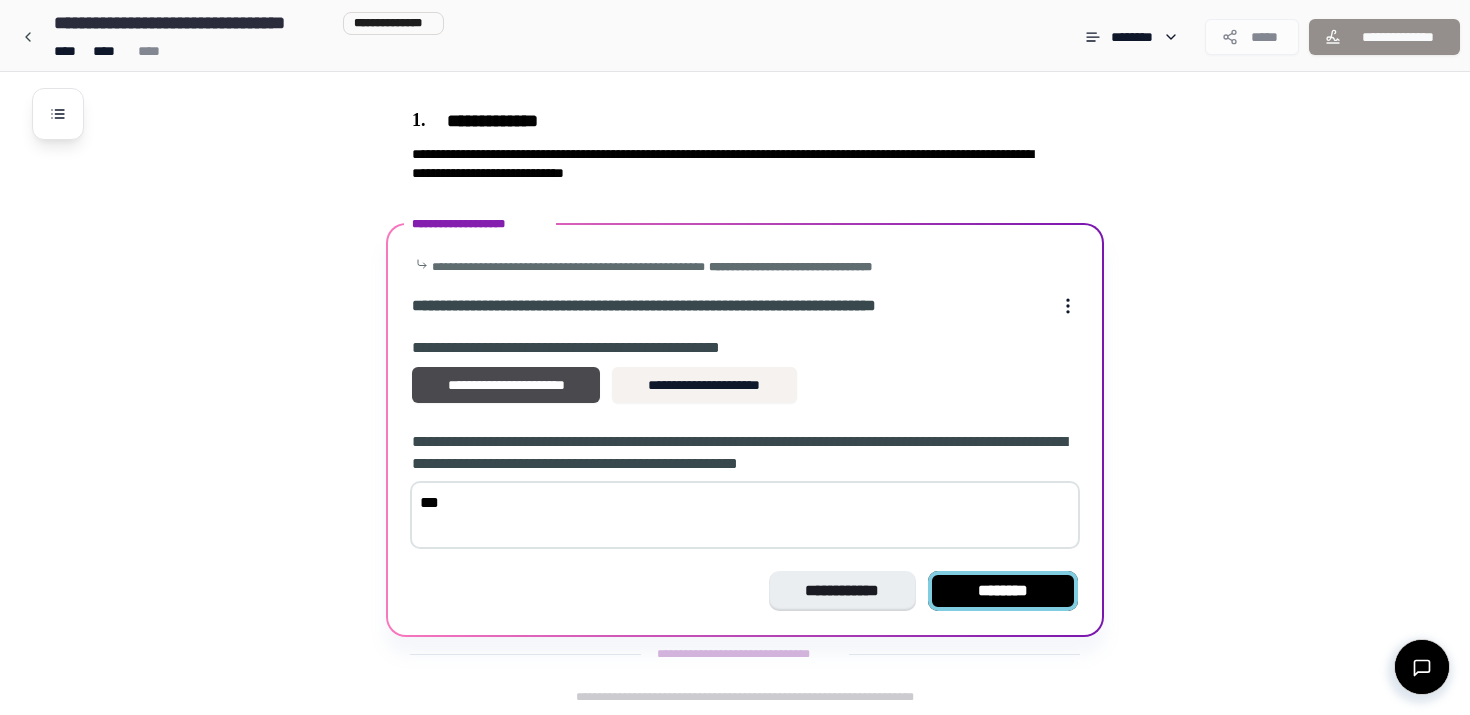 type on "***" 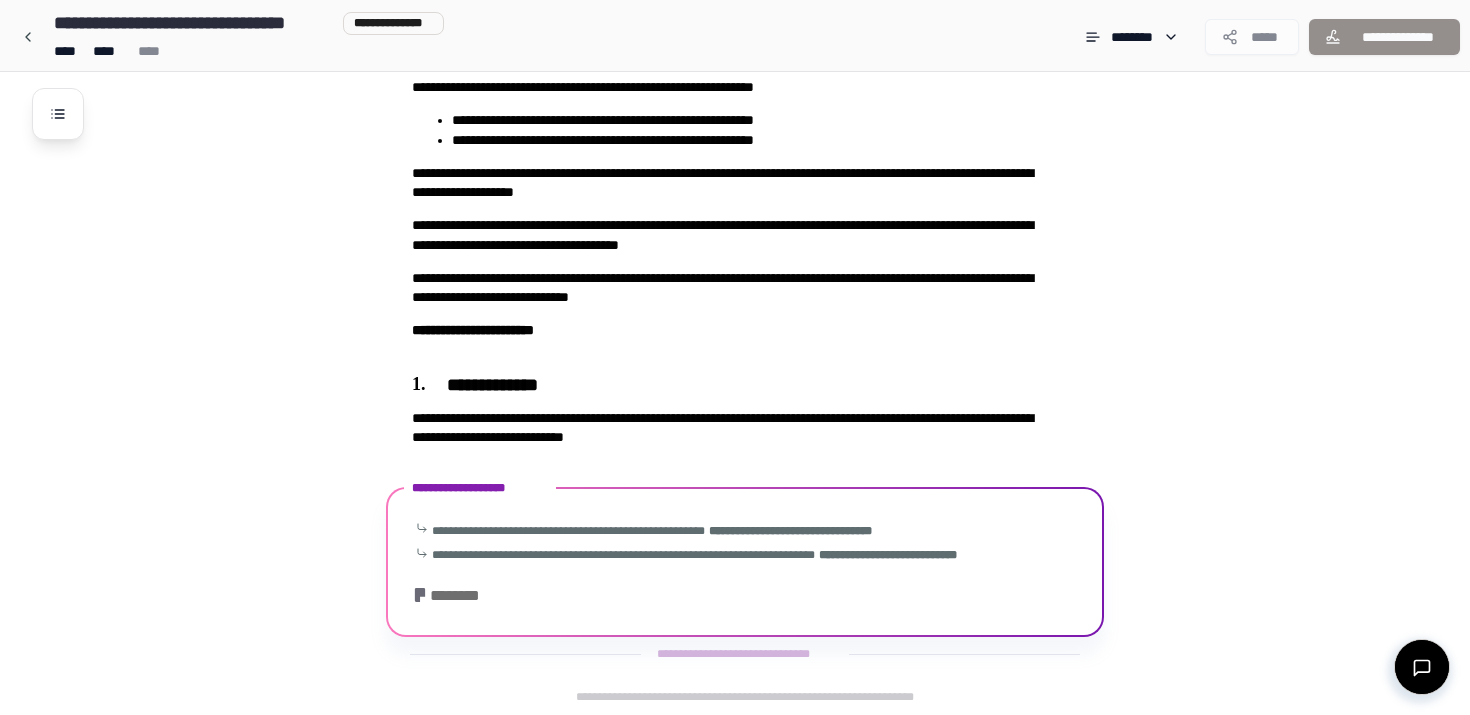 scroll, scrollTop: 362, scrollLeft: 0, axis: vertical 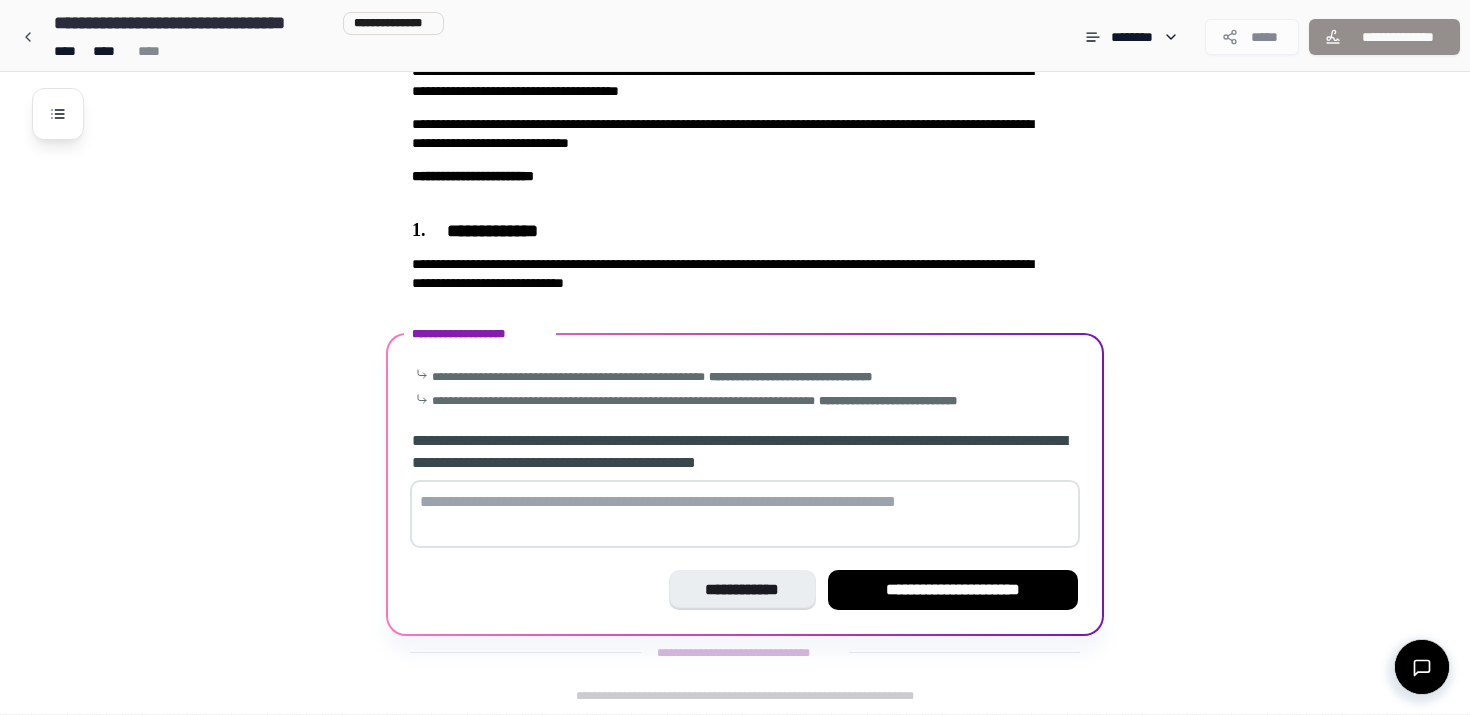 click at bounding box center (745, 514) 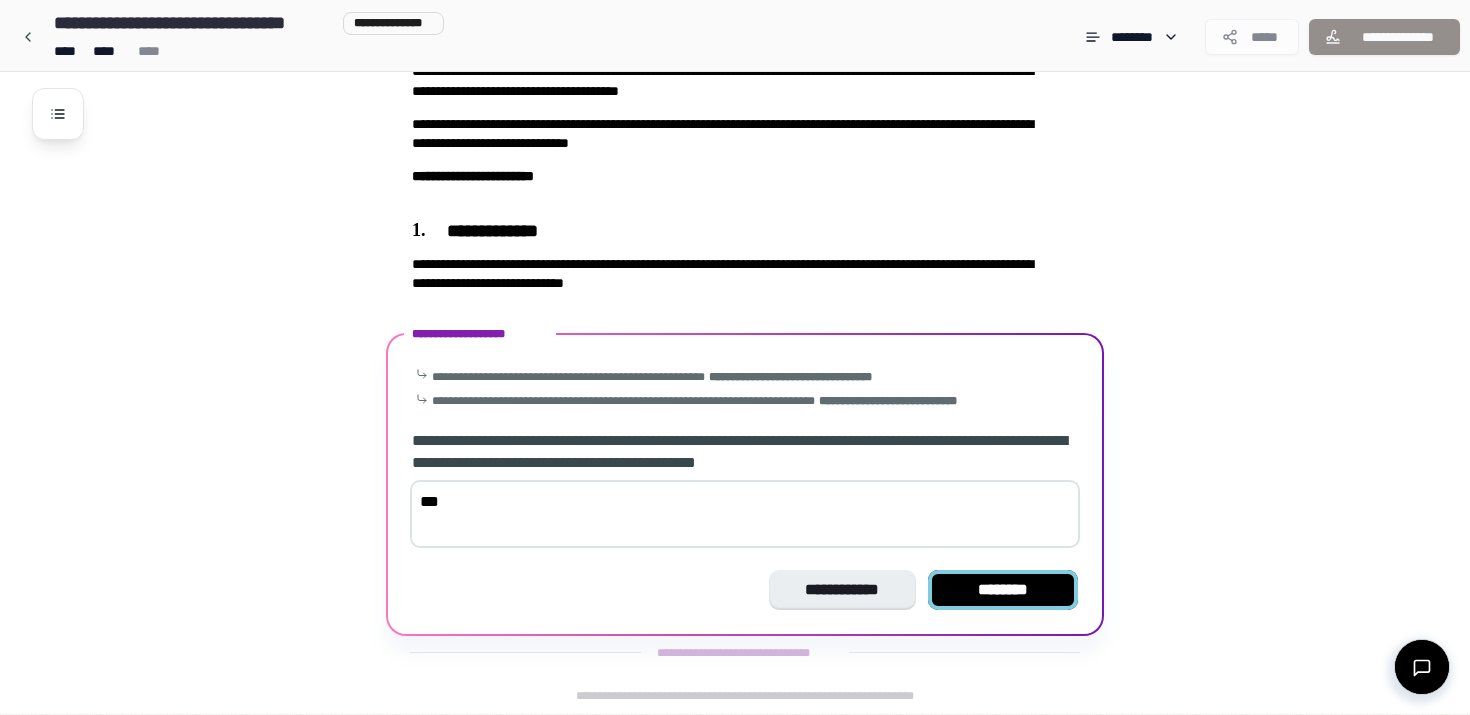 type on "***" 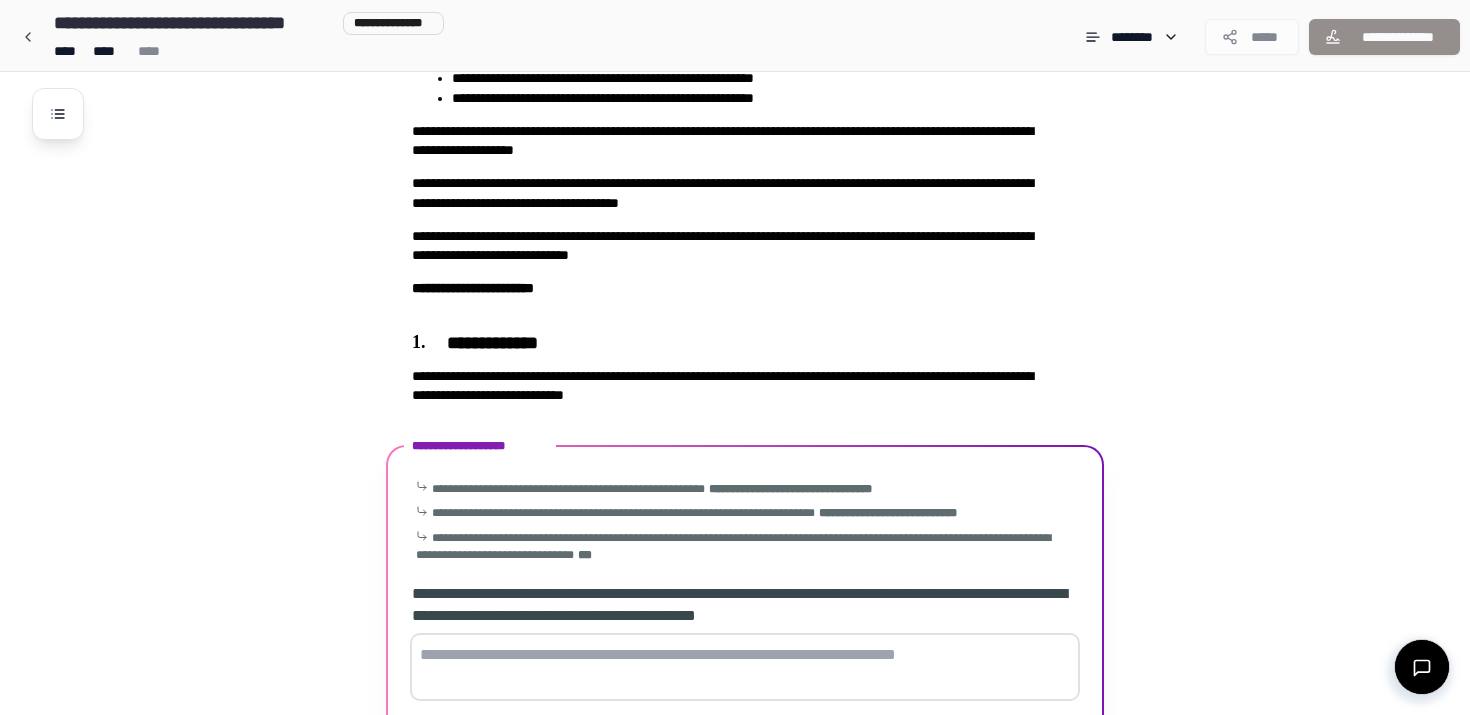 scroll, scrollTop: 404, scrollLeft: 0, axis: vertical 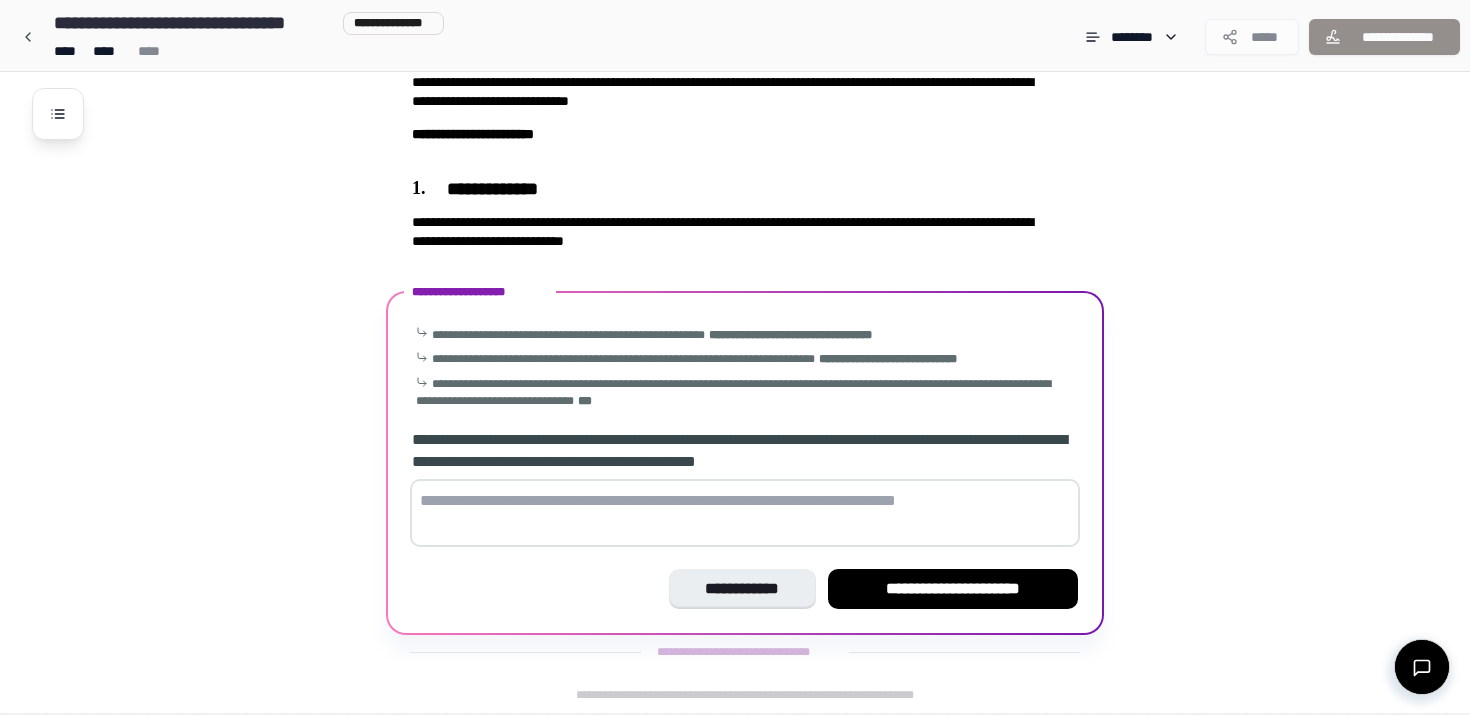 click at bounding box center (745, 513) 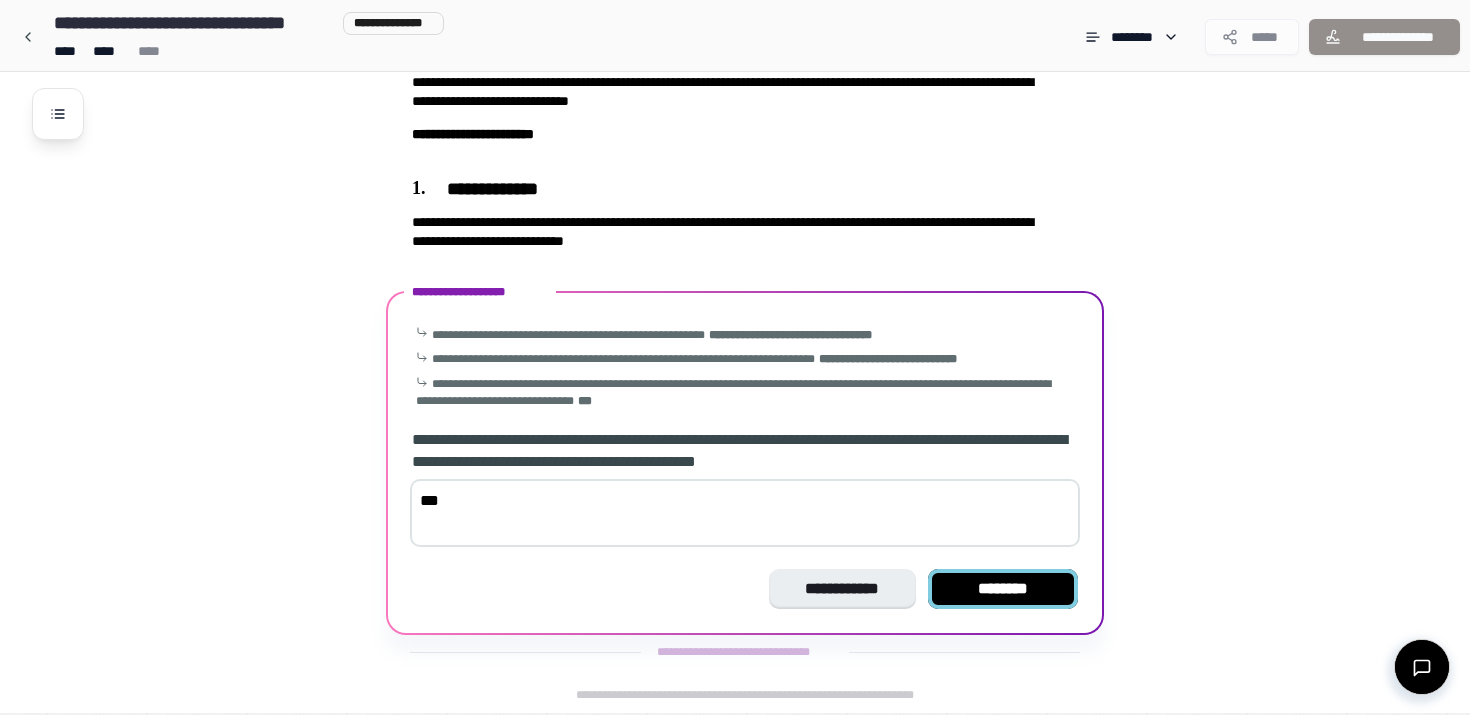 type on "***" 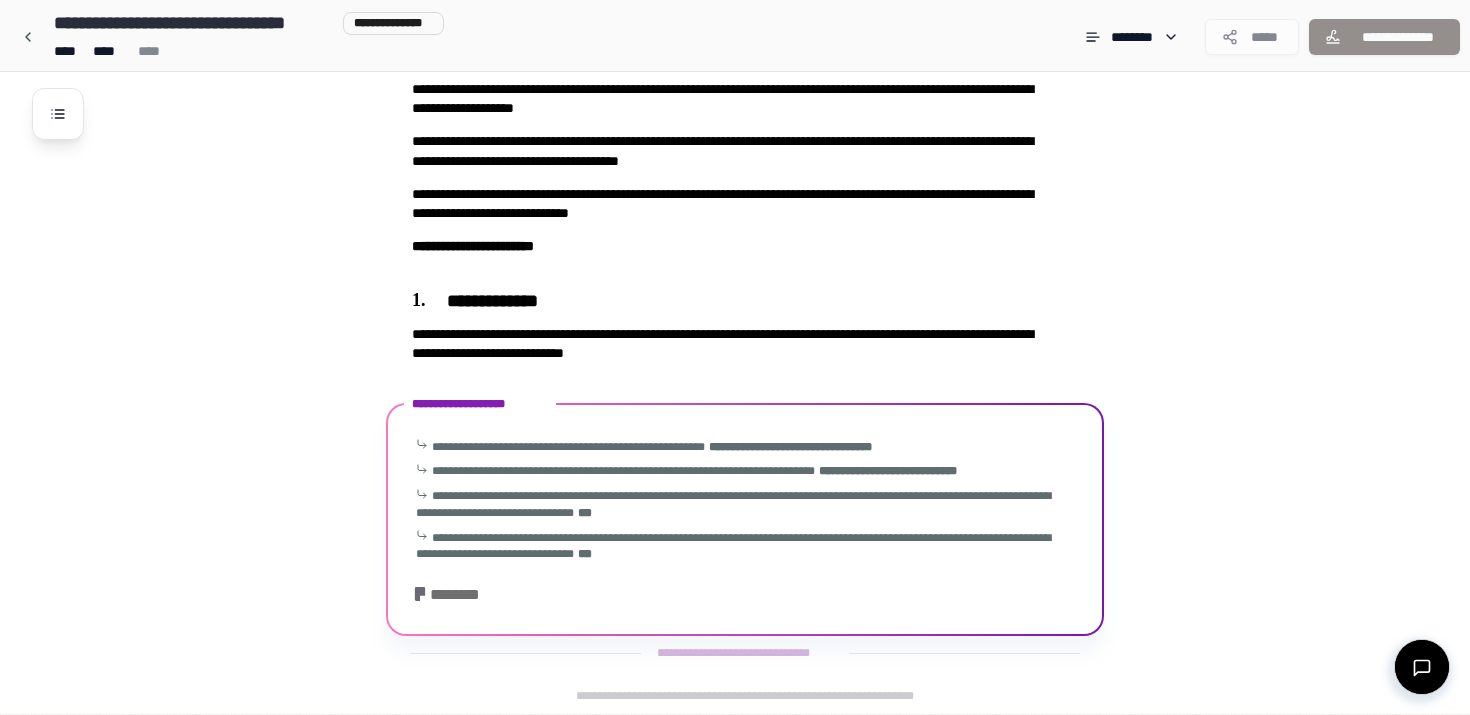scroll, scrollTop: 446, scrollLeft: 0, axis: vertical 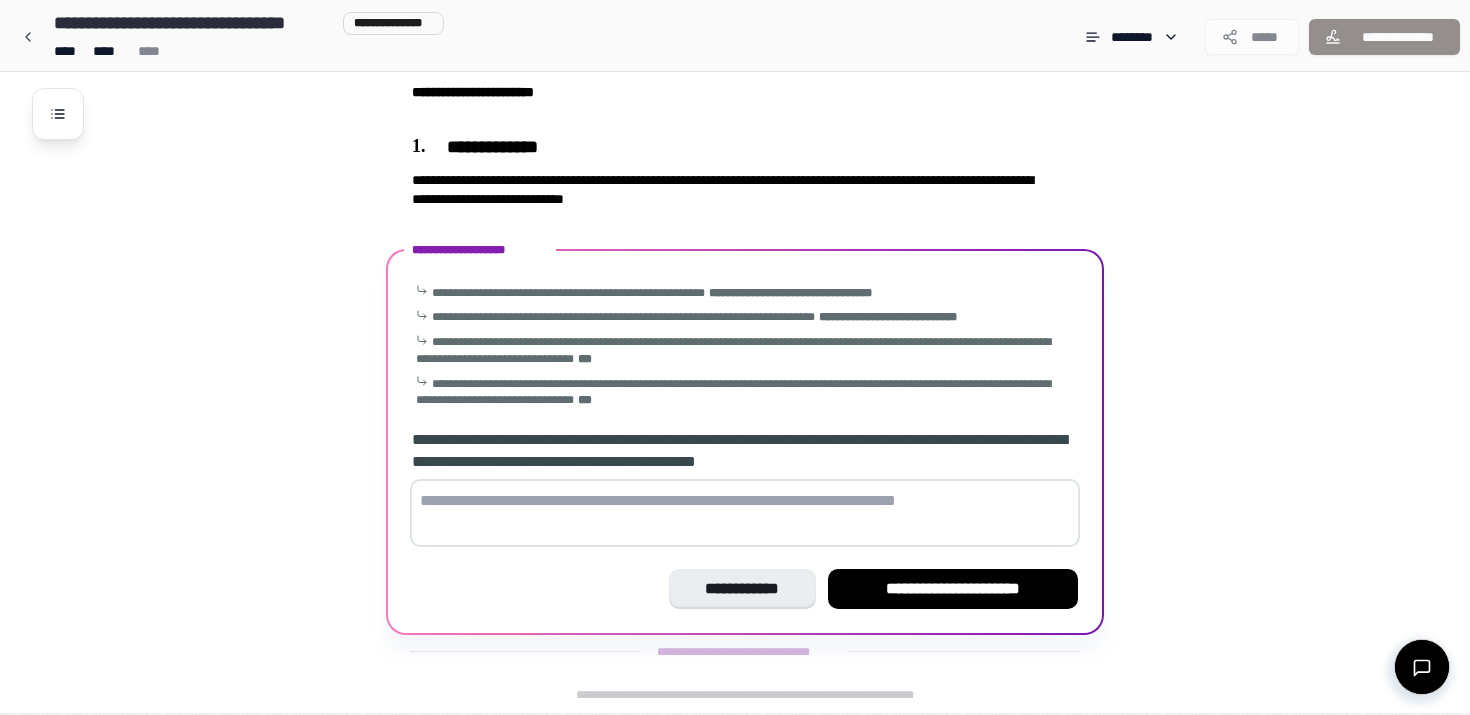 click on "**********" at bounding box center [953, 589] 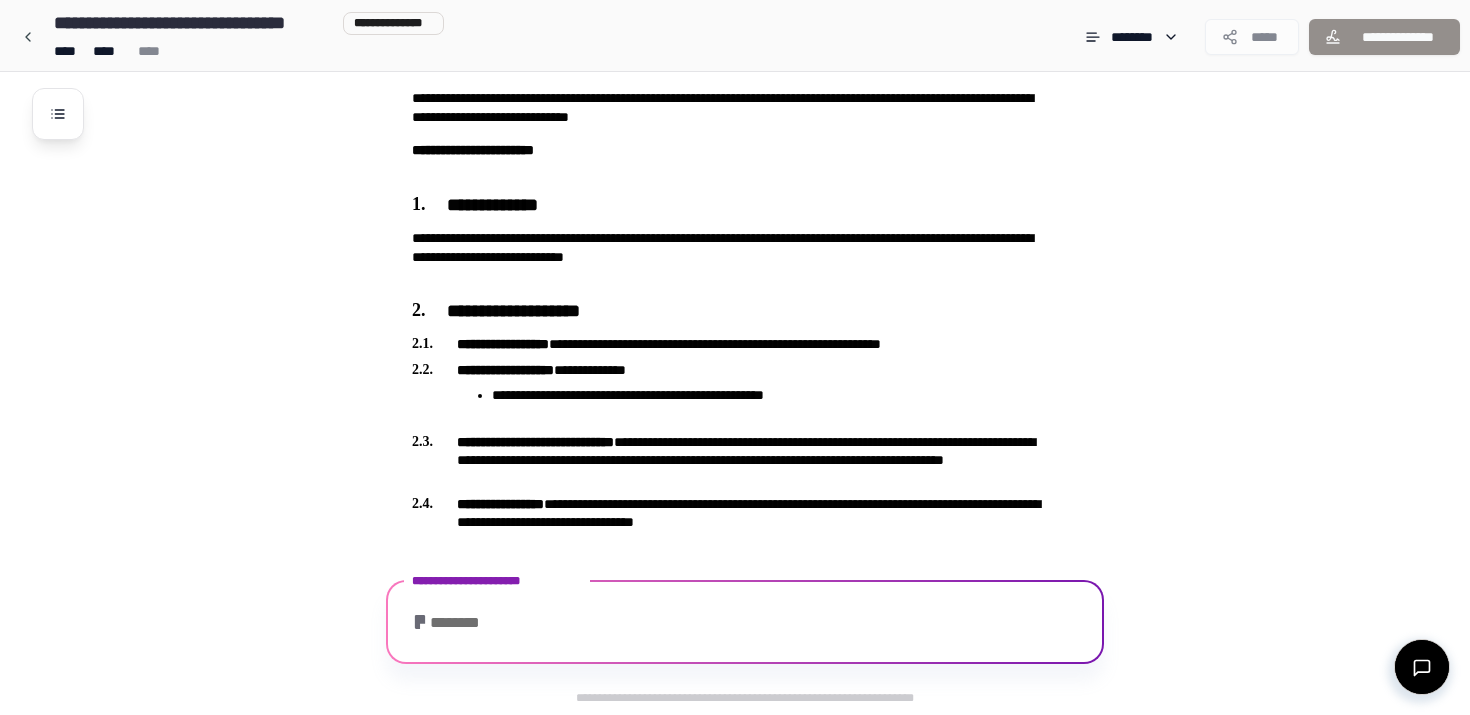 scroll, scrollTop: 527, scrollLeft: 0, axis: vertical 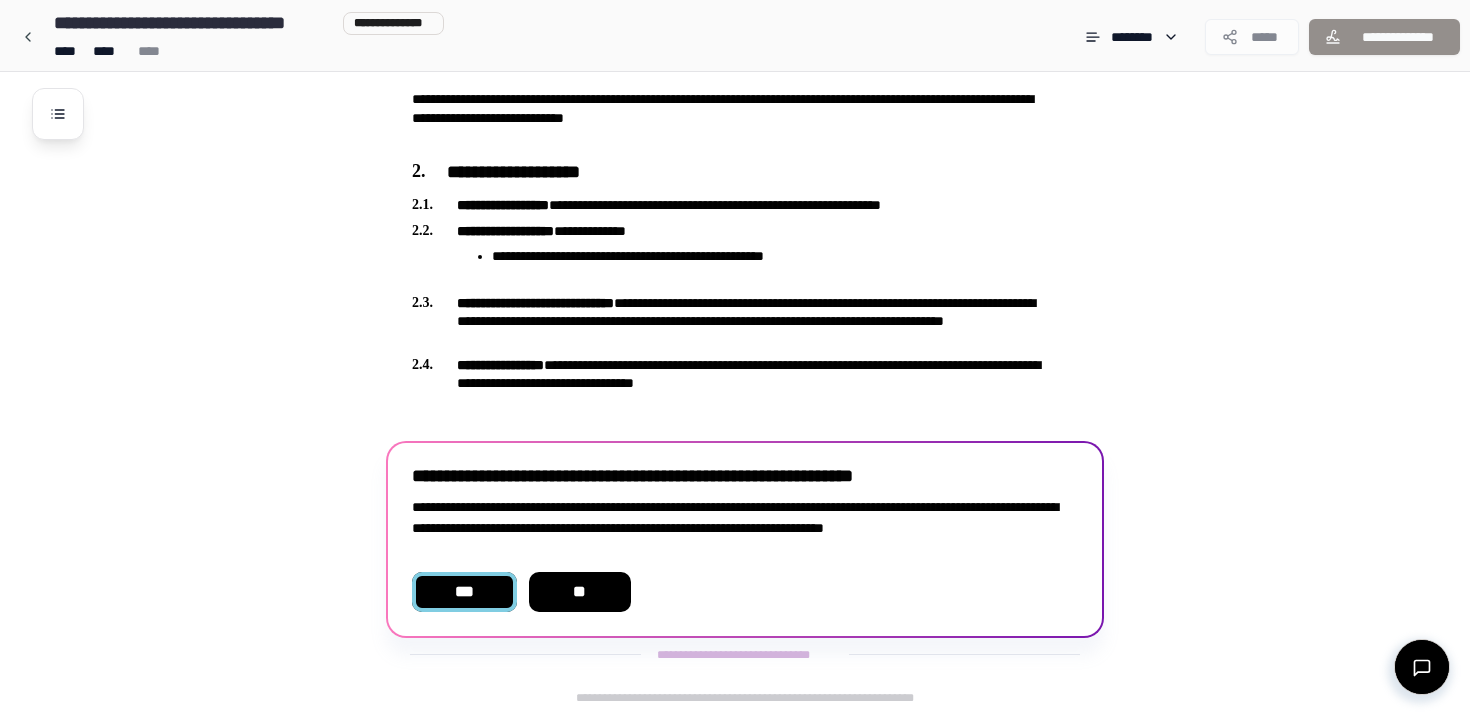 click on "***" at bounding box center [464, 592] 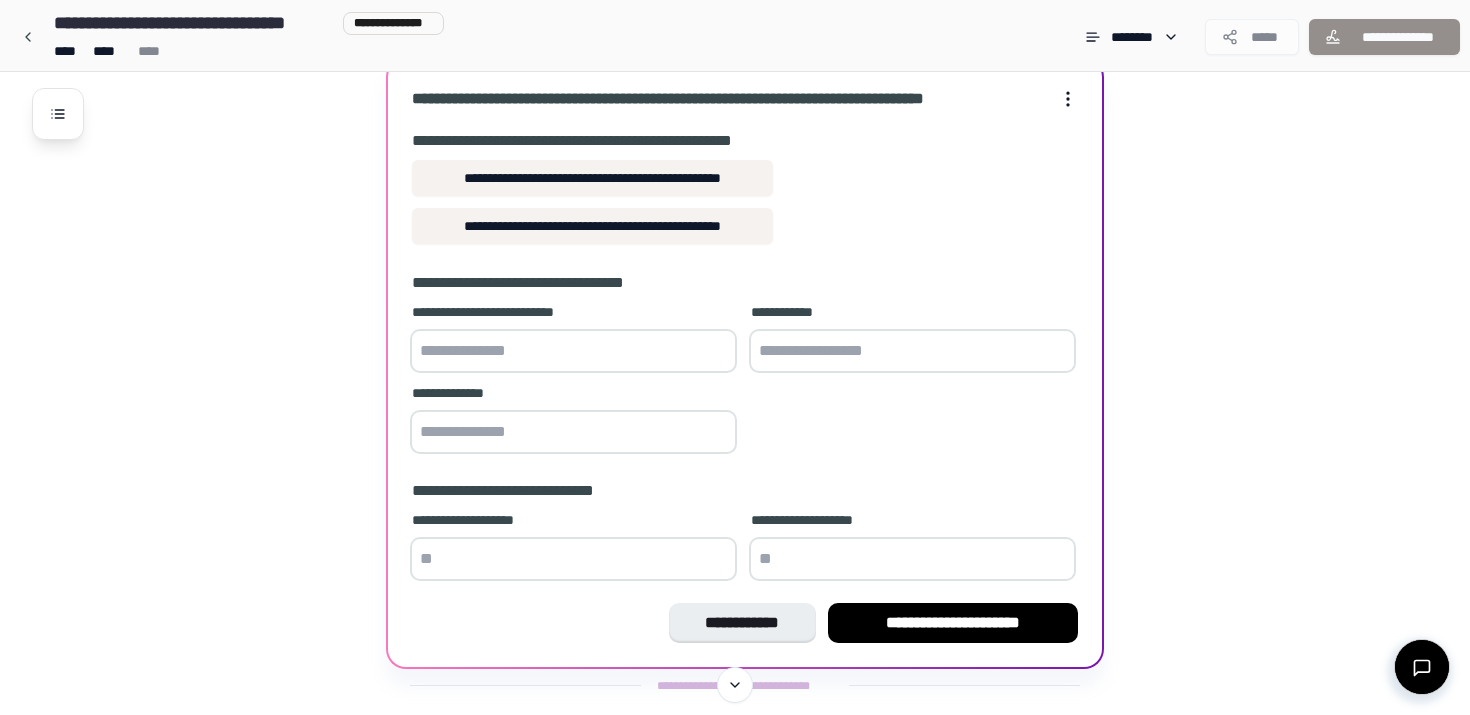 scroll, scrollTop: 943, scrollLeft: 0, axis: vertical 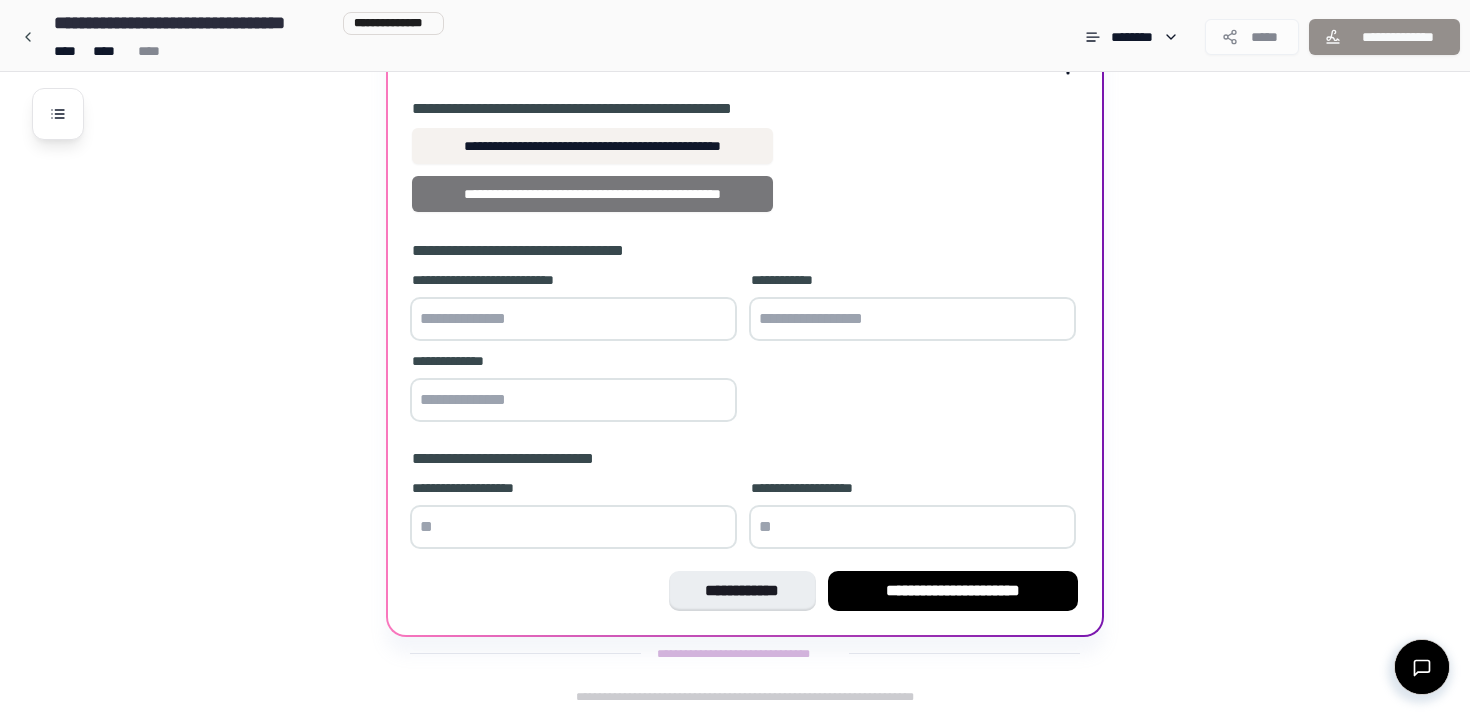 click on "**********" at bounding box center [592, 194] 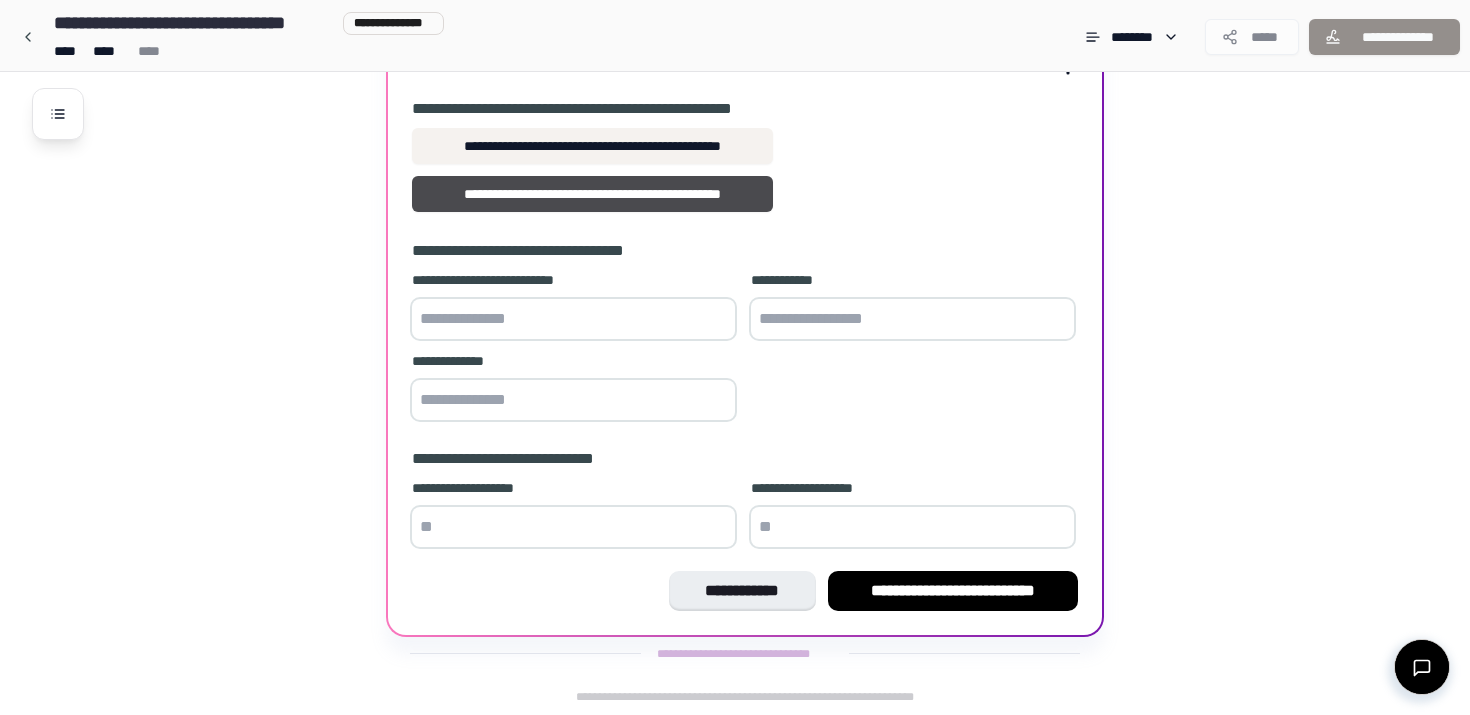 click at bounding box center (573, 319) 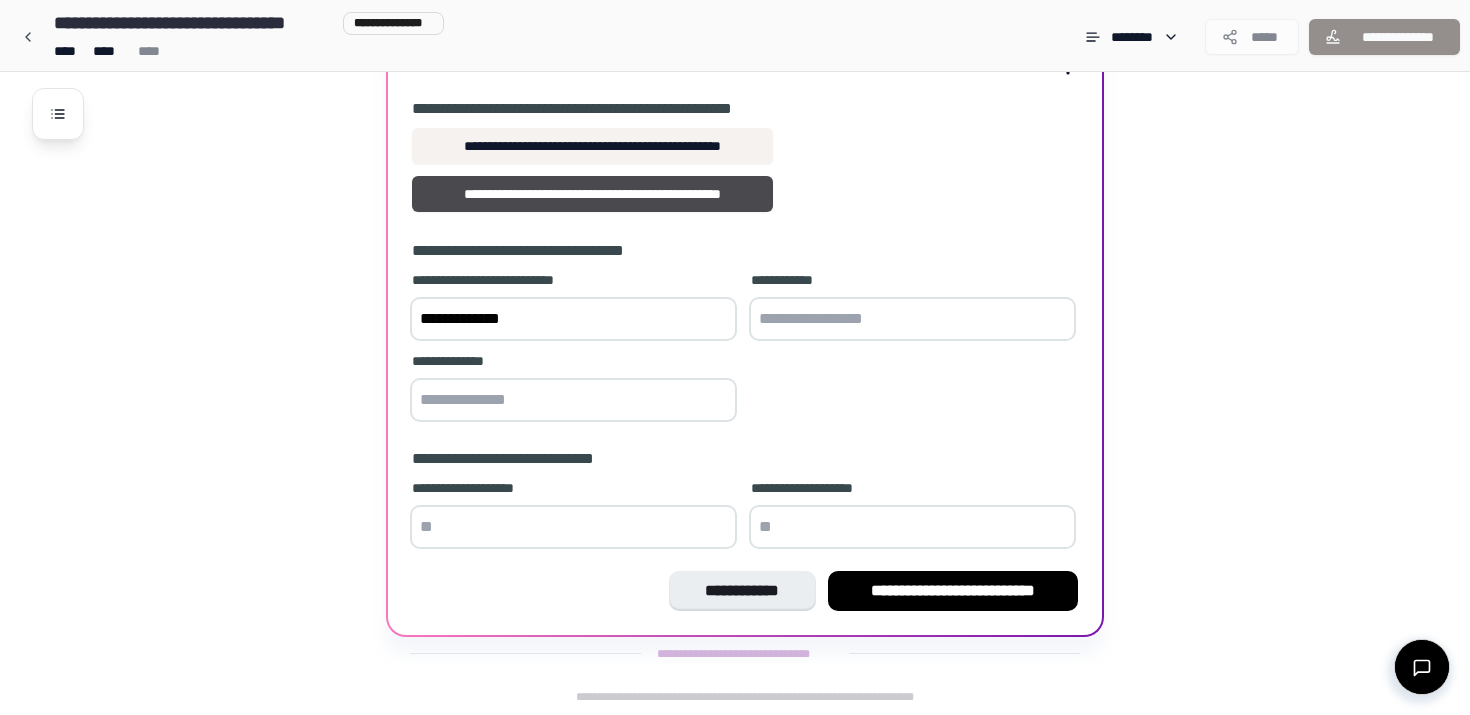 type on "**********" 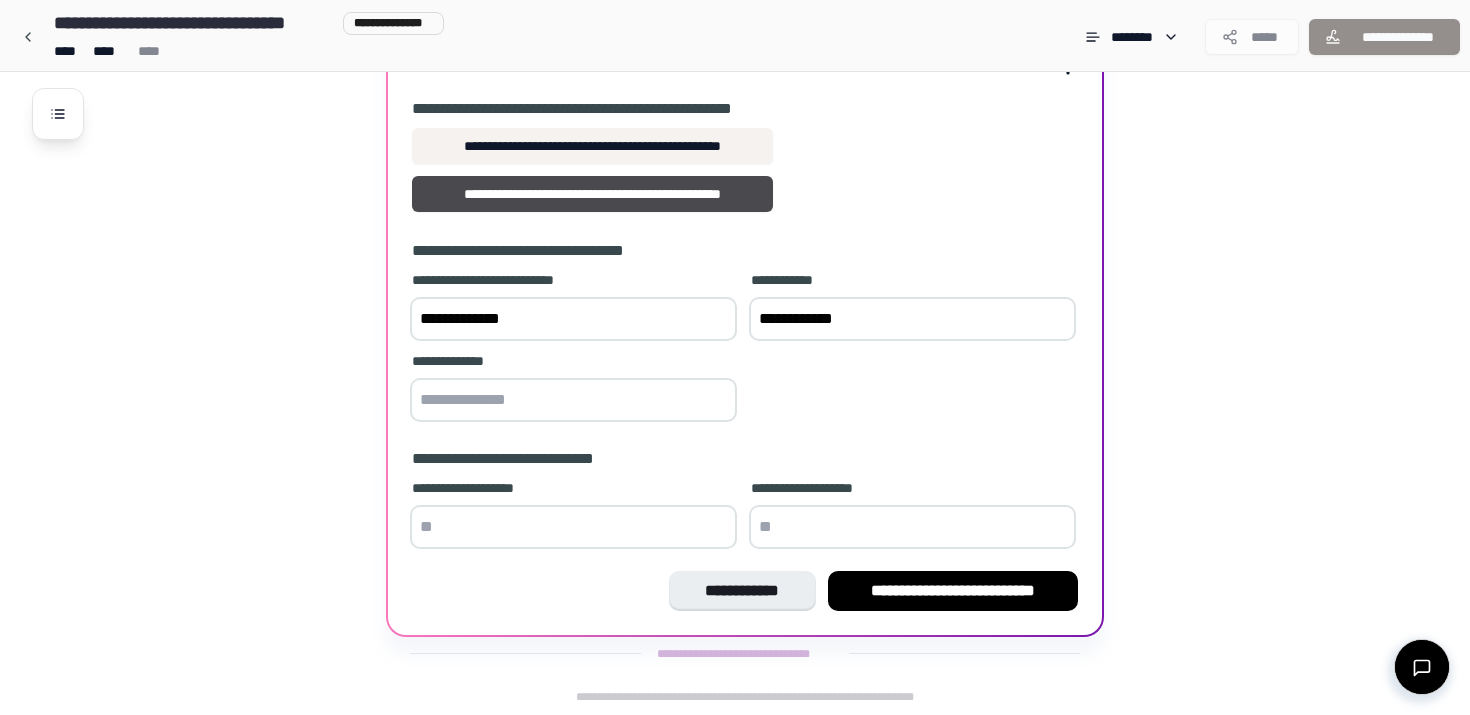 type on "**********" 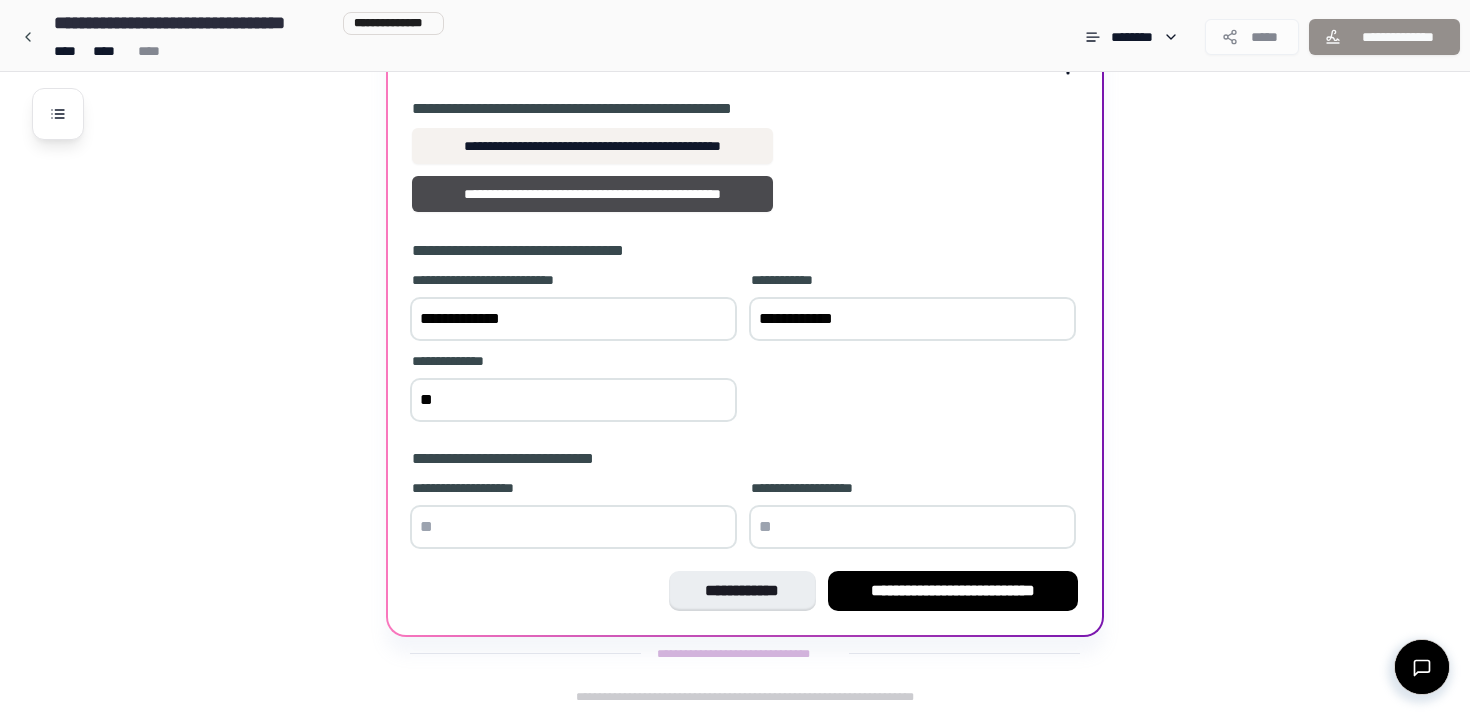 type on "*" 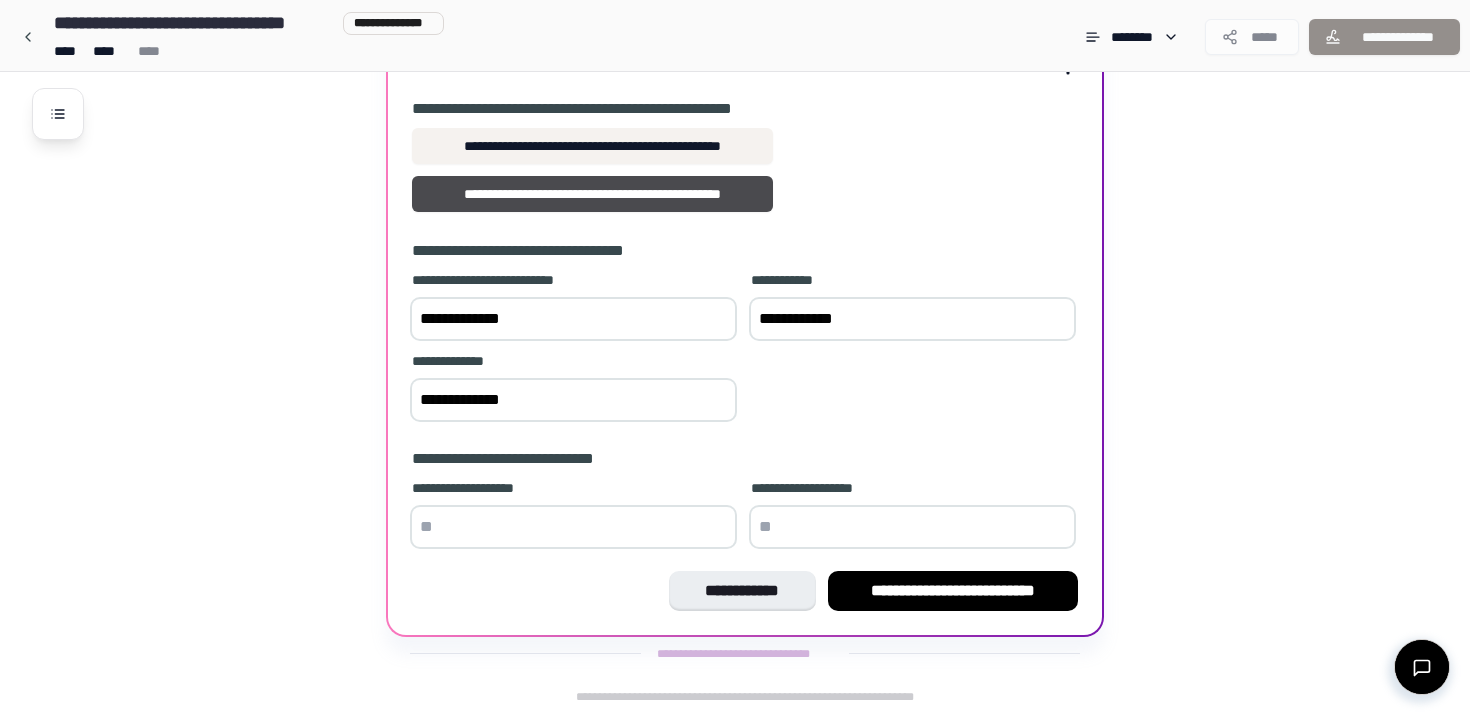 type on "**********" 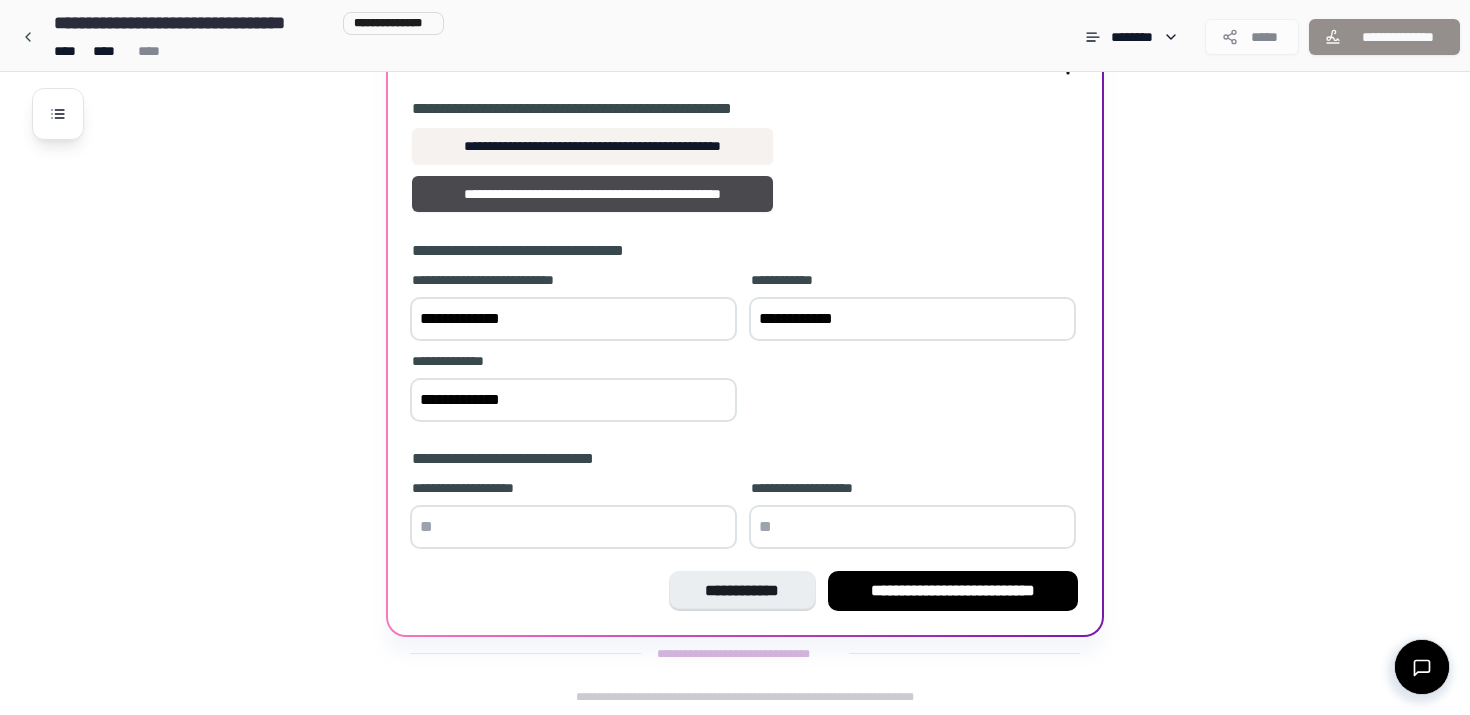 click at bounding box center (573, 527) 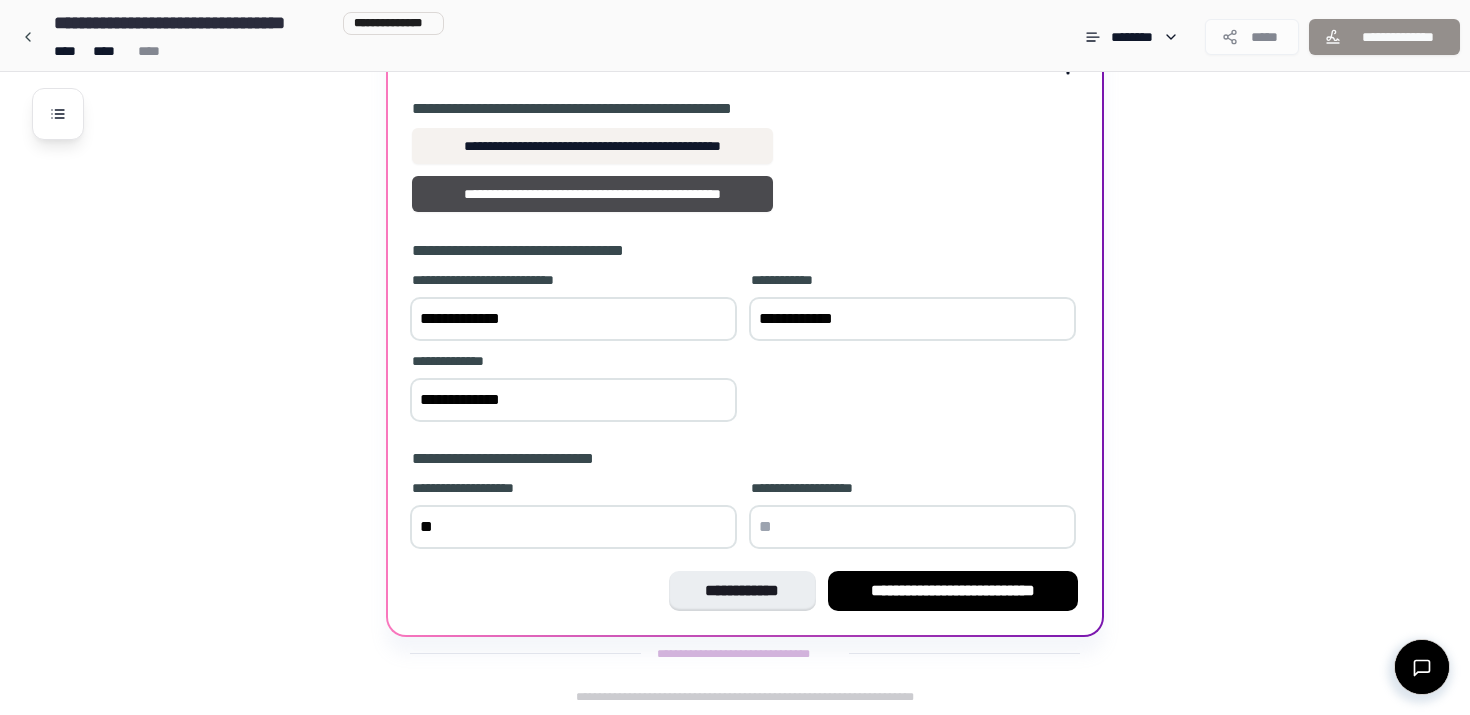 type on "**" 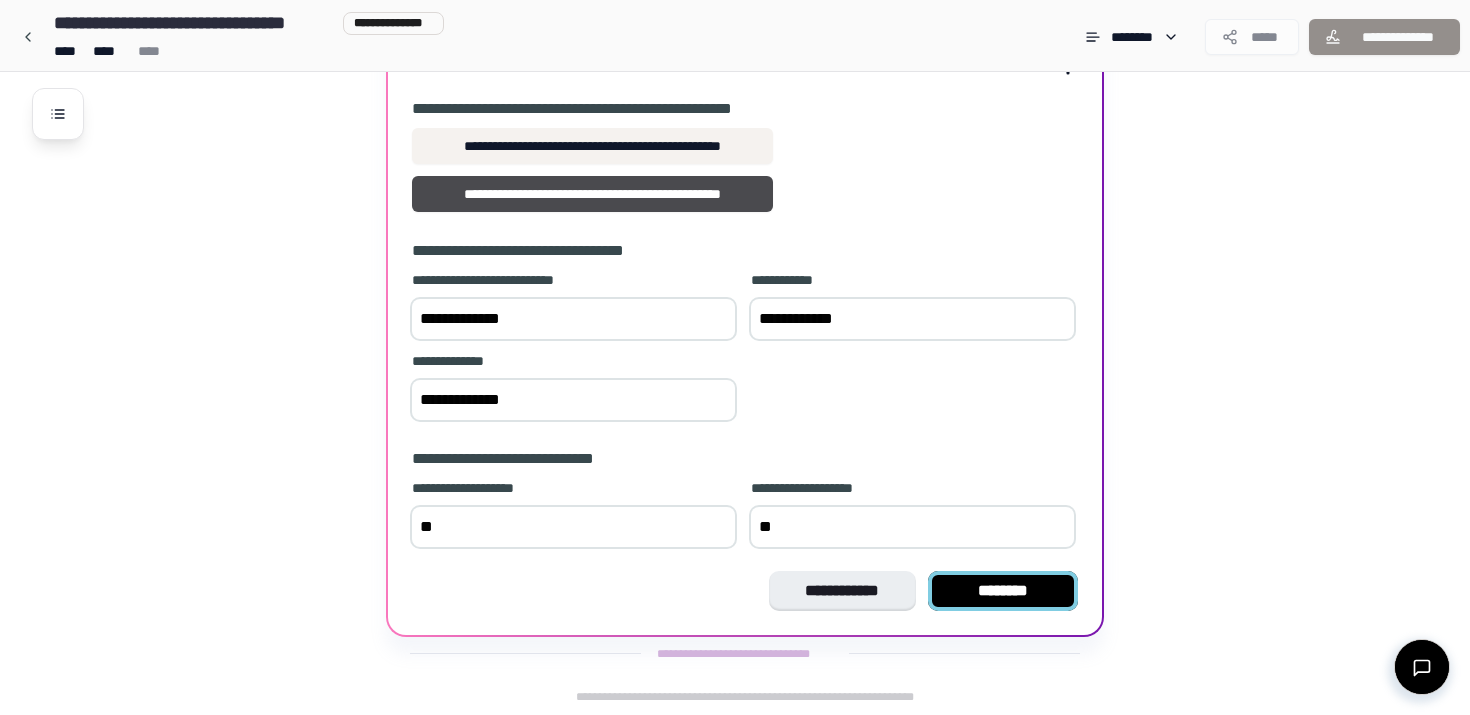 type on "**" 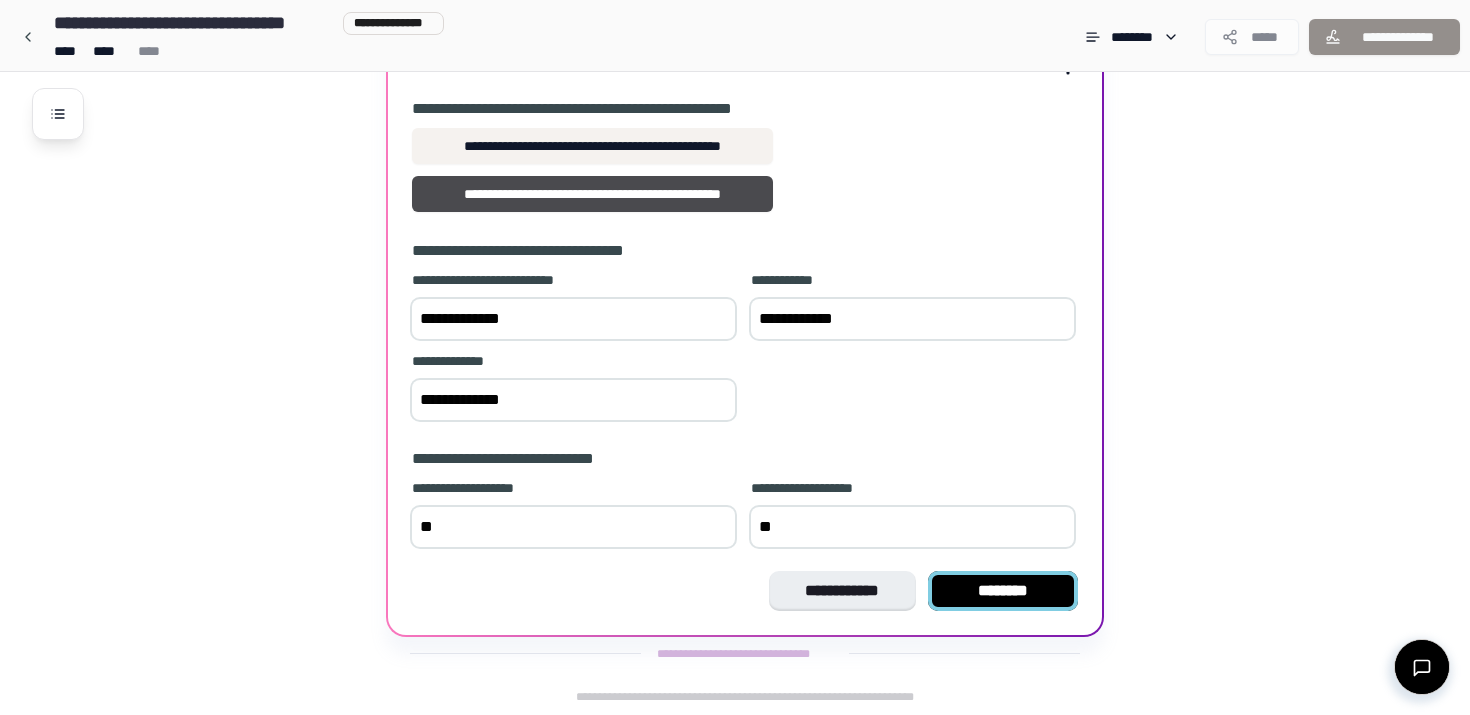 click on "********" at bounding box center (1003, 591) 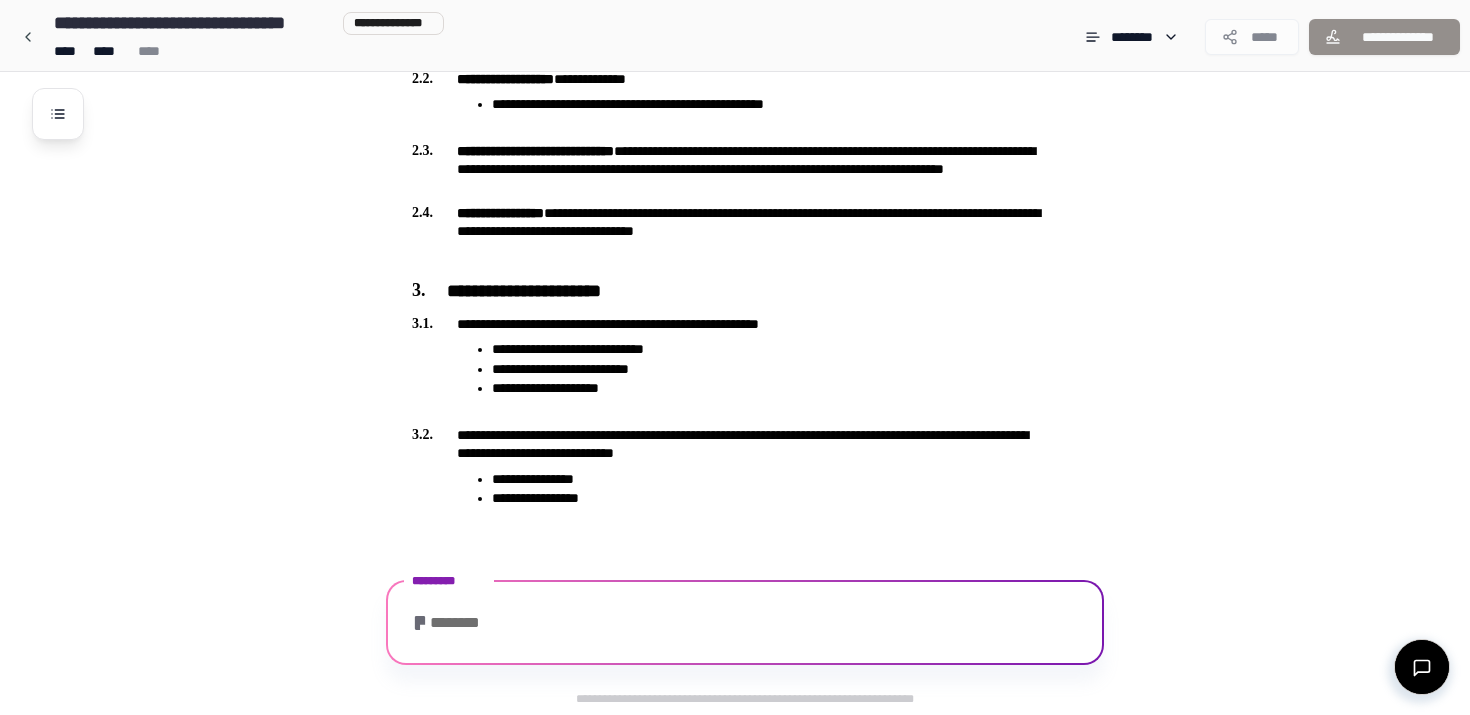 scroll, scrollTop: 1200, scrollLeft: 0, axis: vertical 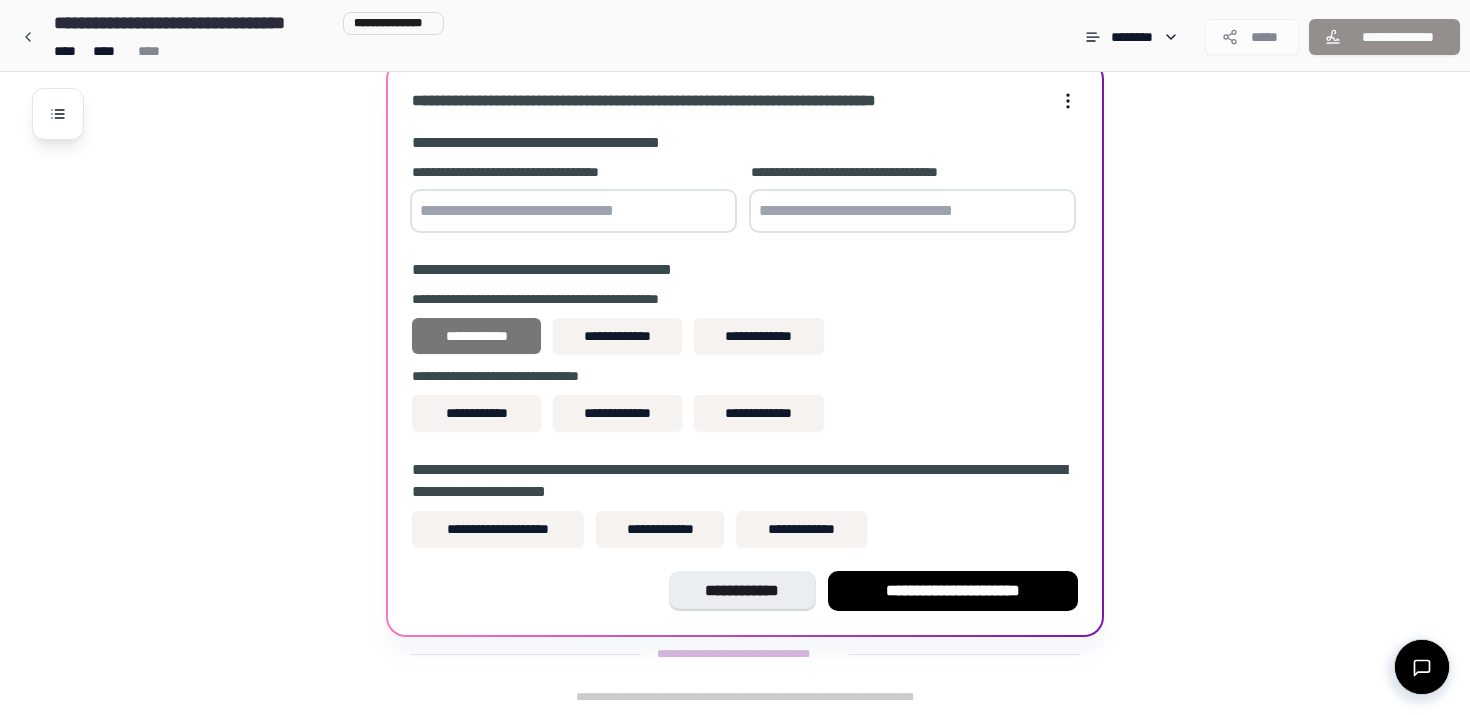 click on "**********" at bounding box center [476, 336] 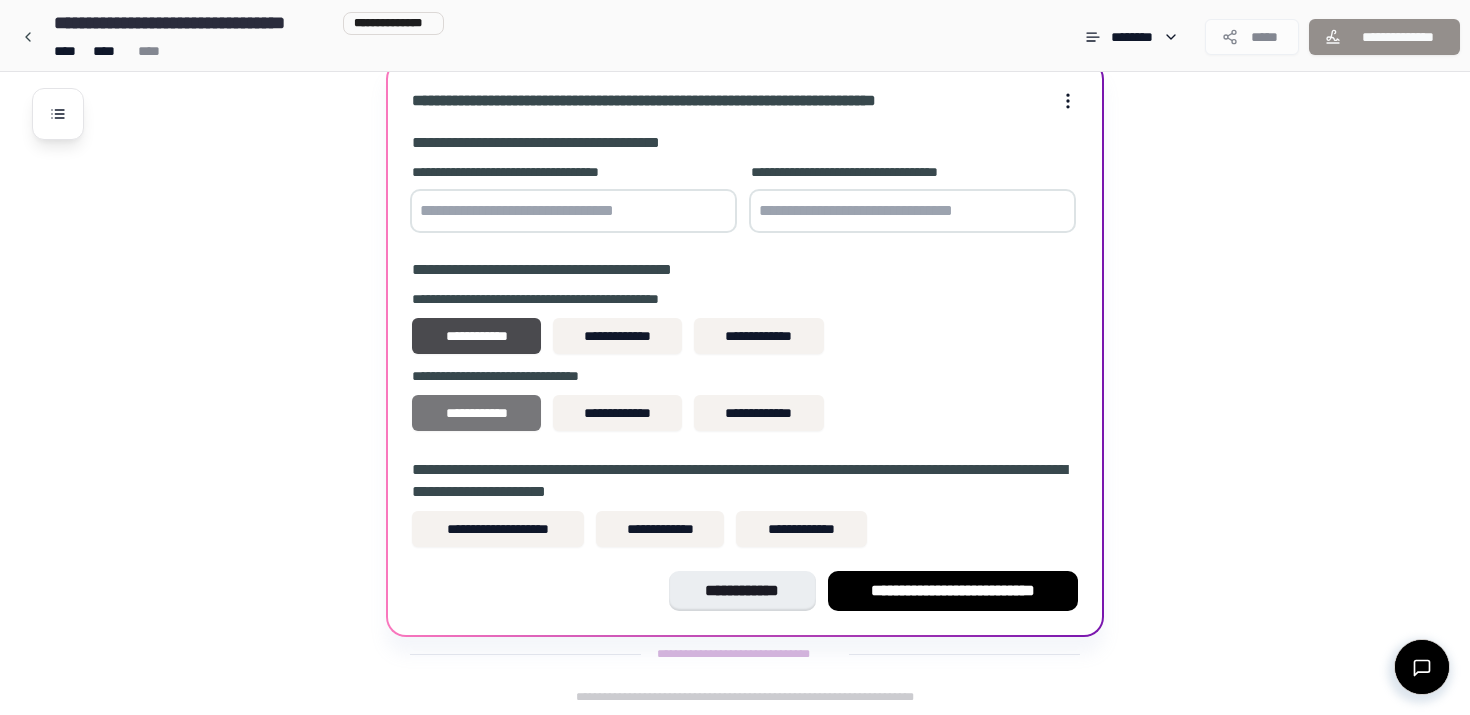 click on "**********" at bounding box center [476, 413] 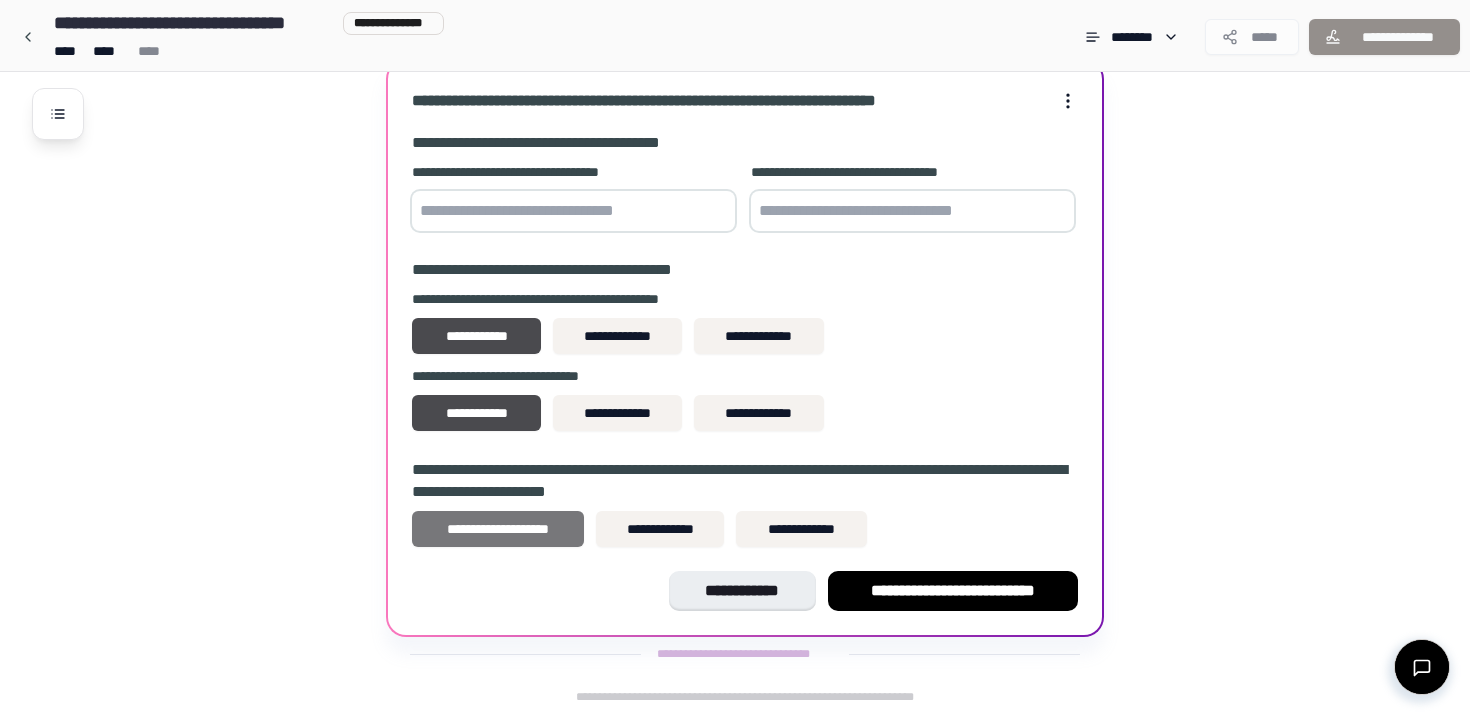 click on "**********" at bounding box center [498, 529] 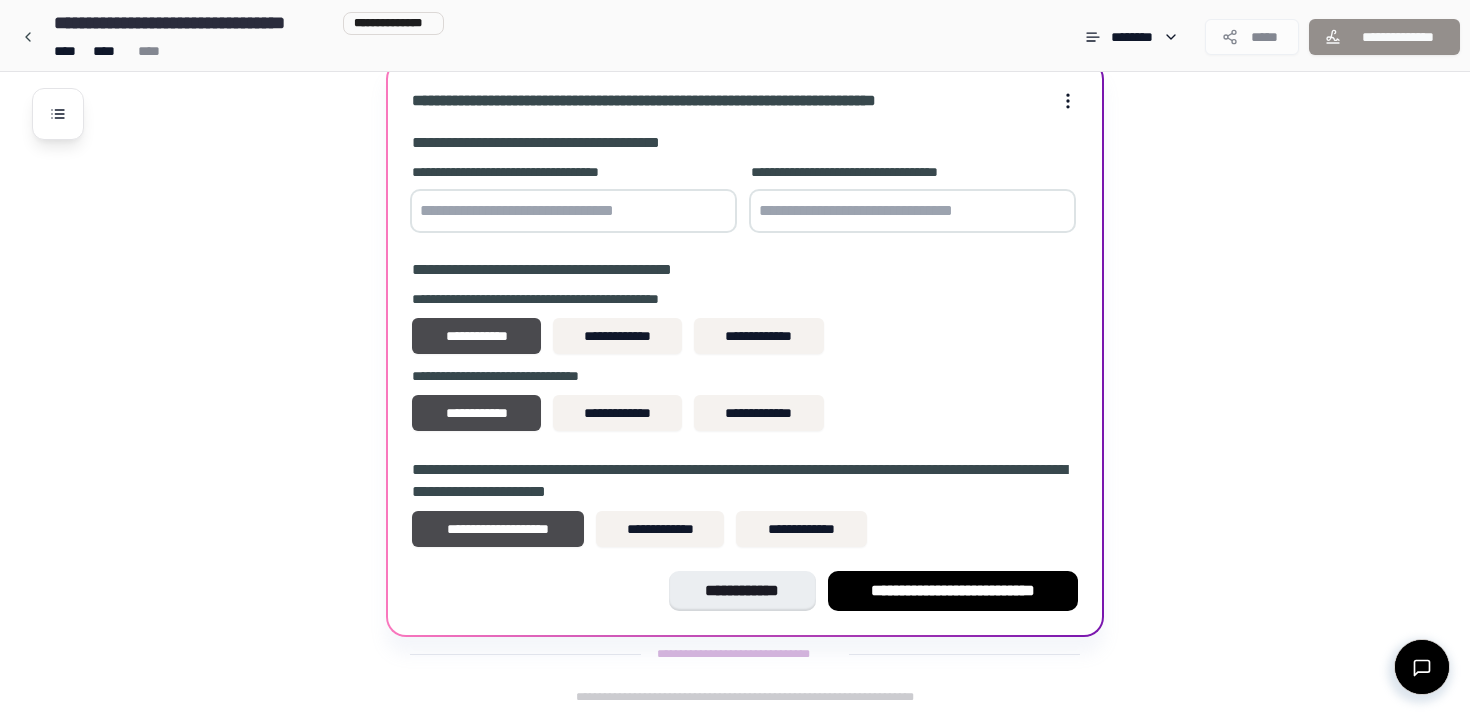 click at bounding box center (573, 211) 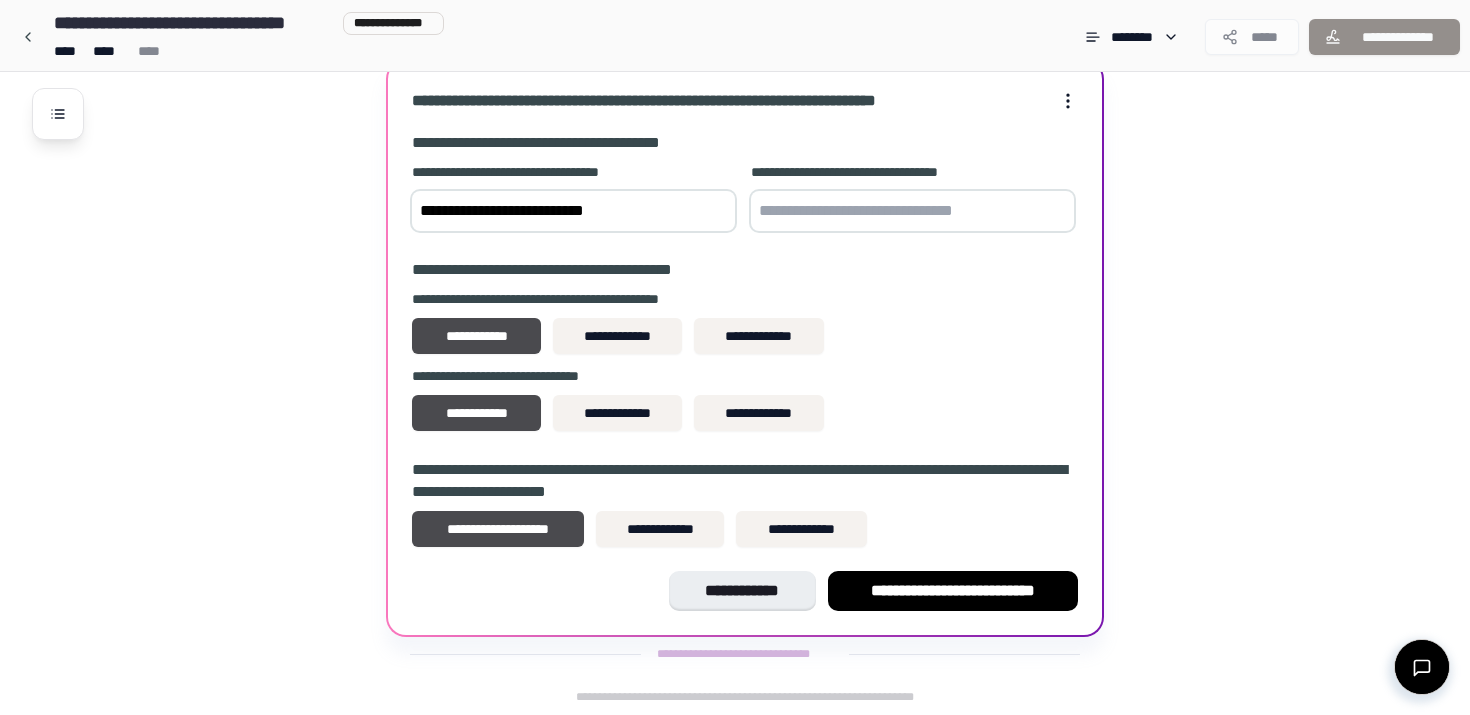 drag, startPoint x: 647, startPoint y: 214, endPoint x: 361, endPoint y: 205, distance: 286.14157 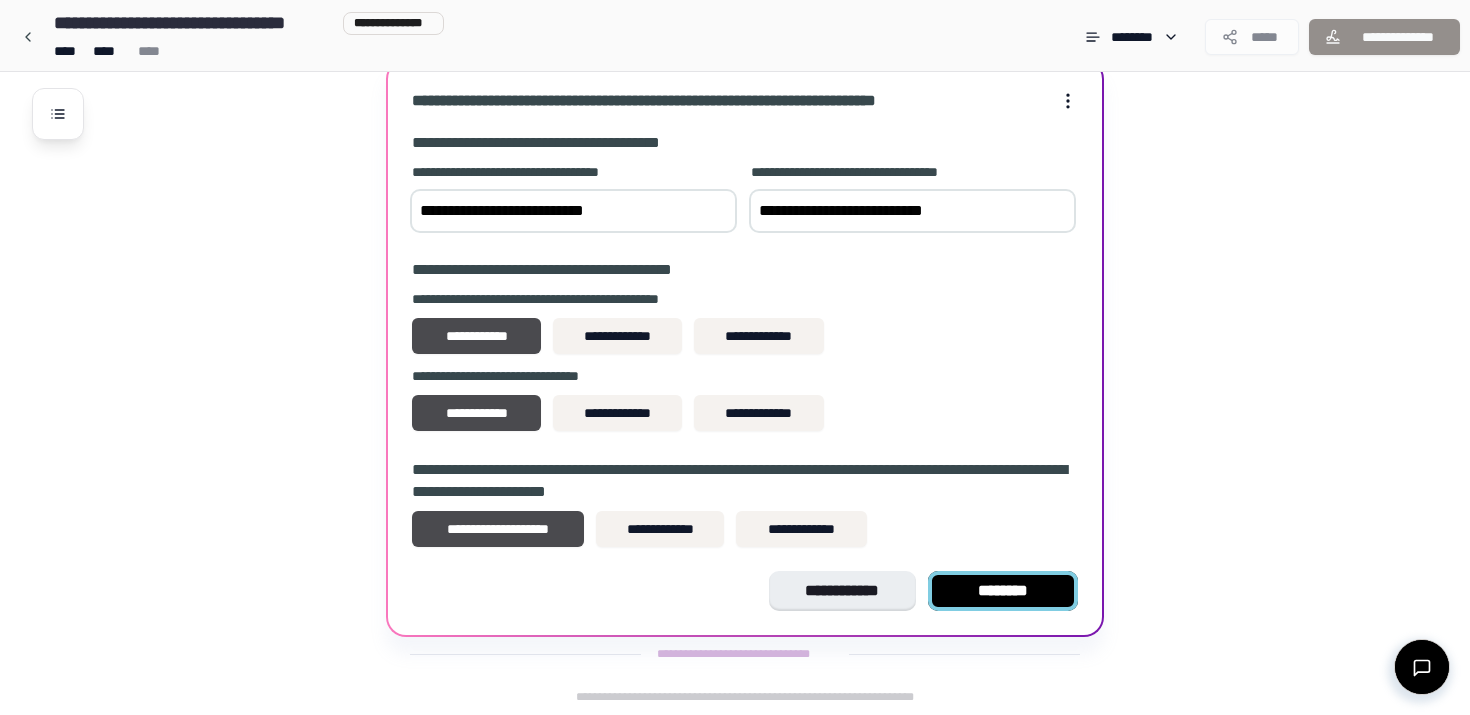 type on "**********" 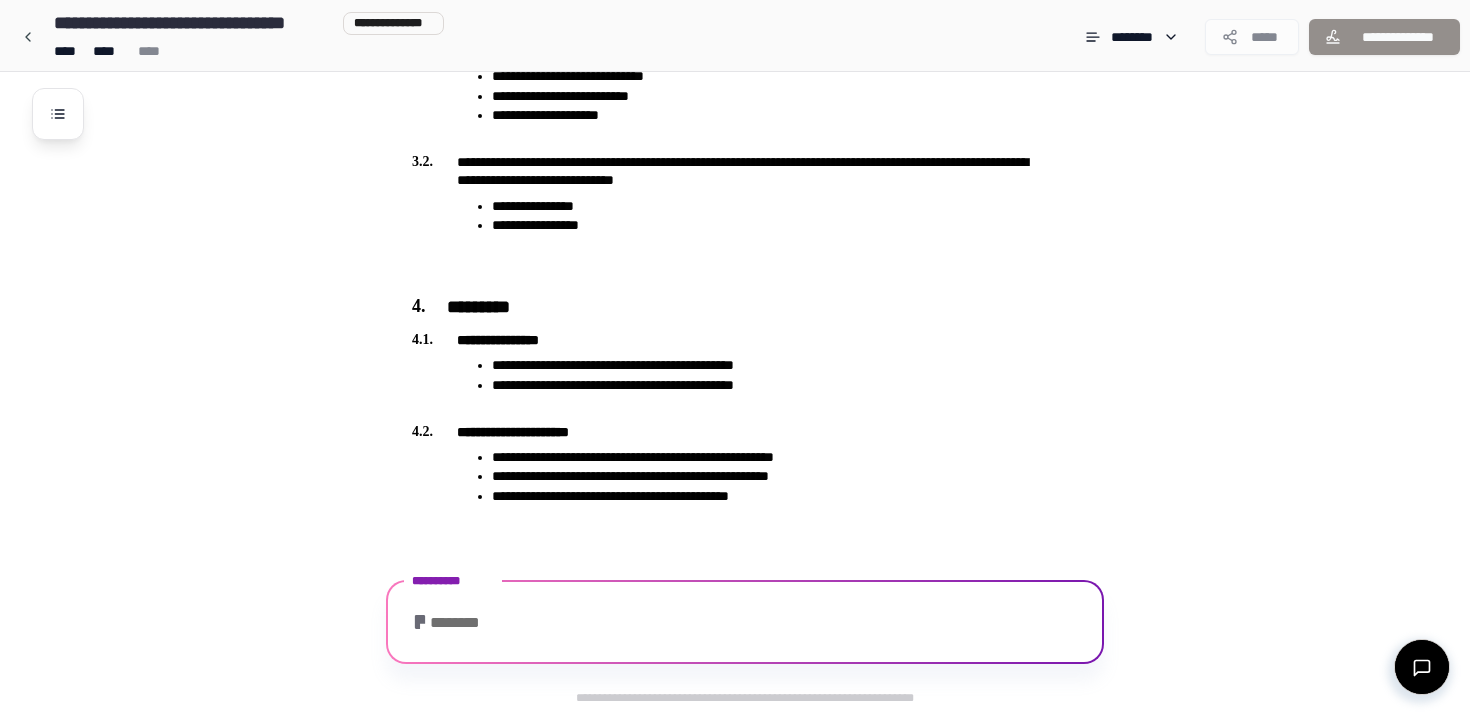 scroll, scrollTop: 1434, scrollLeft: 0, axis: vertical 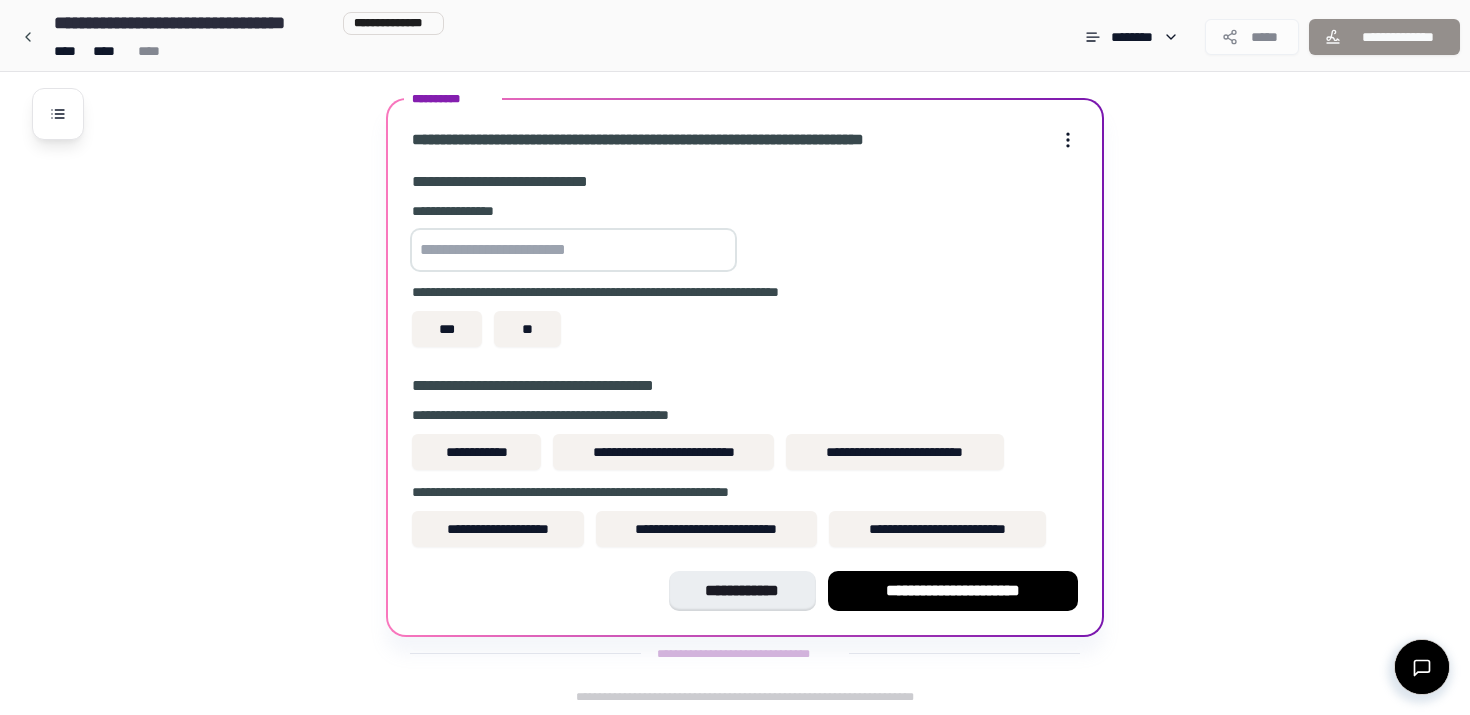 click at bounding box center (573, 250) 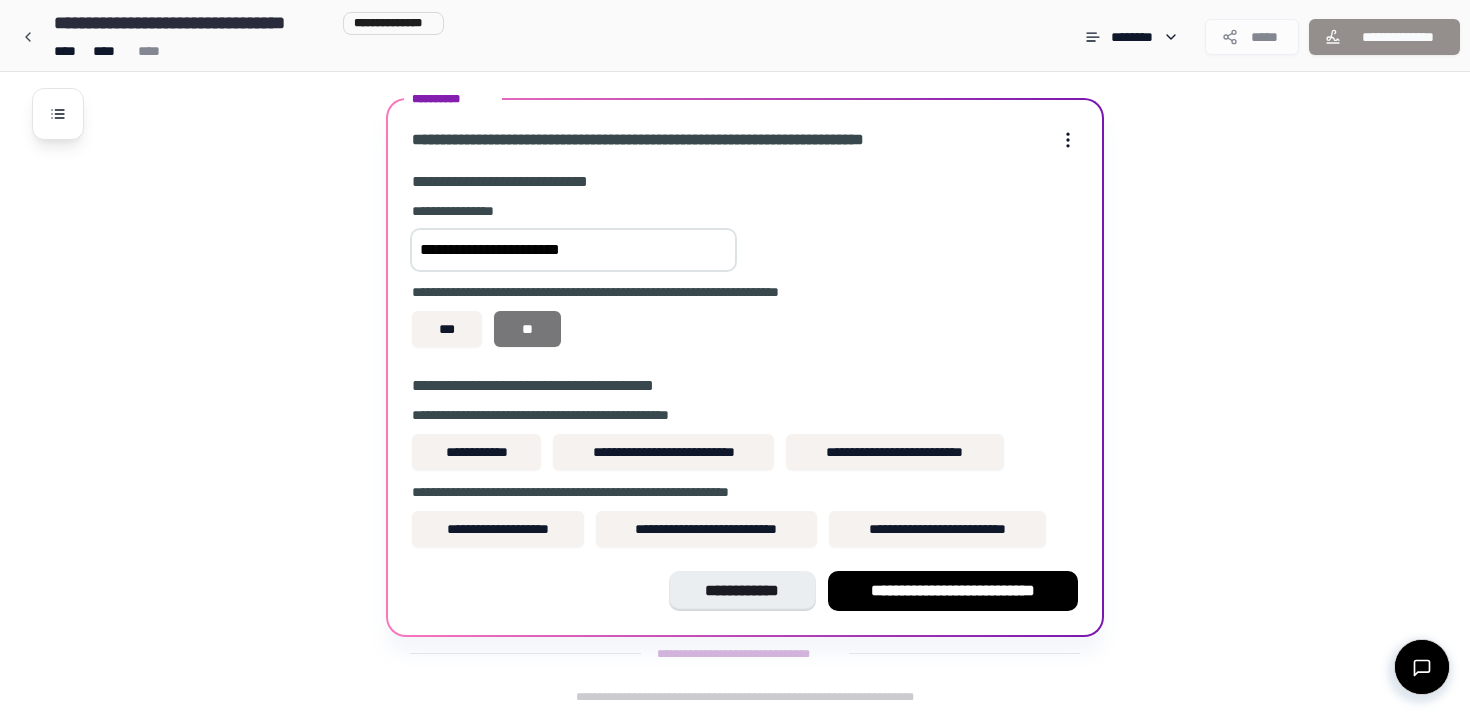 type on "**********" 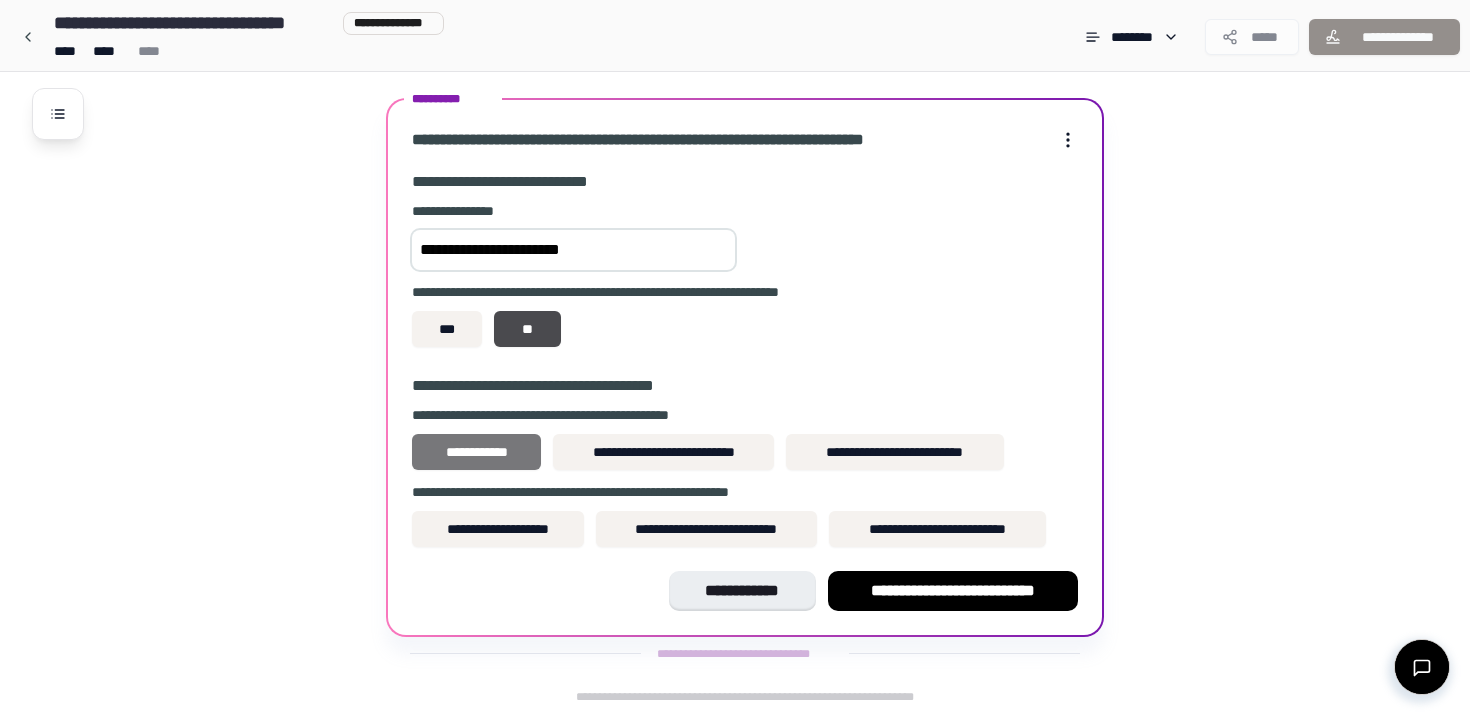 click on "**********" at bounding box center (476, 452) 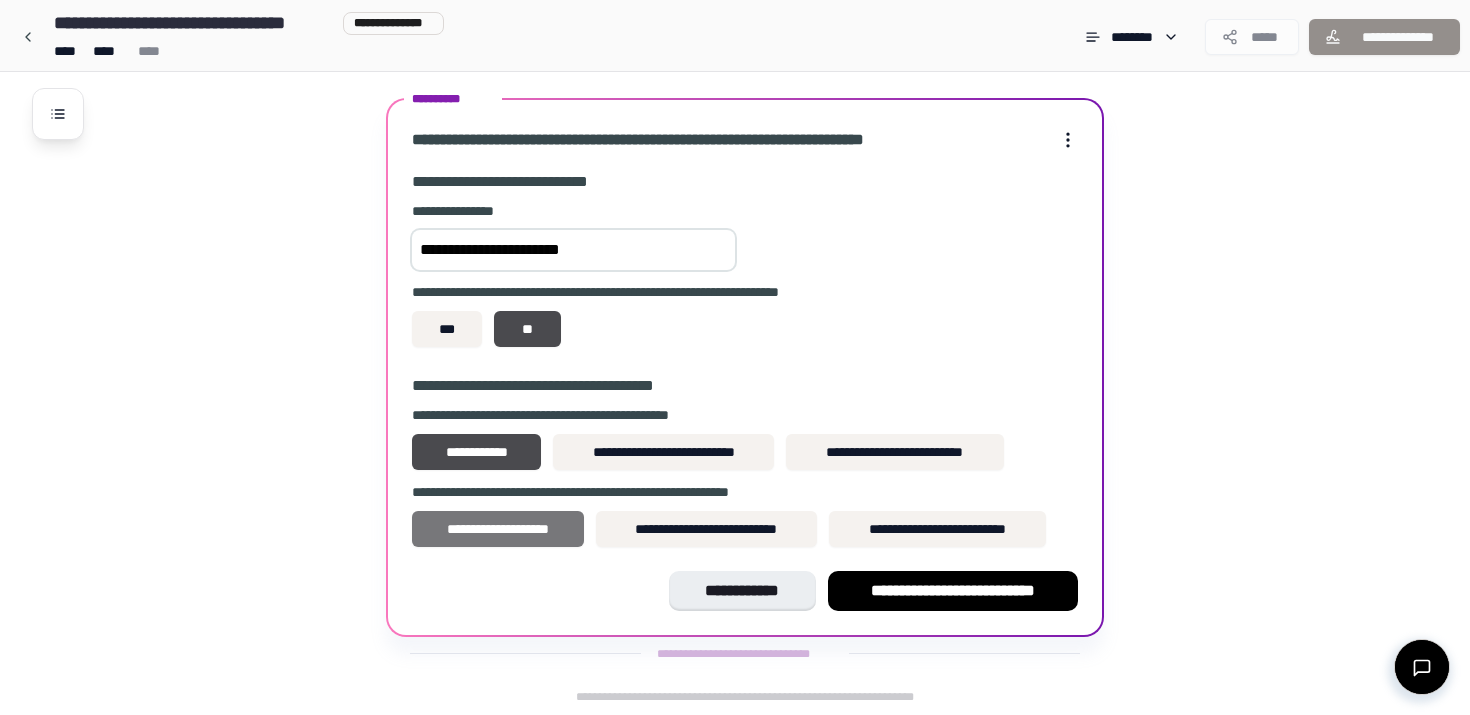 click on "**********" at bounding box center (498, 529) 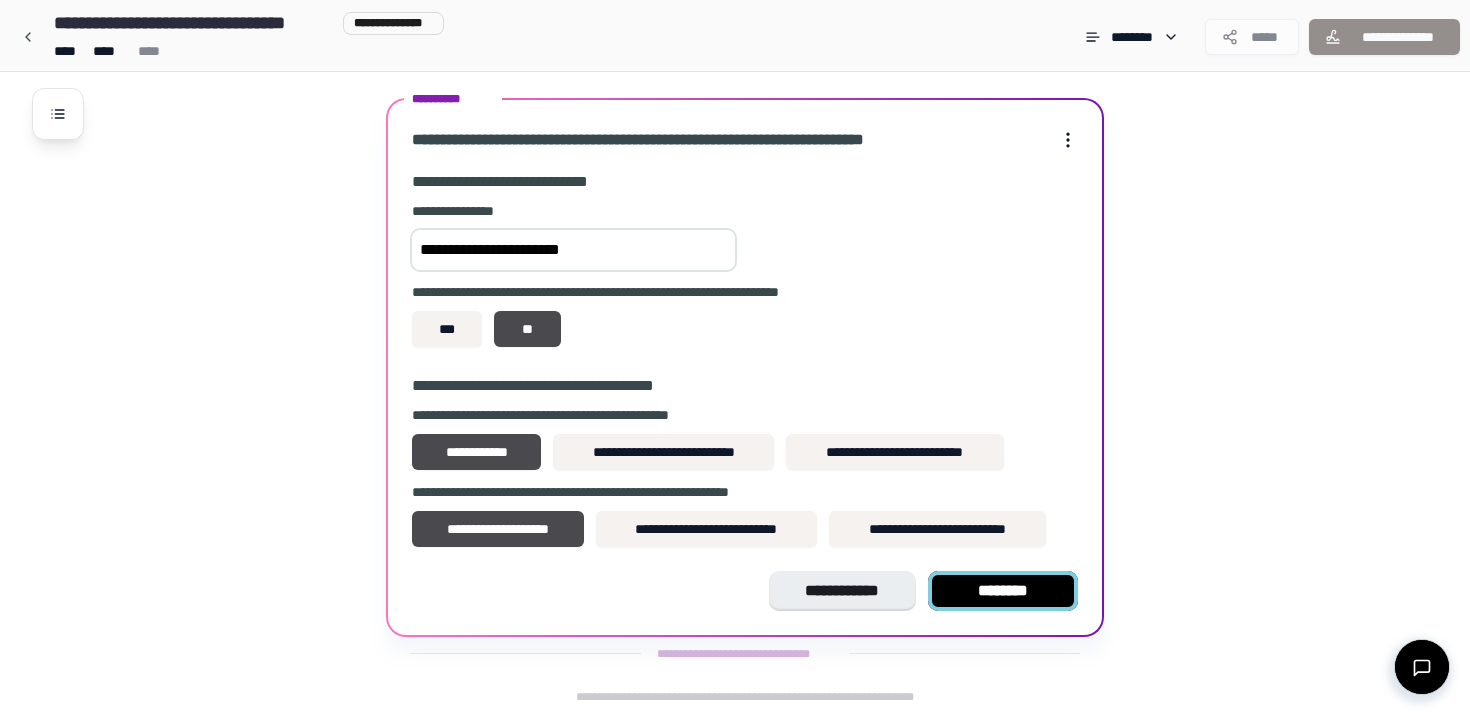 click on "********" at bounding box center [1003, 591] 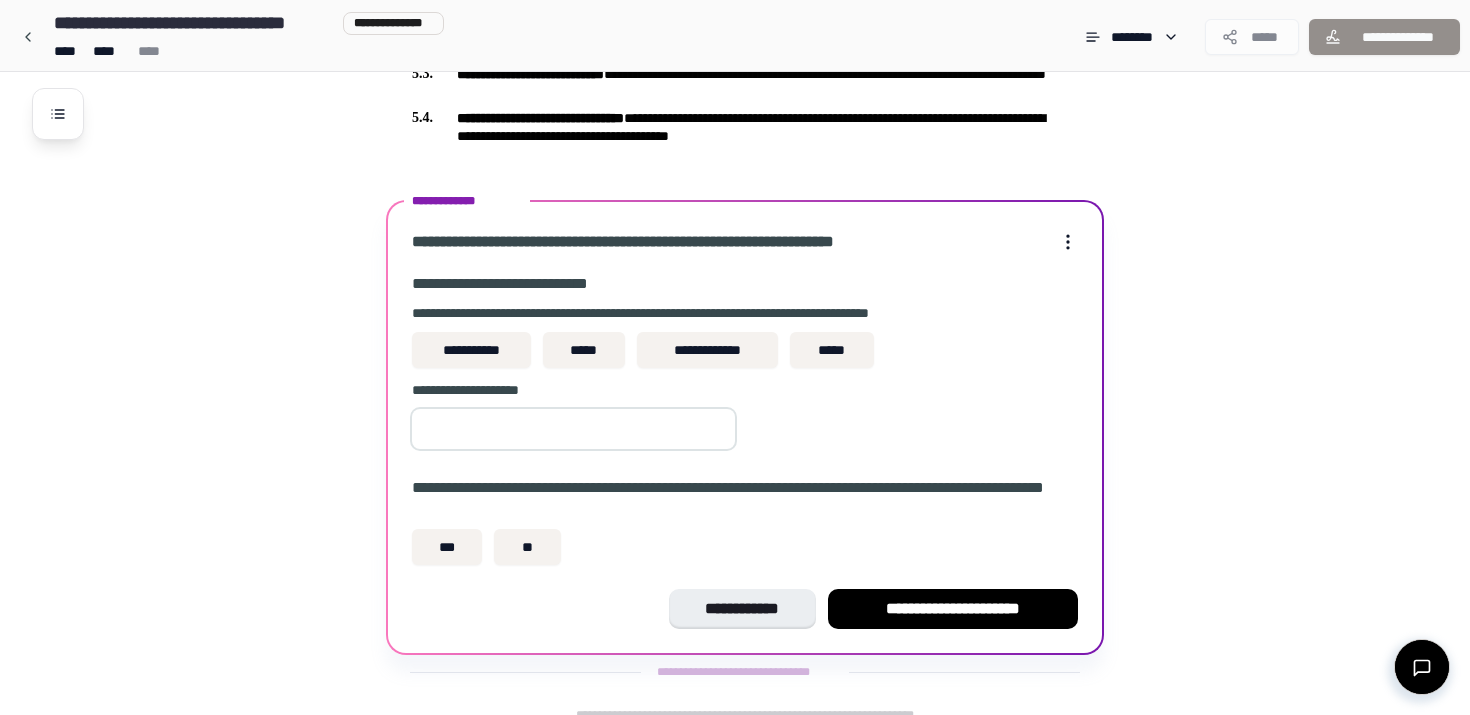 scroll, scrollTop: 1547, scrollLeft: 0, axis: vertical 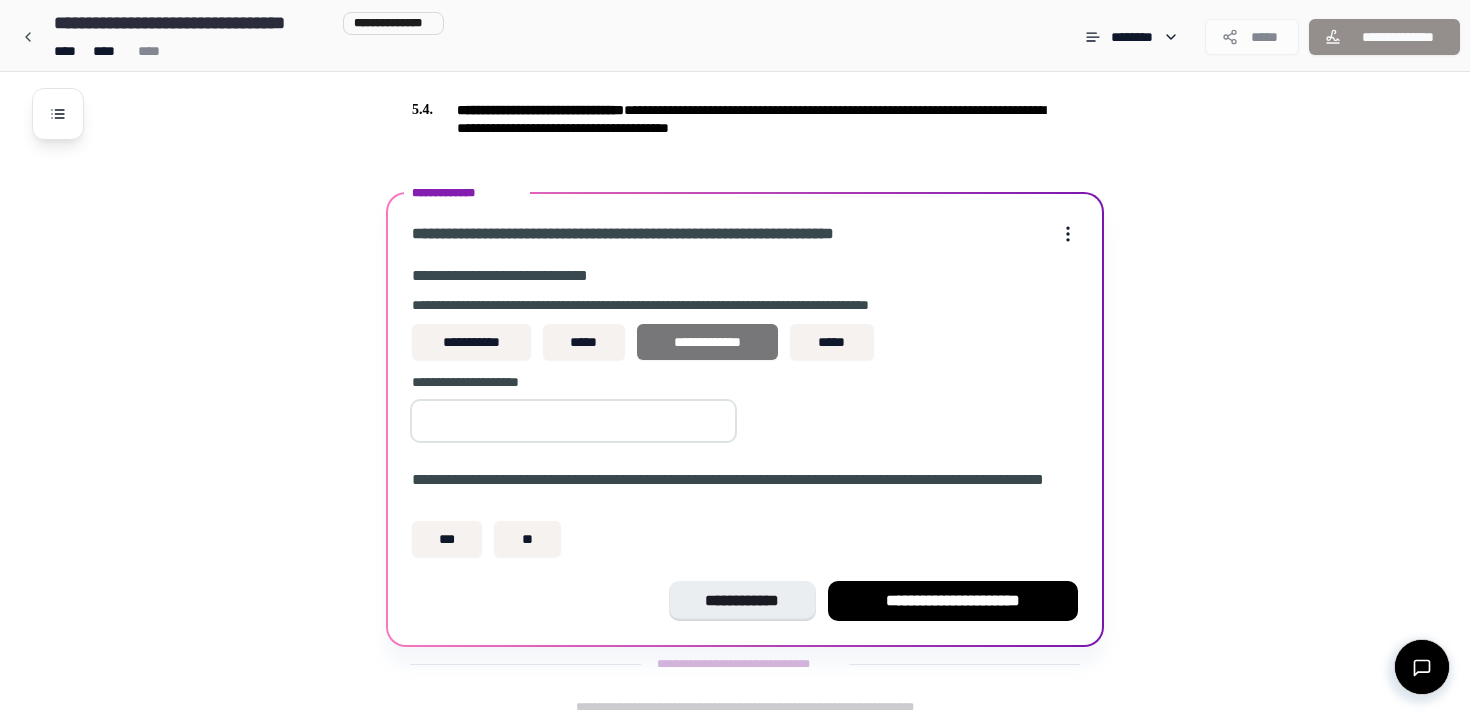 click on "**********" at bounding box center [707, 342] 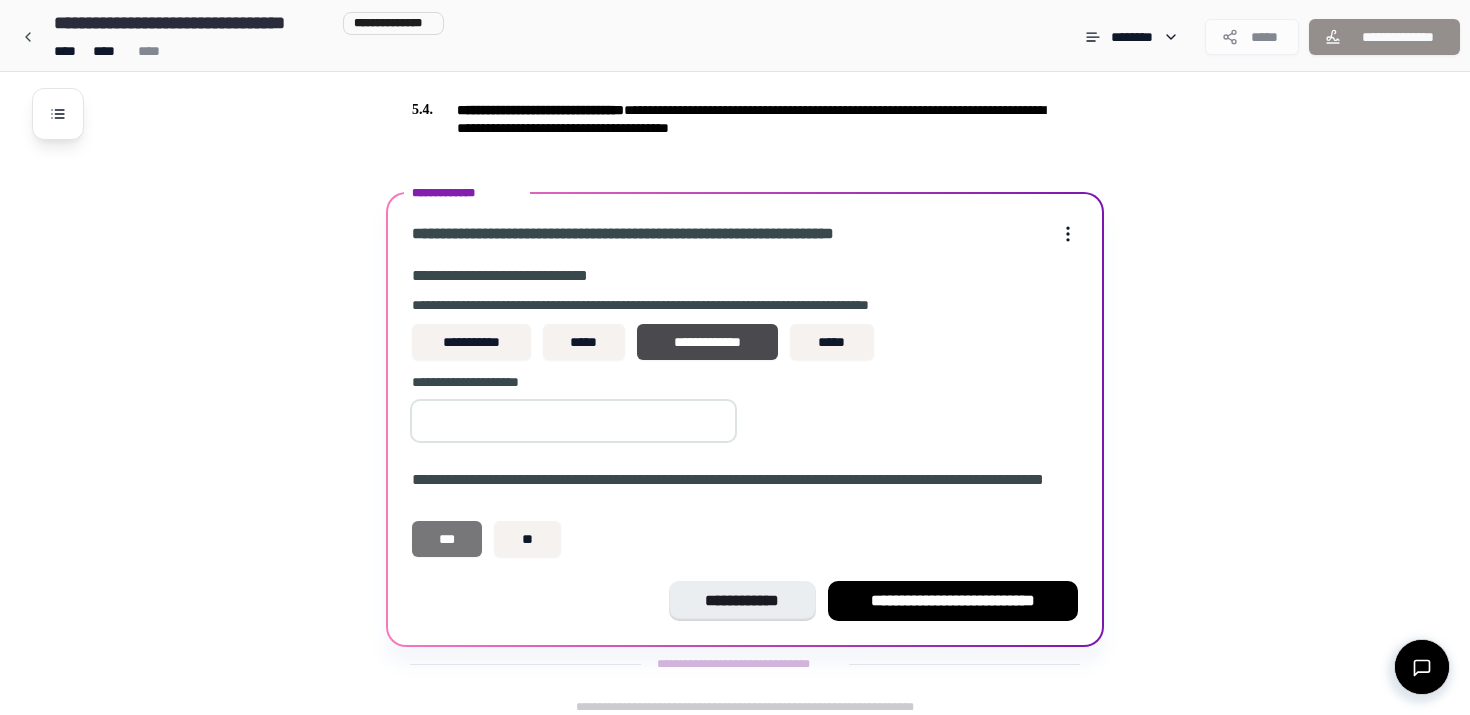 click on "***" at bounding box center [447, 539] 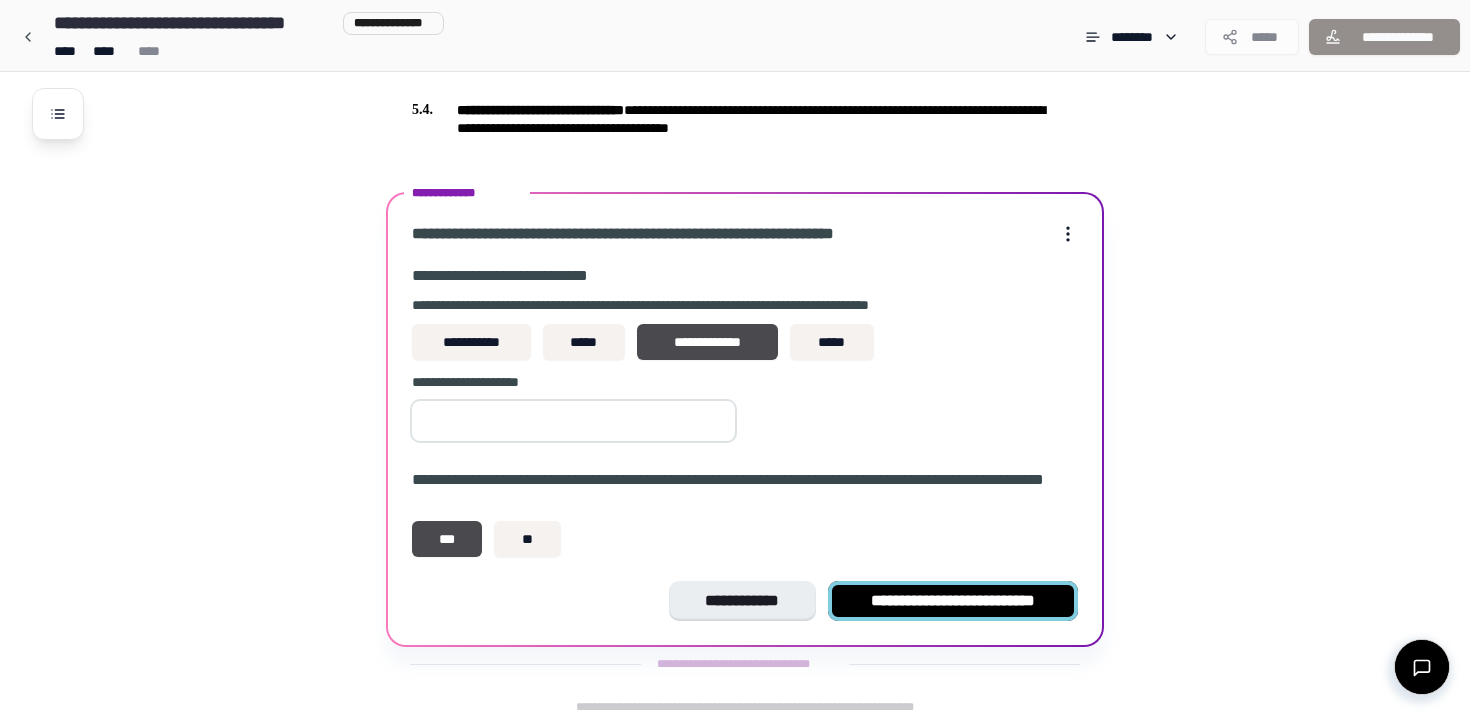 click on "**********" at bounding box center [953, 601] 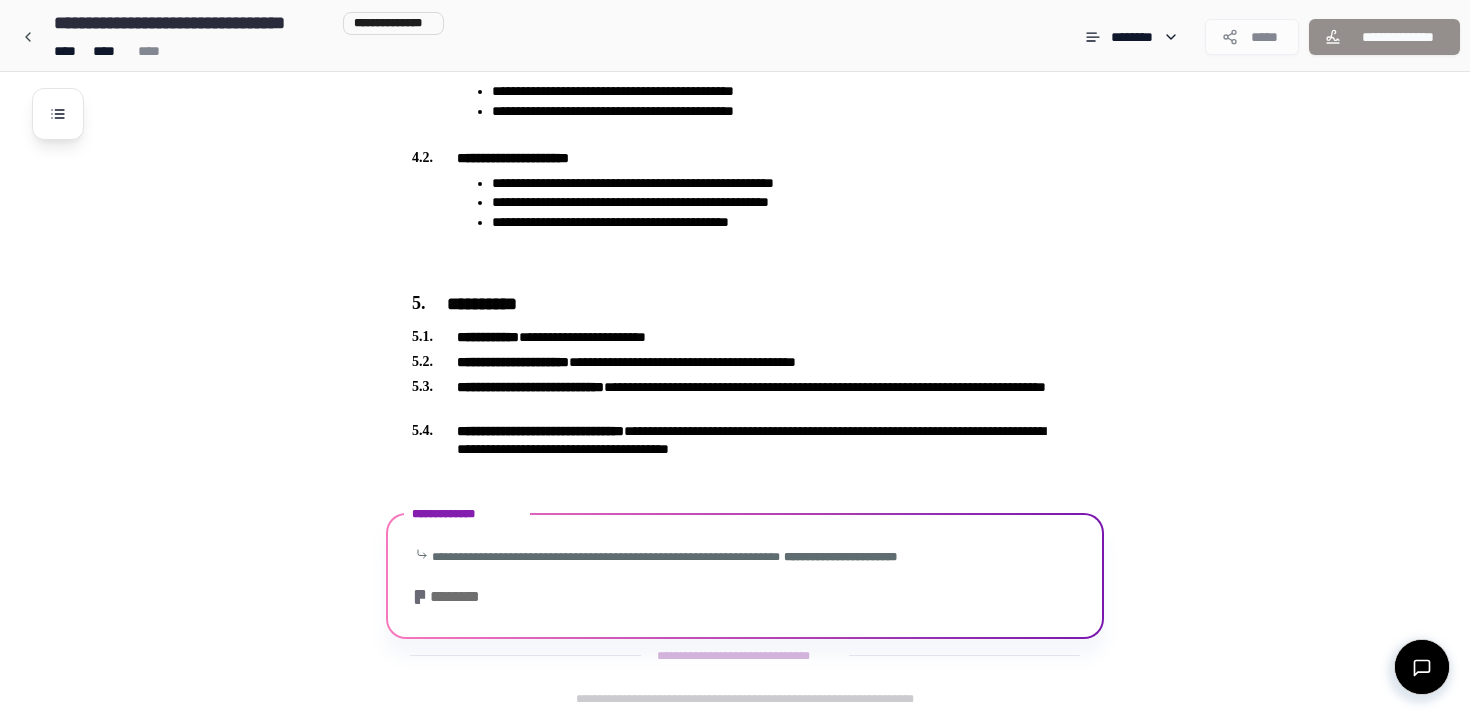 scroll, scrollTop: 1363, scrollLeft: 0, axis: vertical 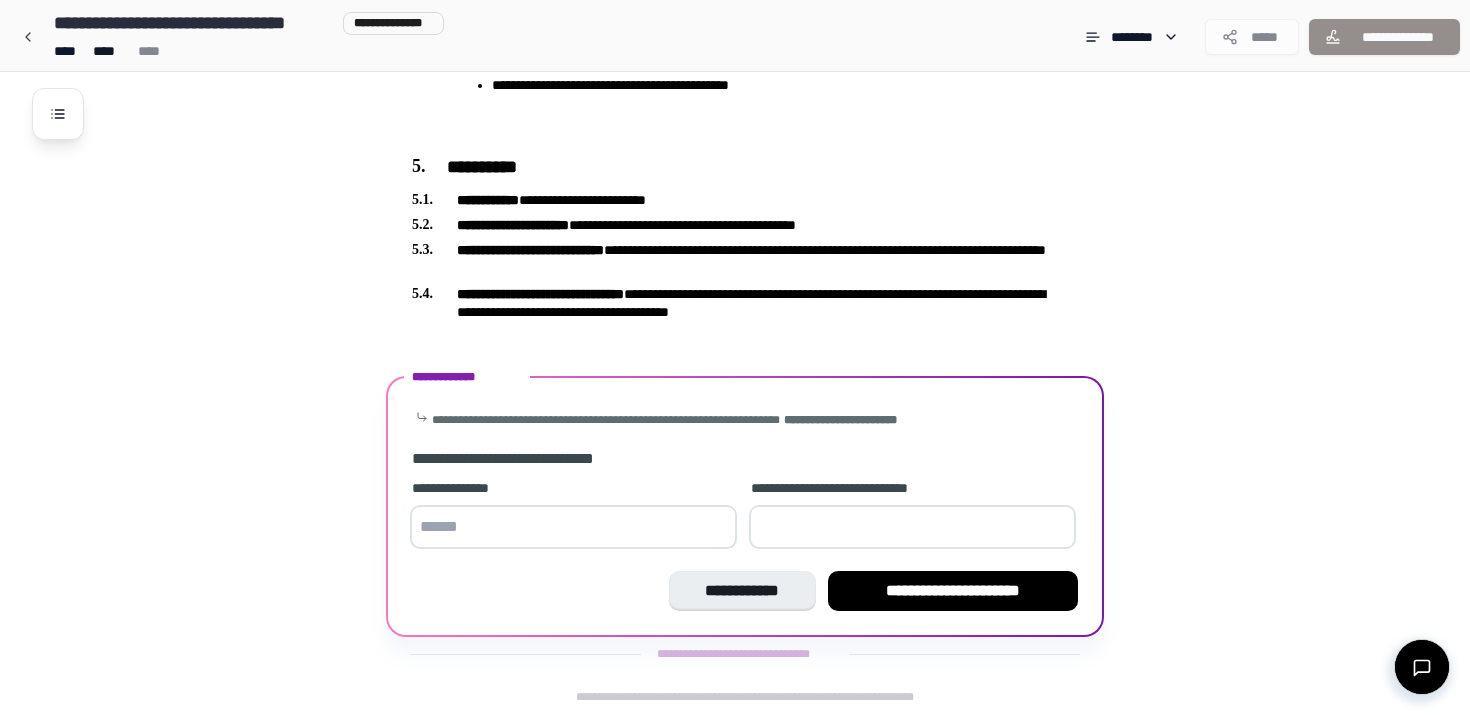 click on "**********" at bounding box center [953, 591] 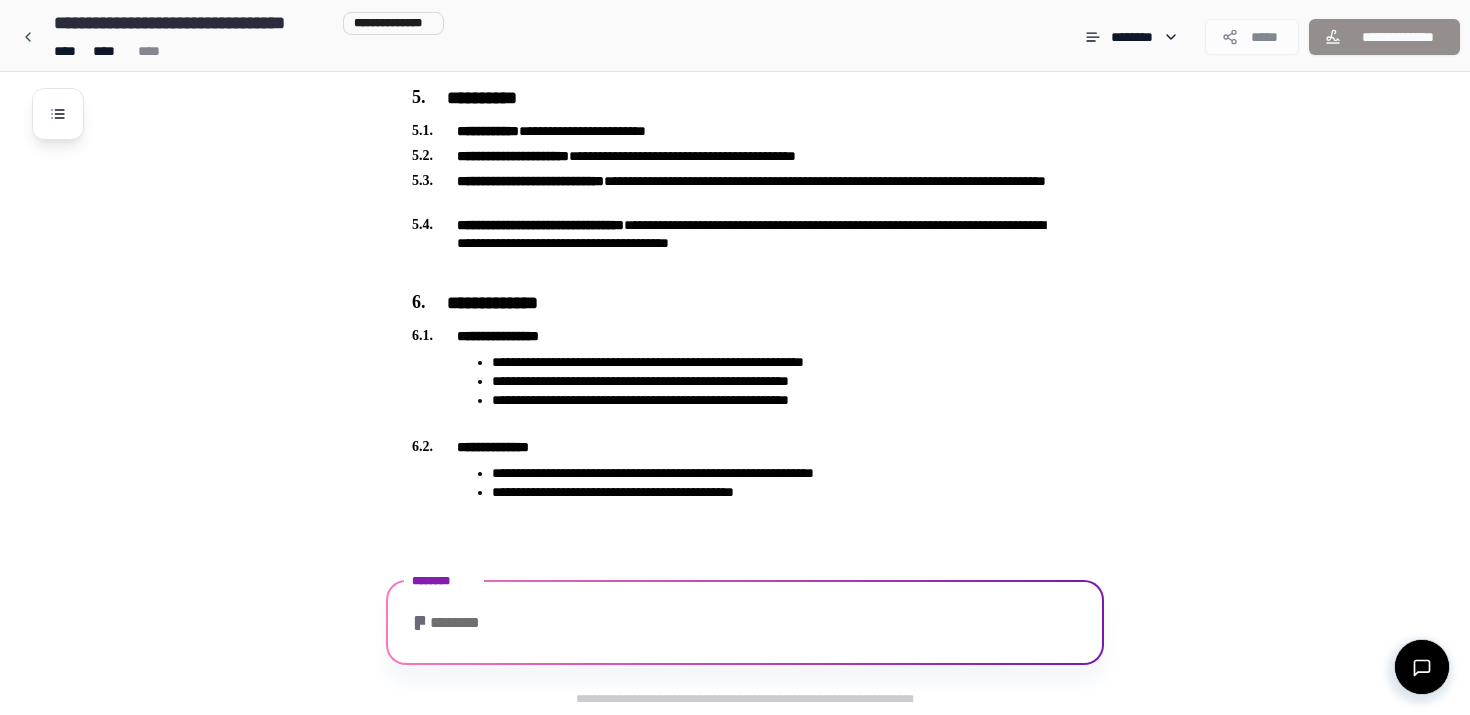 scroll, scrollTop: 1940, scrollLeft: 0, axis: vertical 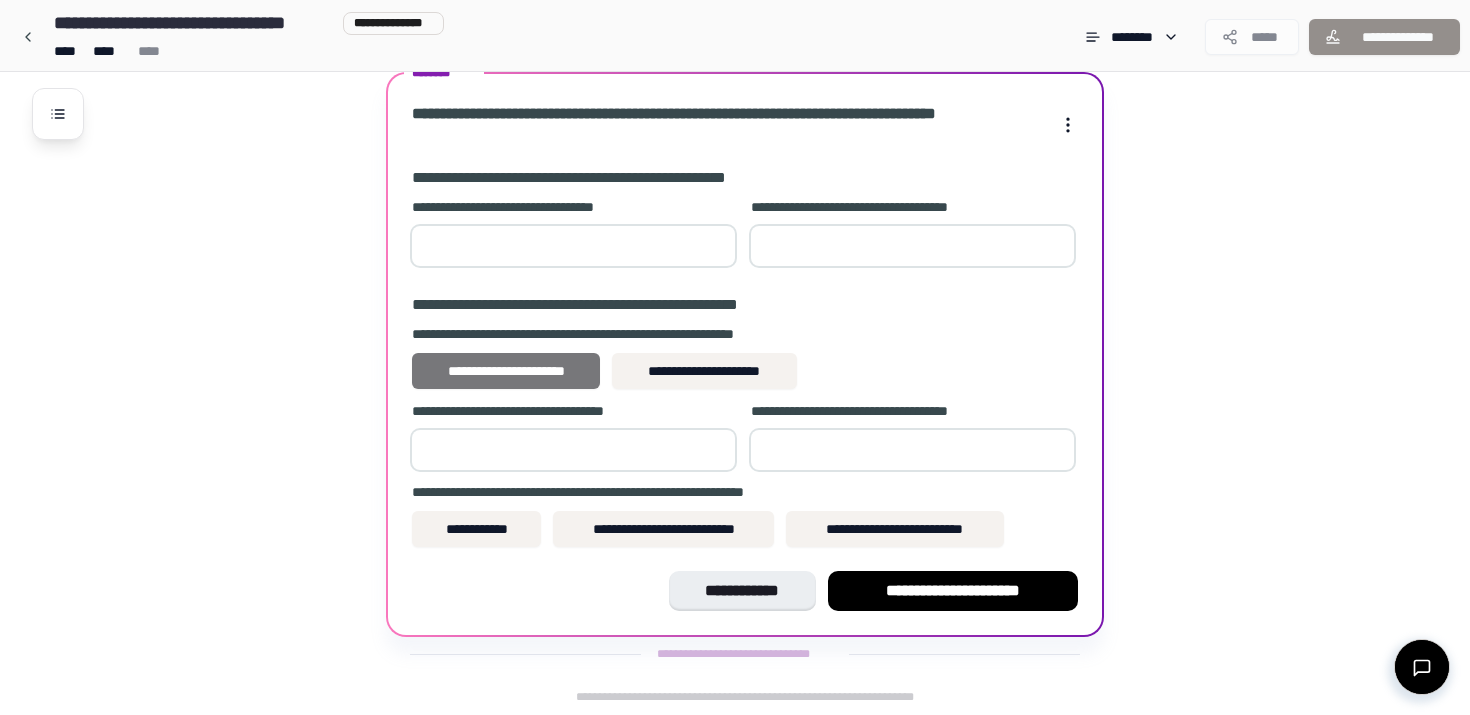 click on "**********" at bounding box center (506, 371) 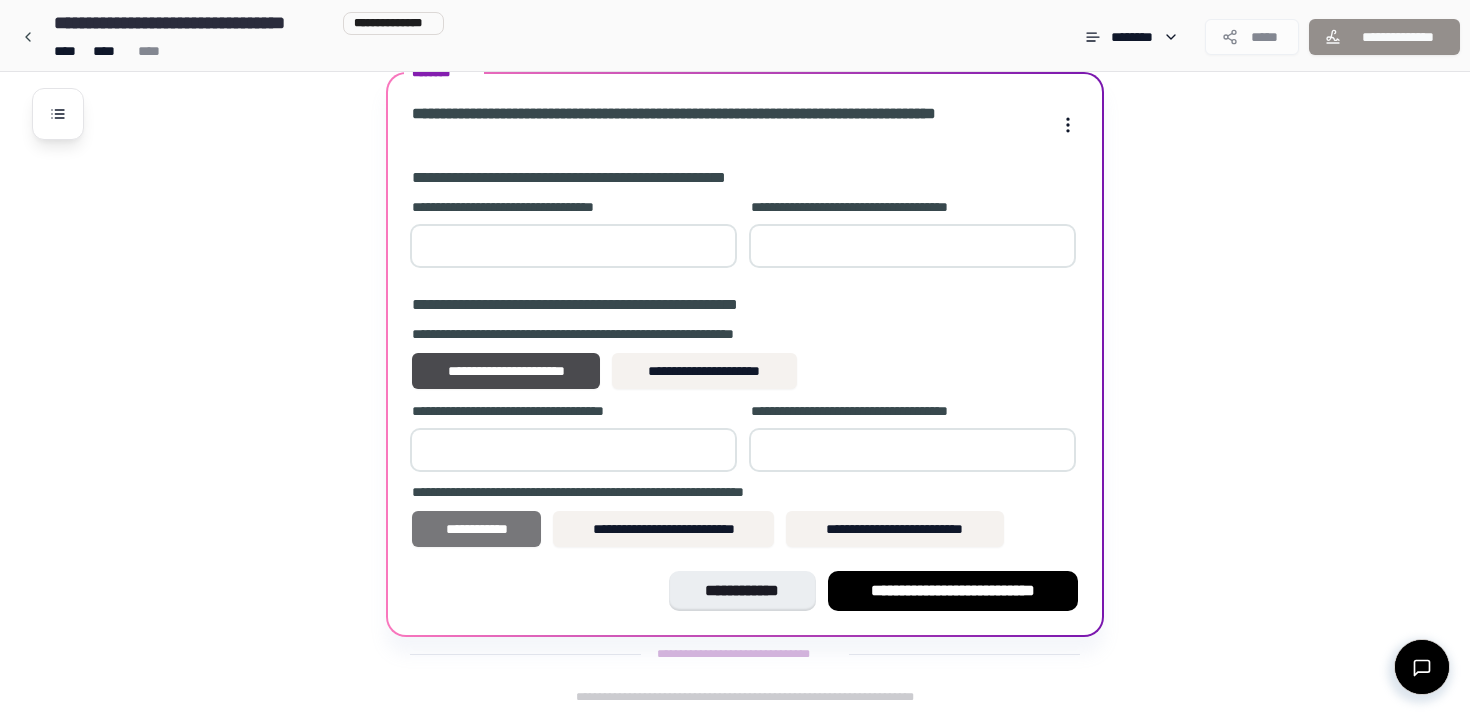 click on "**********" at bounding box center [476, 529] 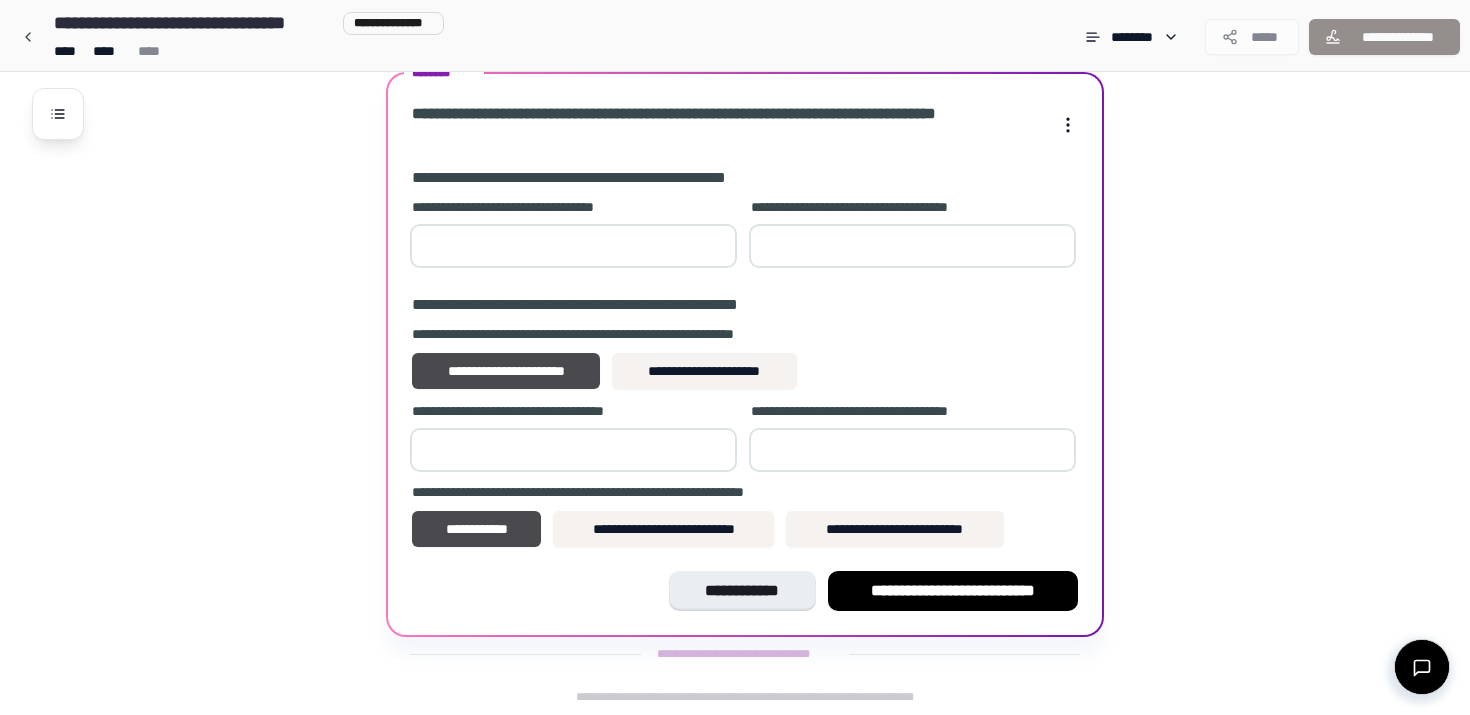 click at bounding box center [573, 450] 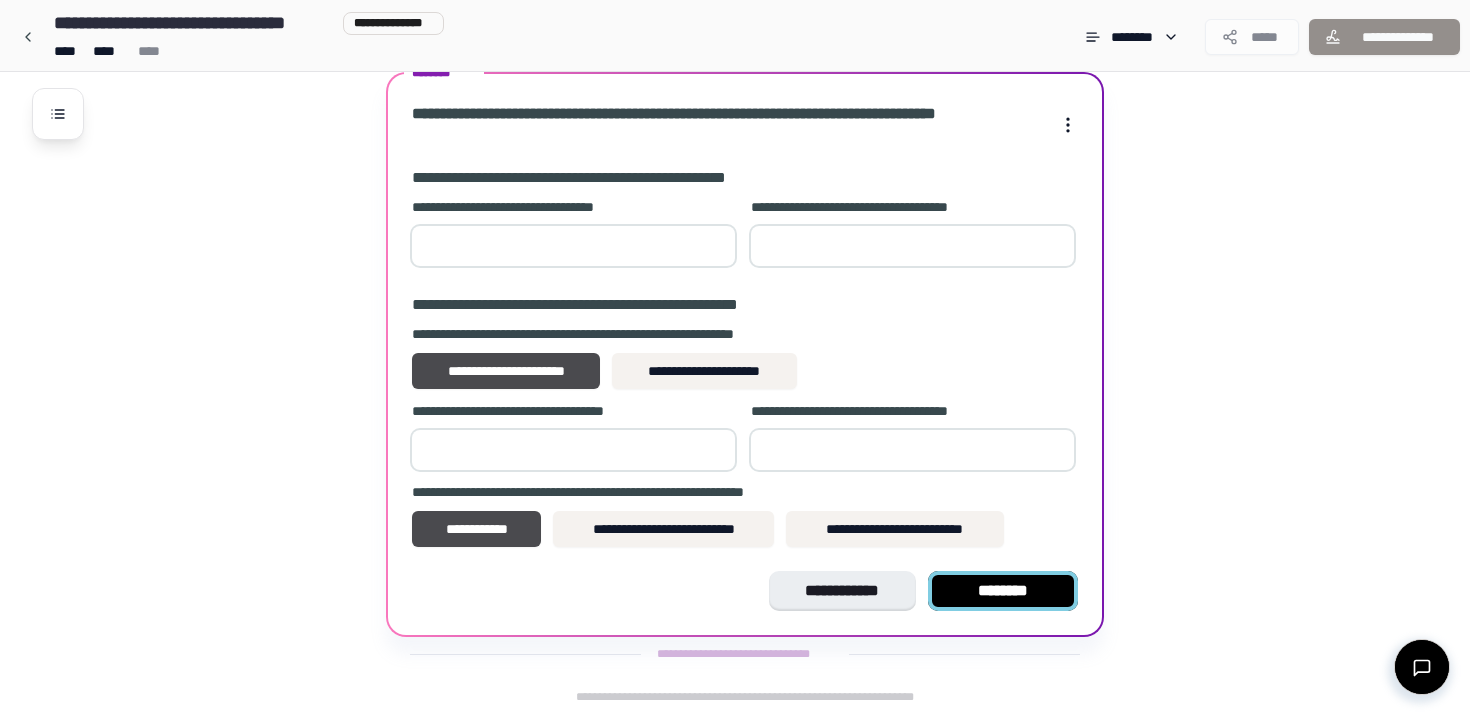 type on "*" 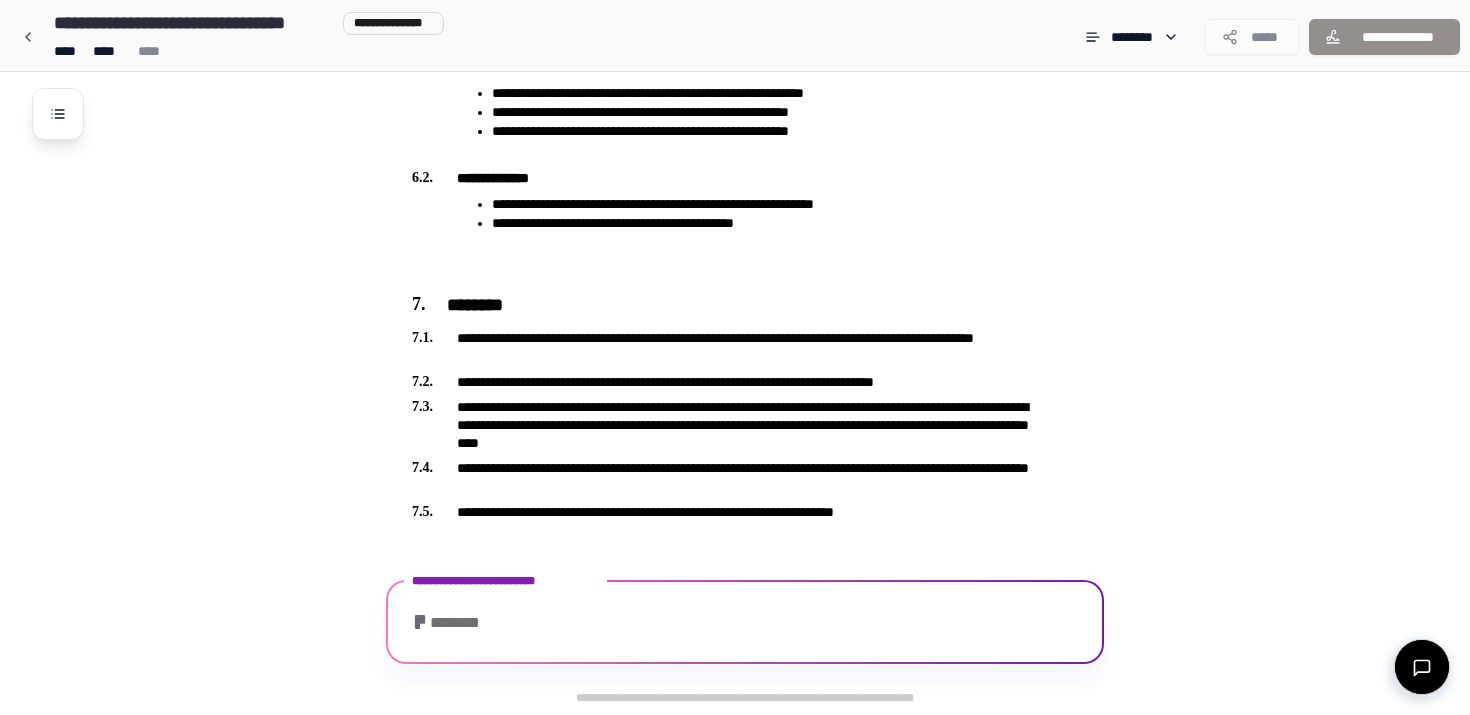 scroll, scrollTop: 1771, scrollLeft: 0, axis: vertical 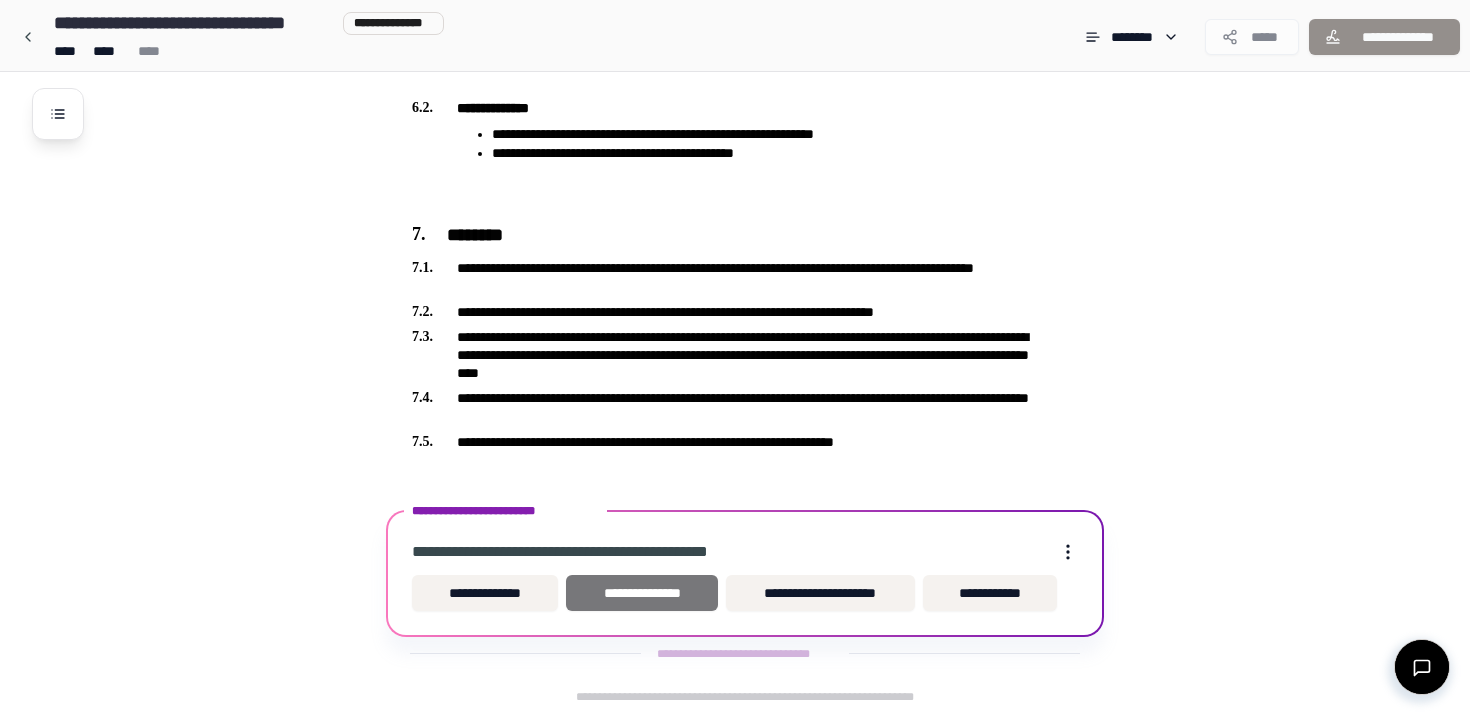 click on "**********" at bounding box center [642, 593] 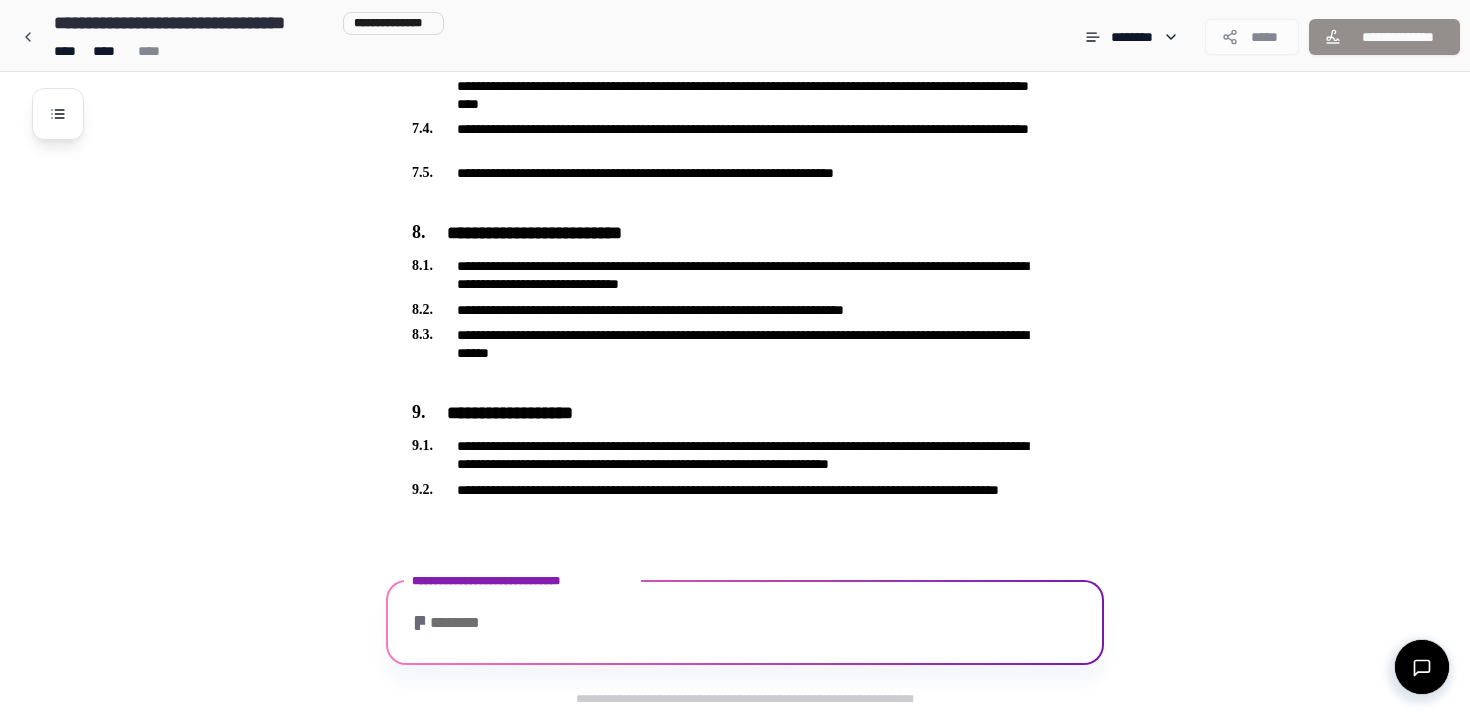 scroll, scrollTop: 2203, scrollLeft: 0, axis: vertical 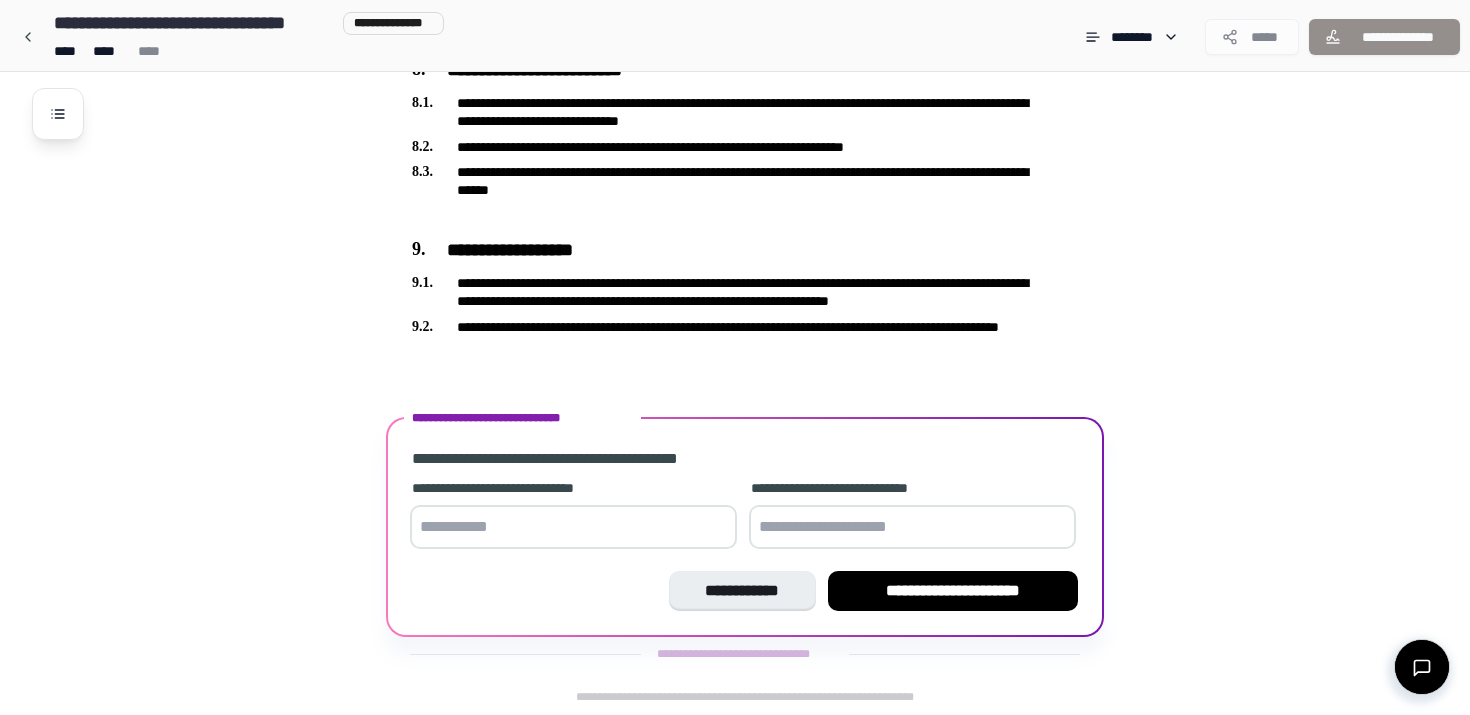 click at bounding box center (573, 527) 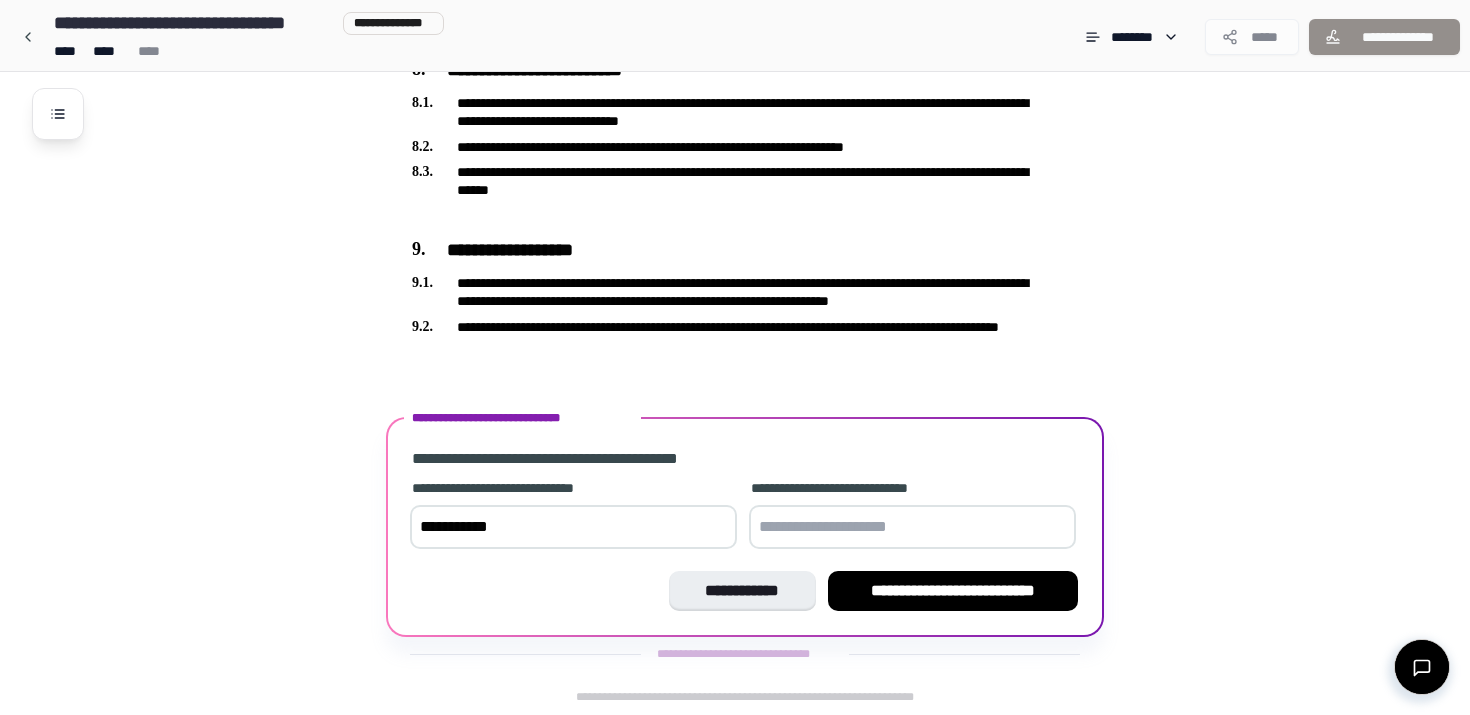 type on "**********" 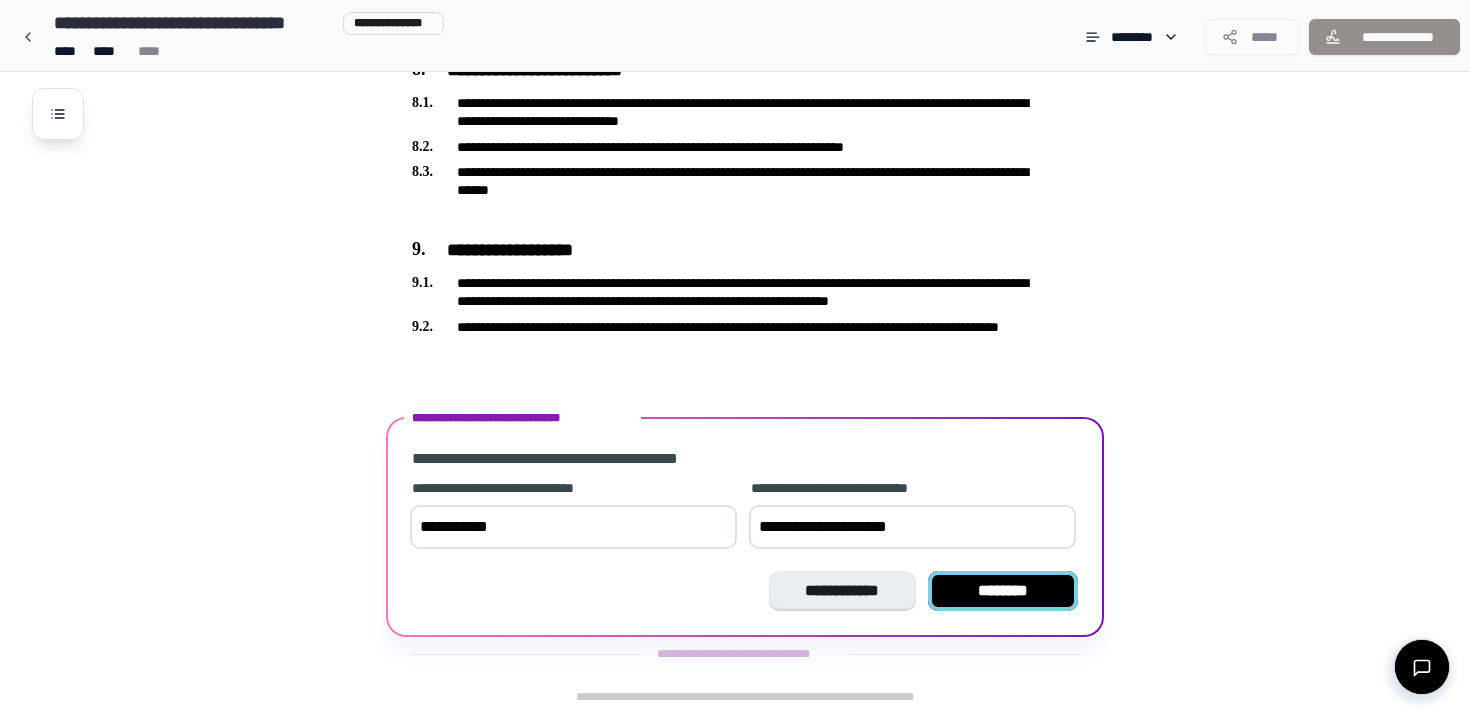 type on "**********" 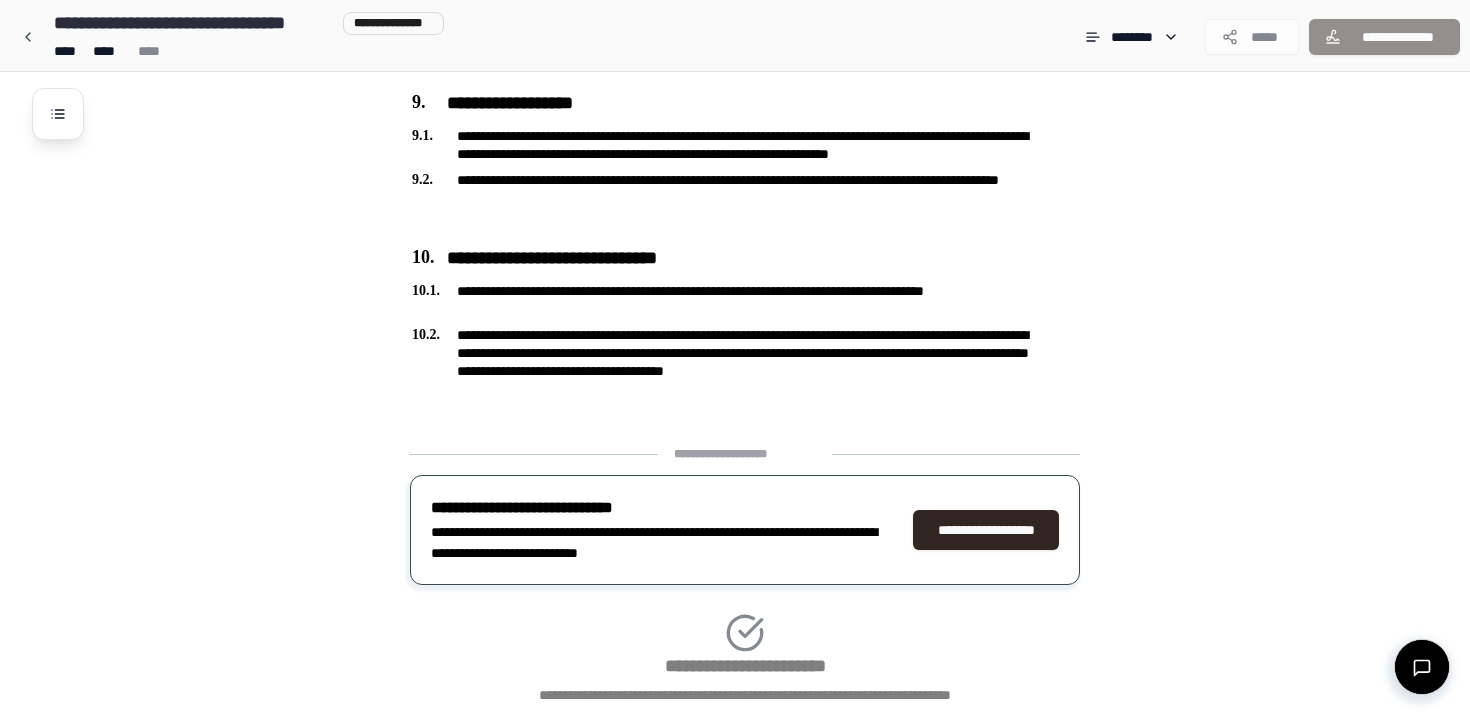 scroll, scrollTop: 2484, scrollLeft: 0, axis: vertical 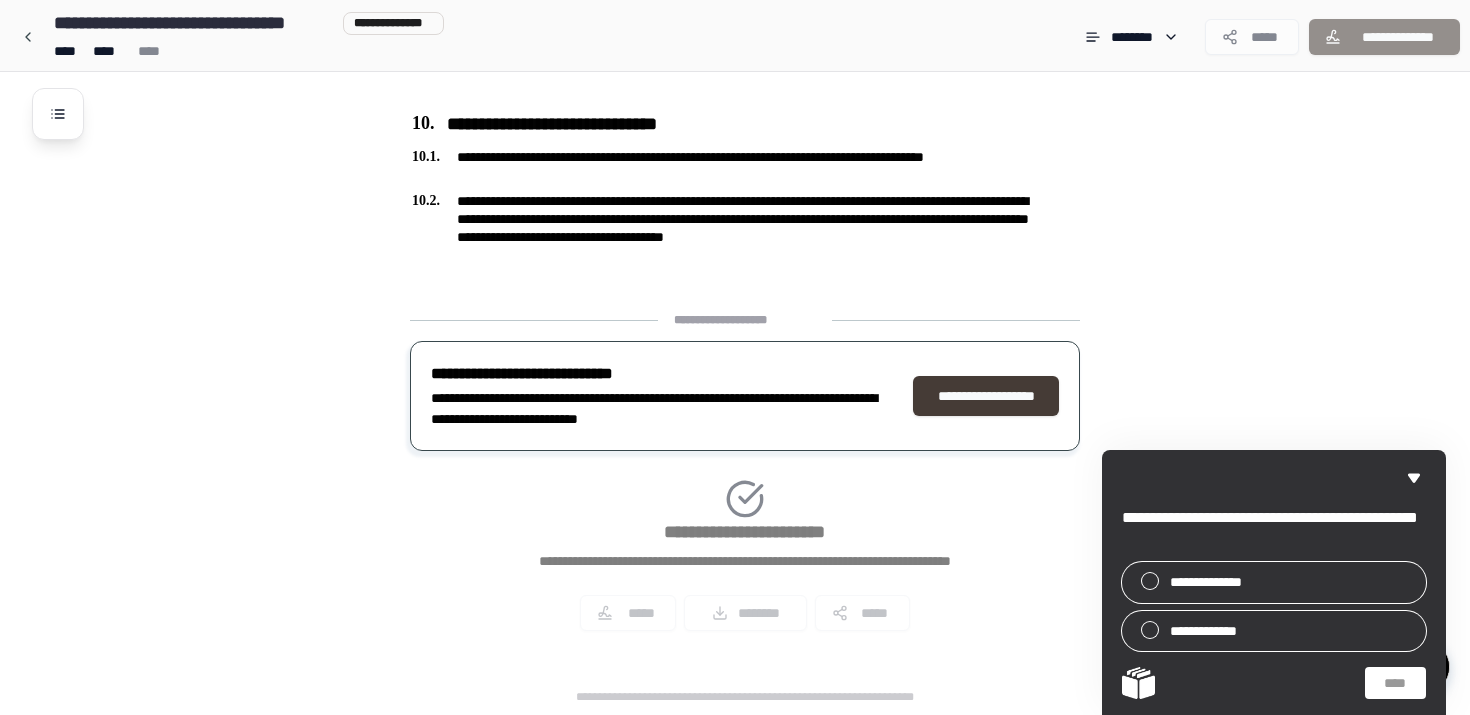 click on "**********" at bounding box center [986, 396] 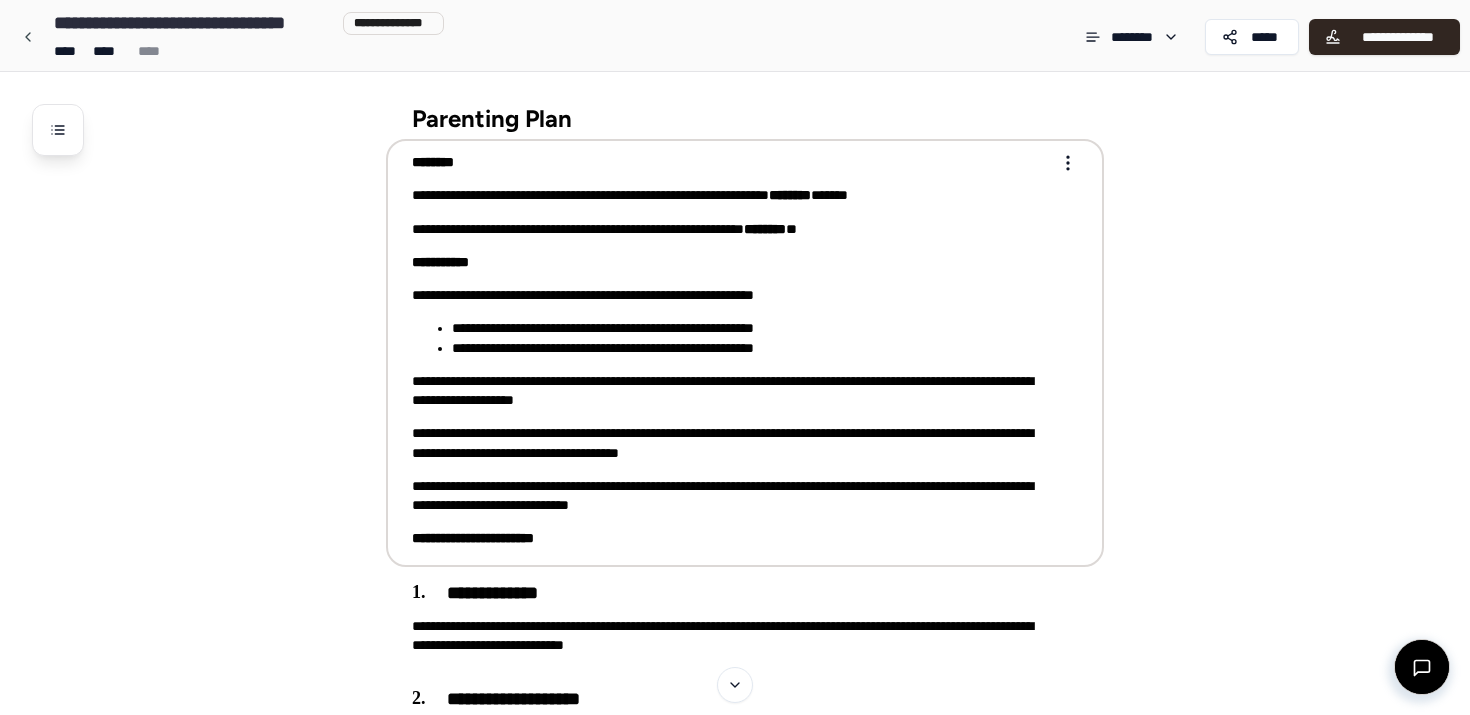 scroll, scrollTop: 0, scrollLeft: 0, axis: both 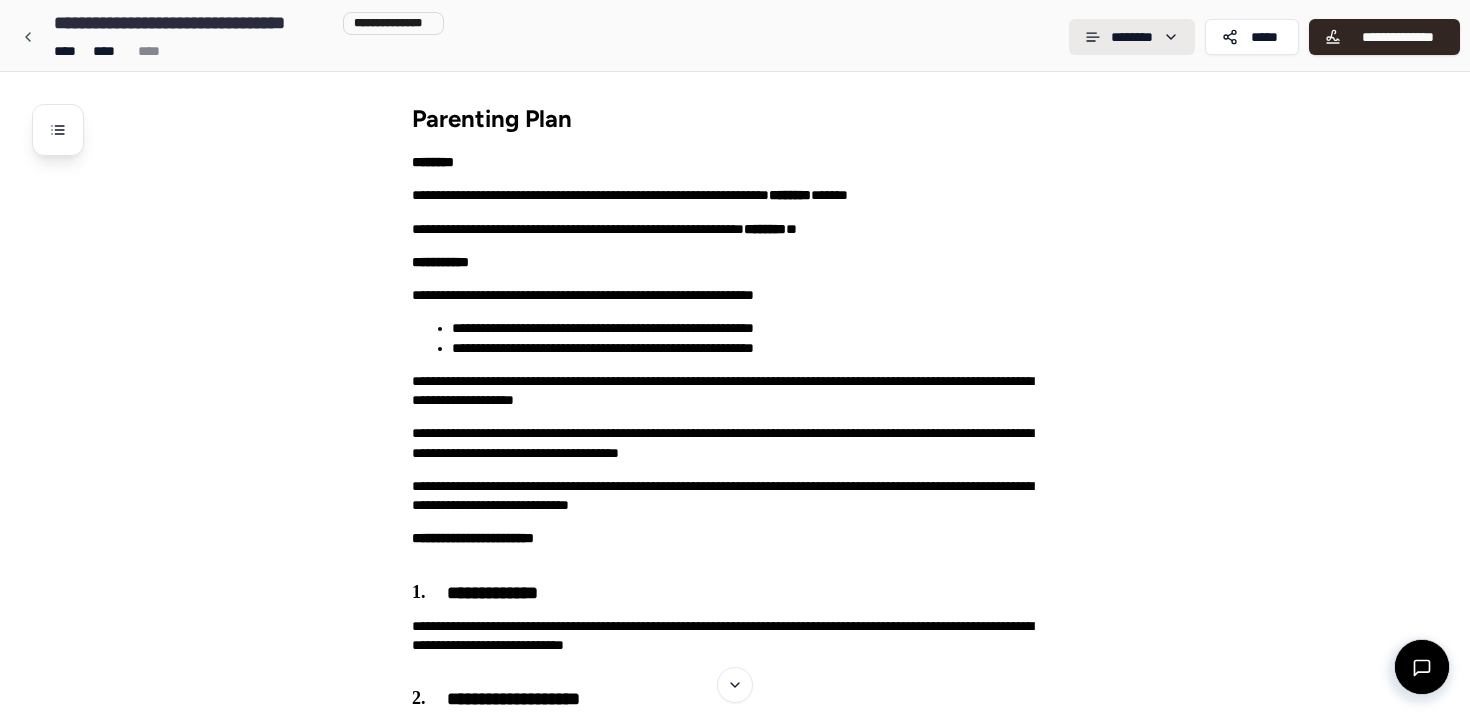 click on "**********" at bounding box center (735, 1533) 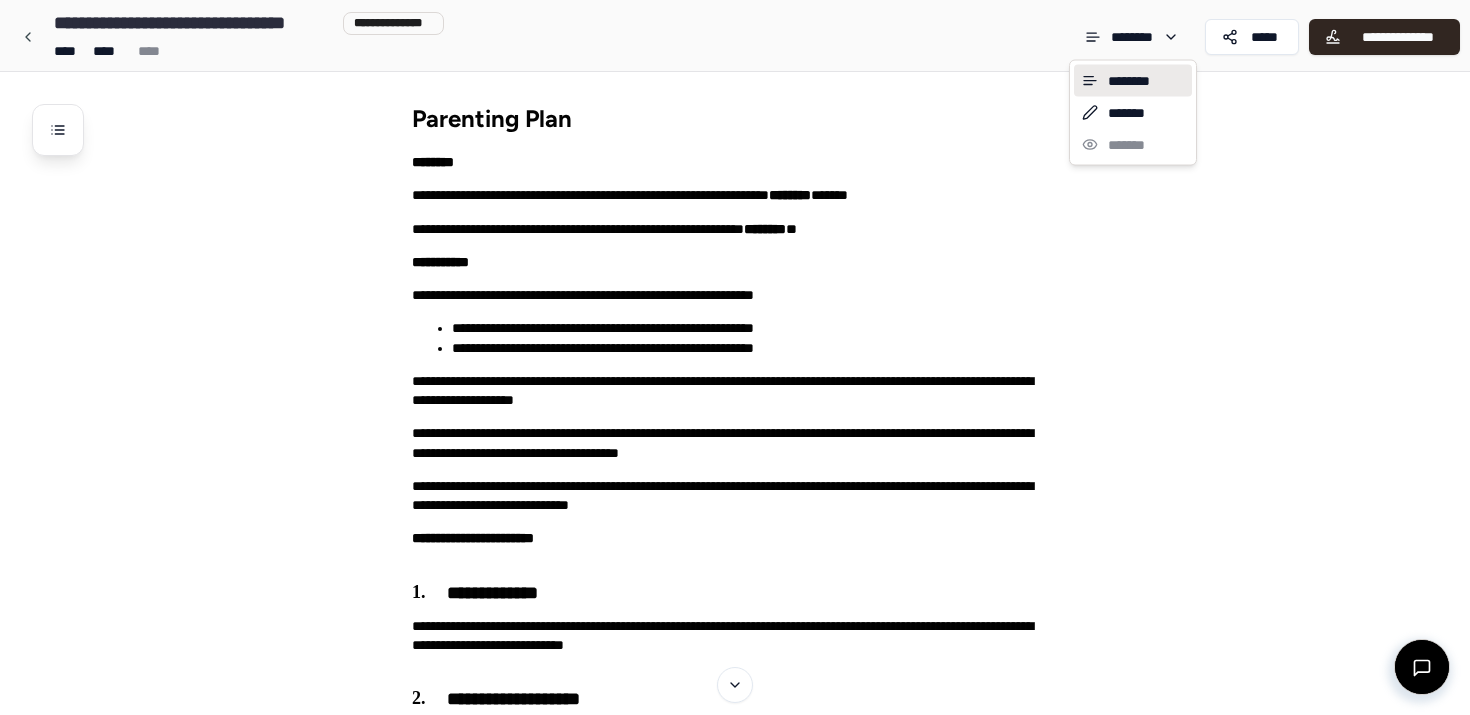 click on "**********" at bounding box center [735, 1533] 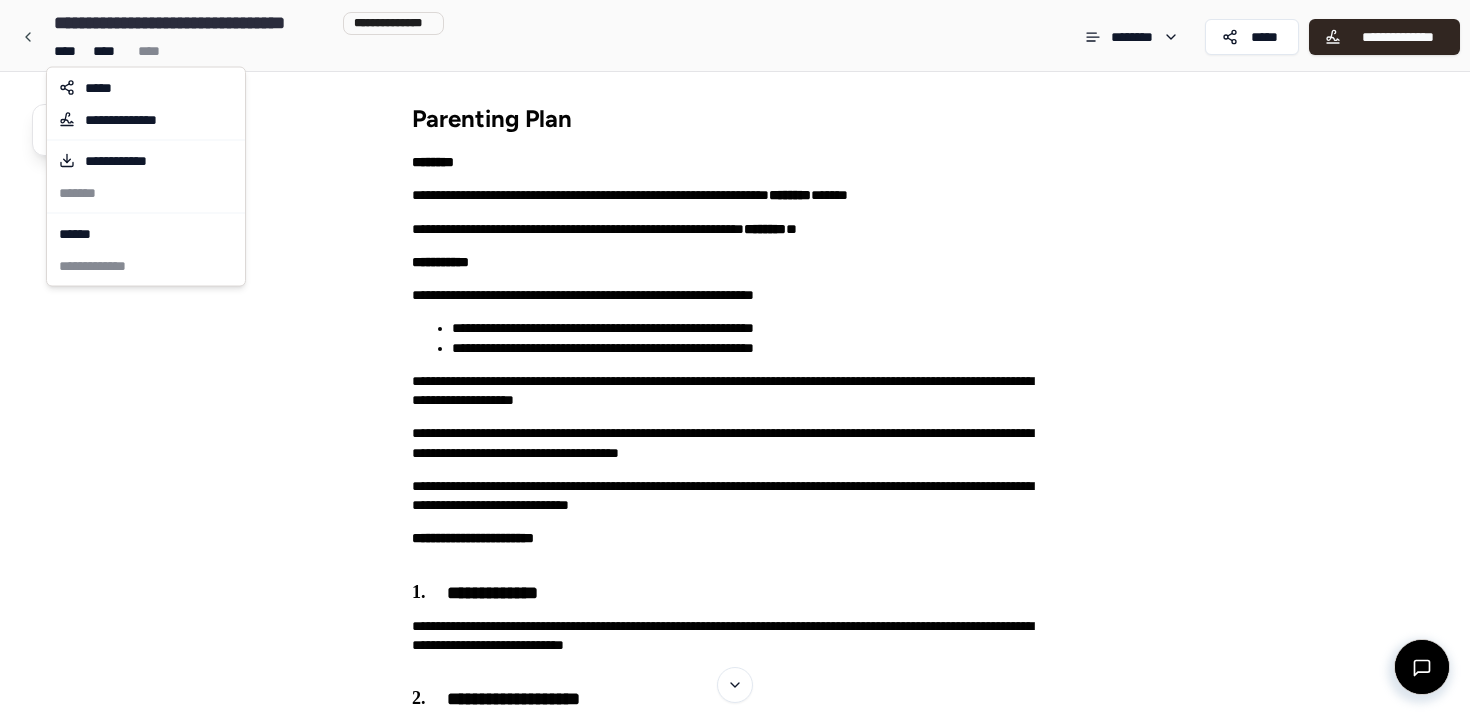 click on "**********" at bounding box center (735, 1533) 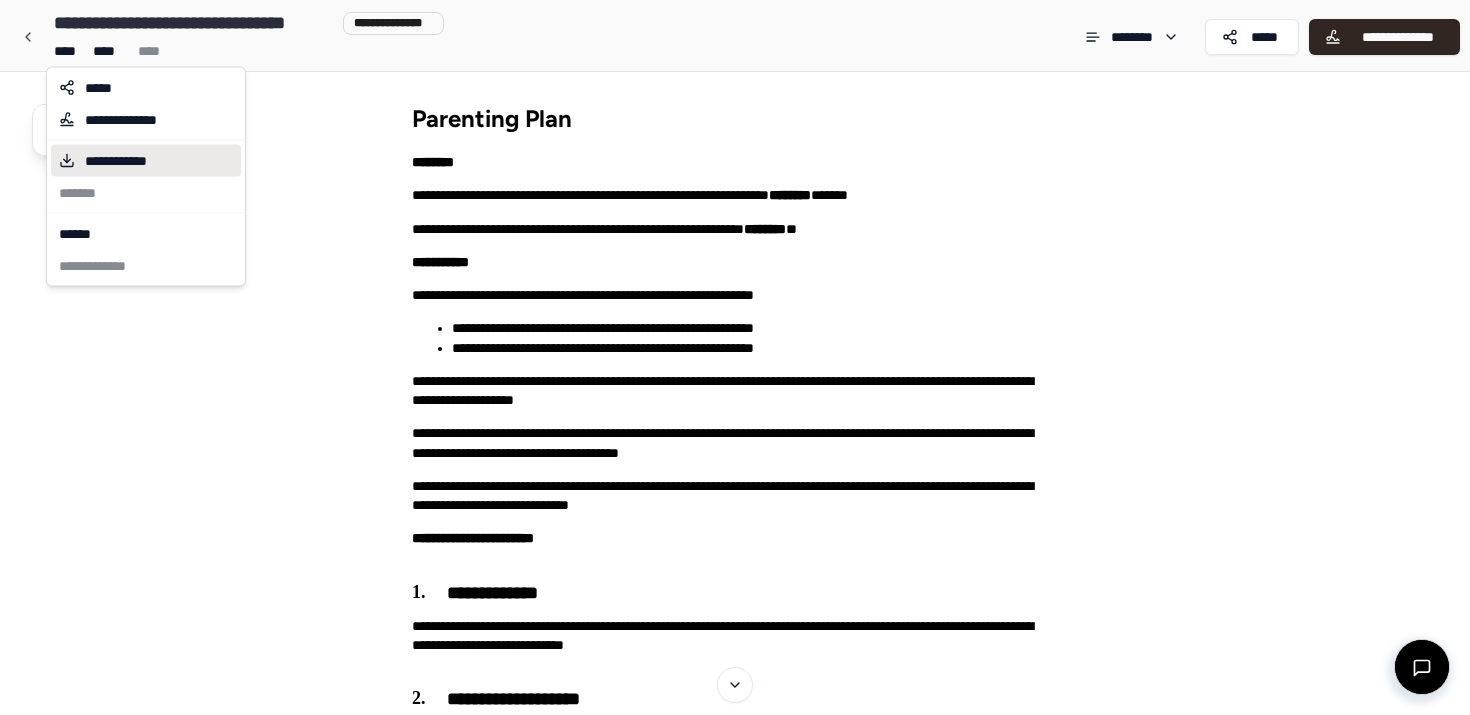 click on "**********" at bounding box center (131, 161) 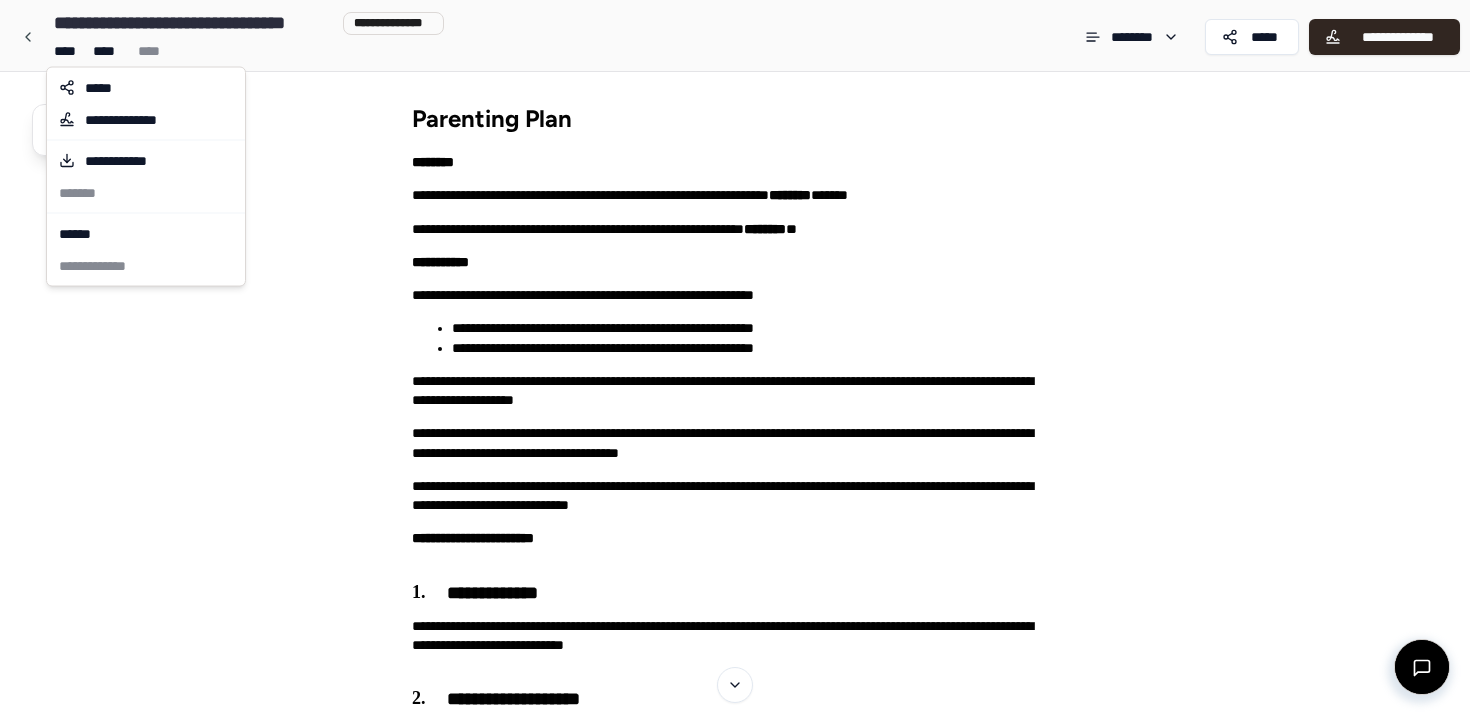 click on "**********" at bounding box center (735, 1533) 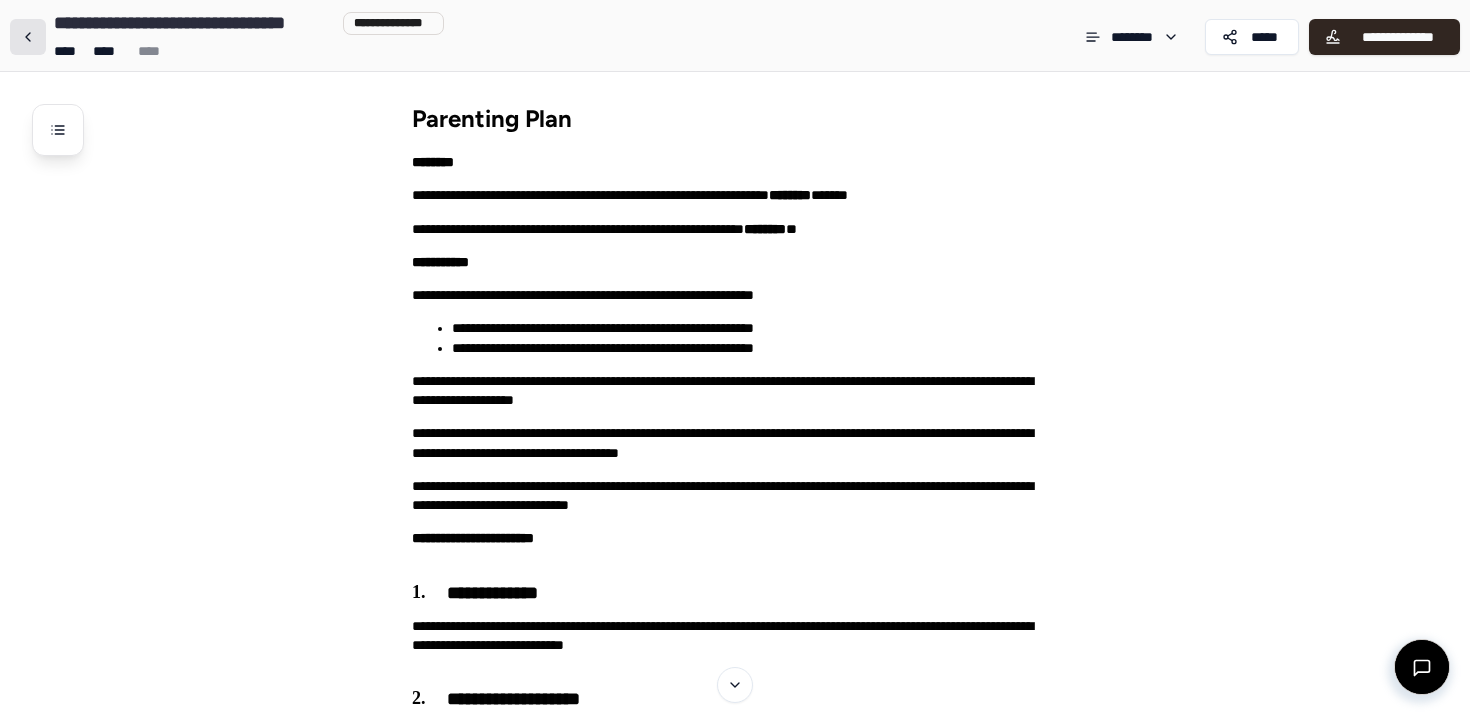 click at bounding box center [28, 37] 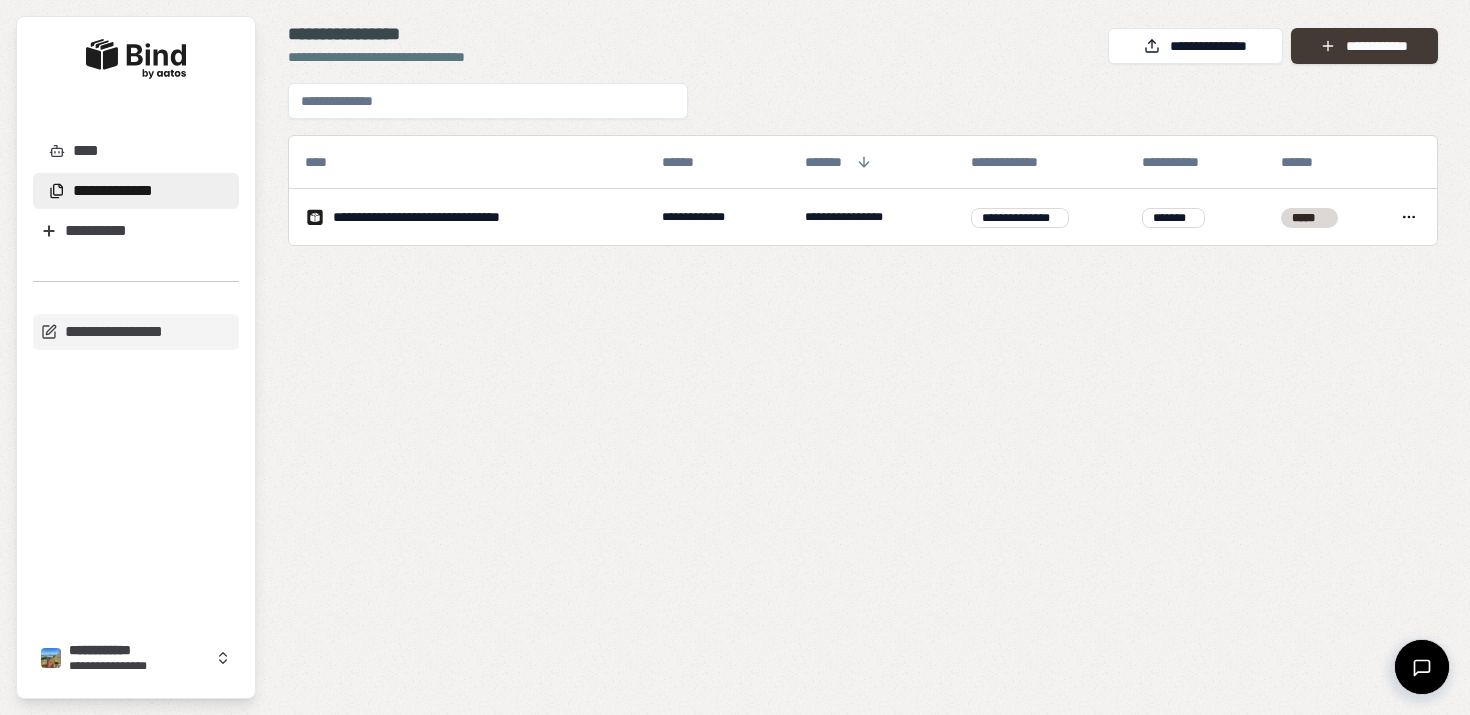 click on "**********" at bounding box center (1364, 46) 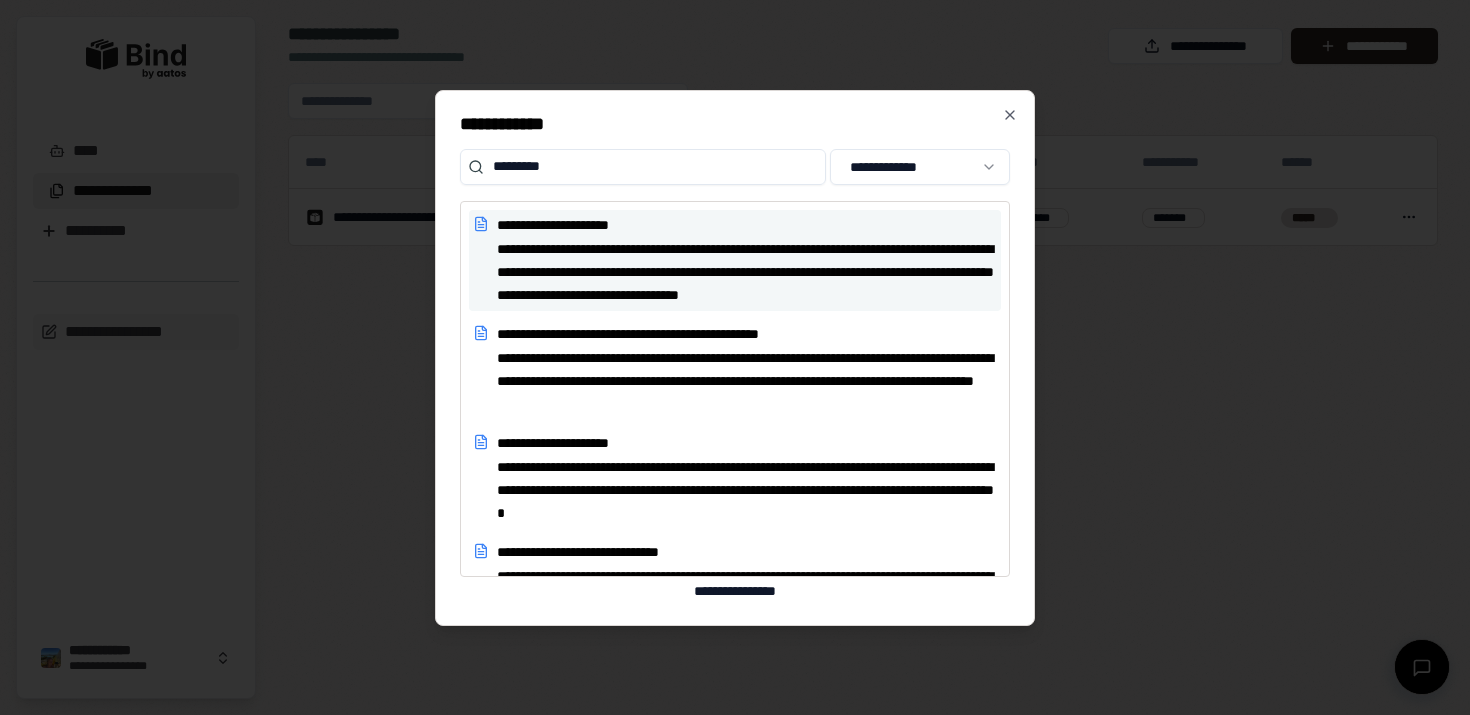 type on "*********" 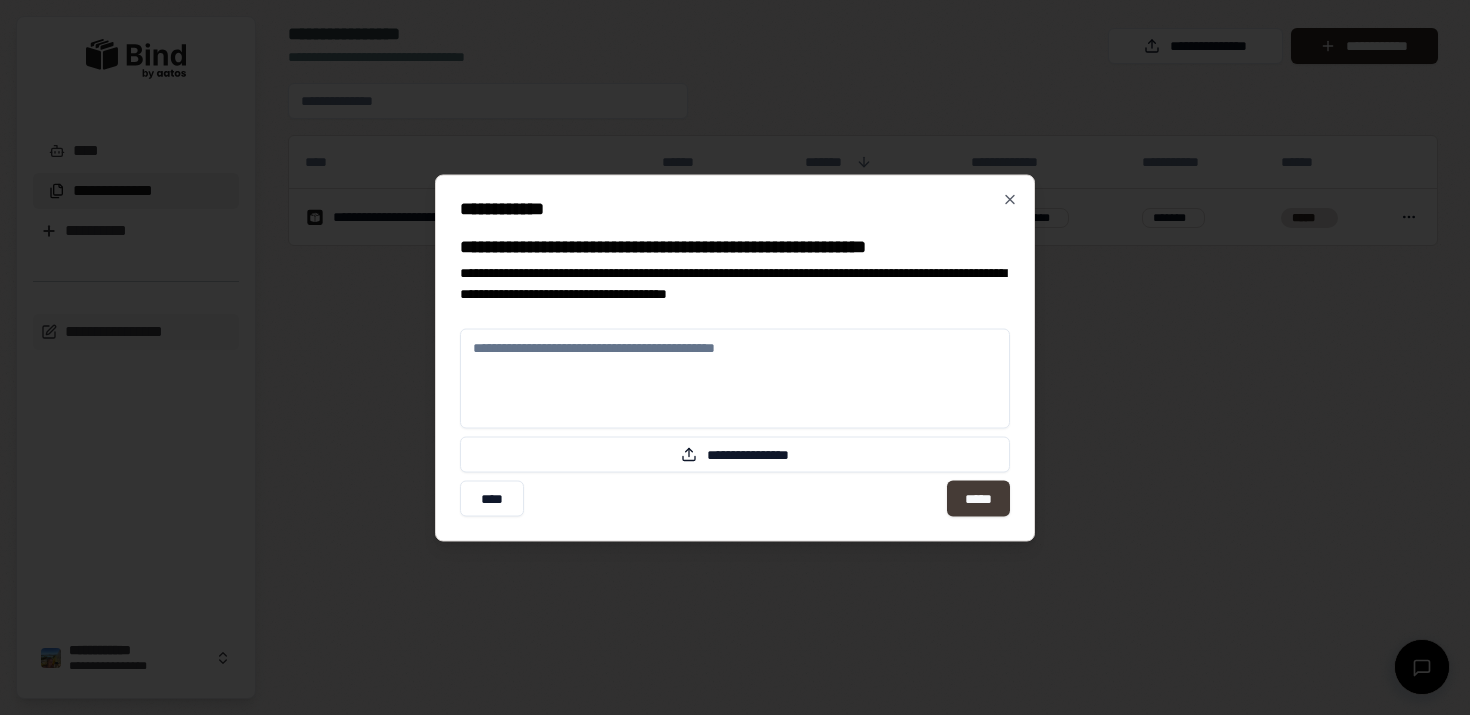 click on "*****" at bounding box center [978, 498] 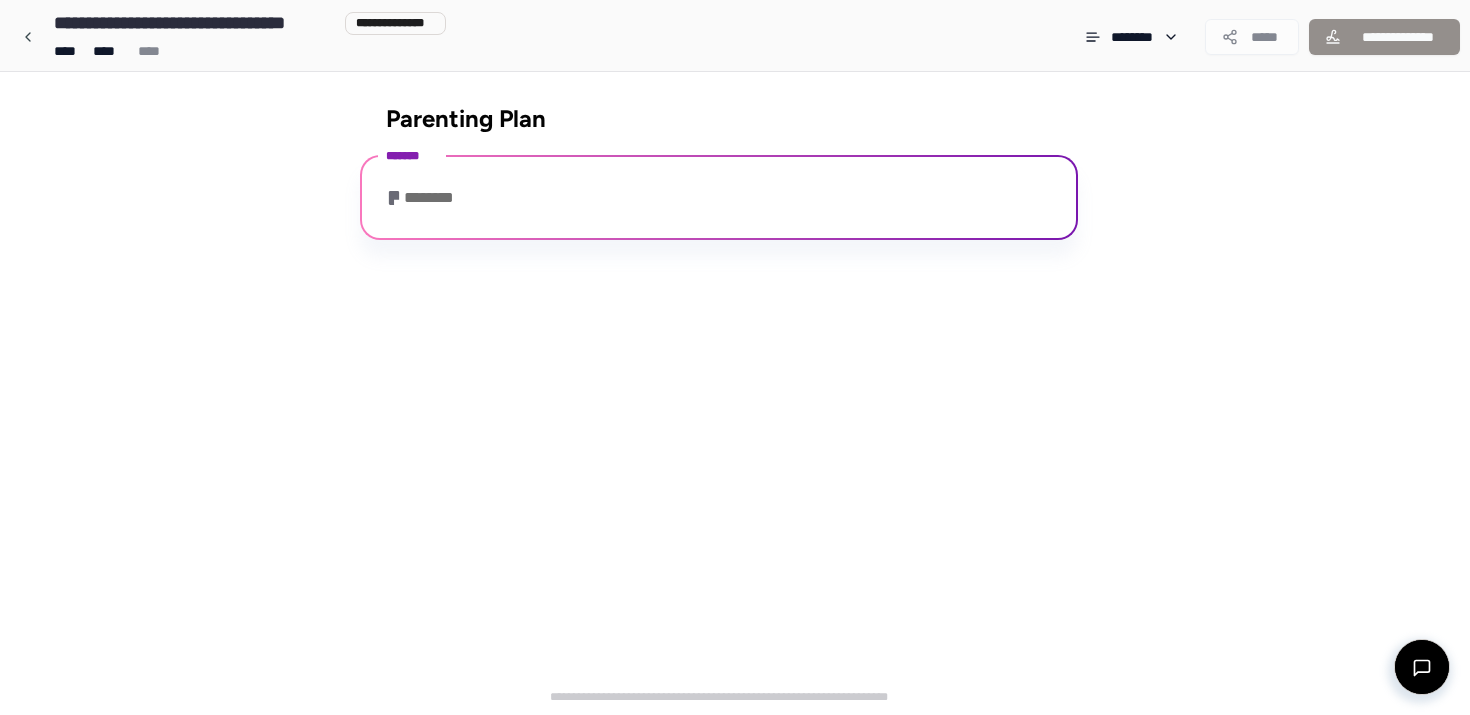 scroll, scrollTop: 231, scrollLeft: 0, axis: vertical 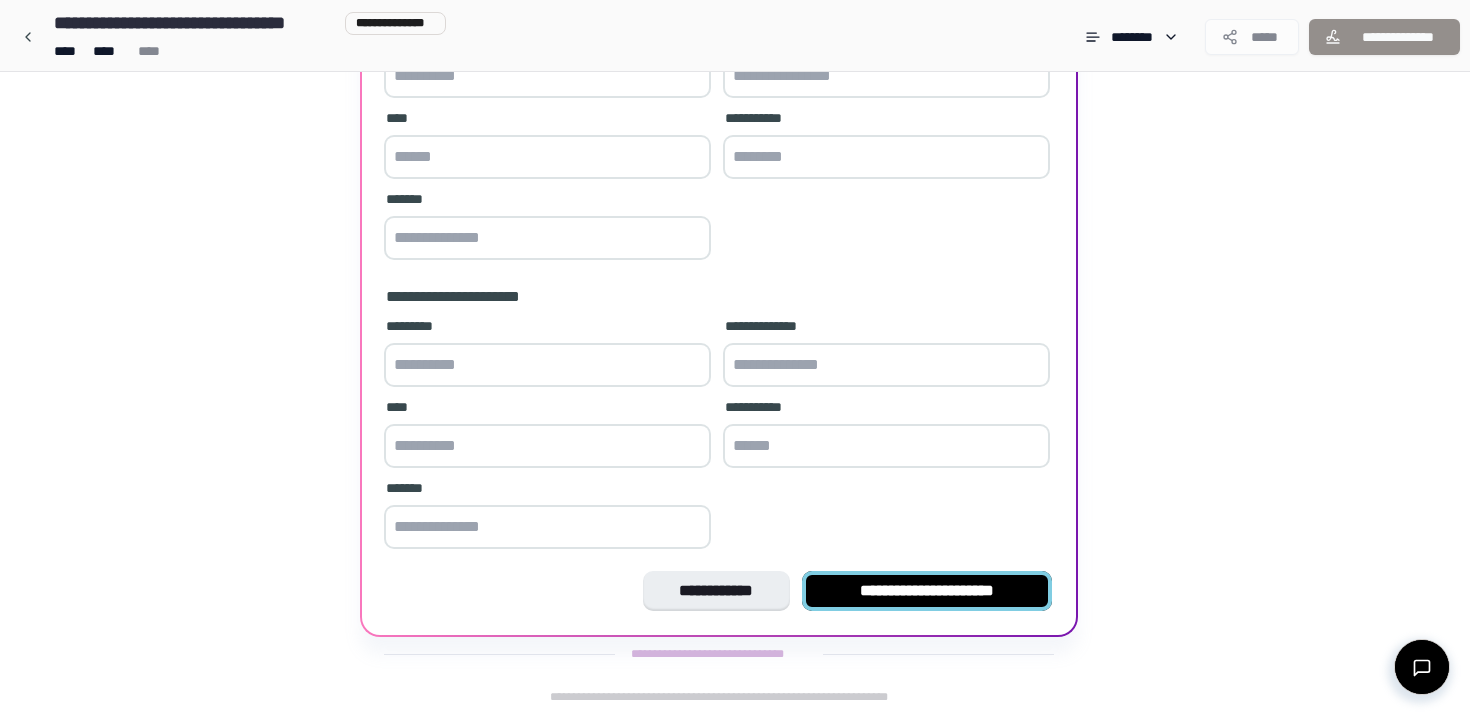 click on "**********" at bounding box center [927, 591] 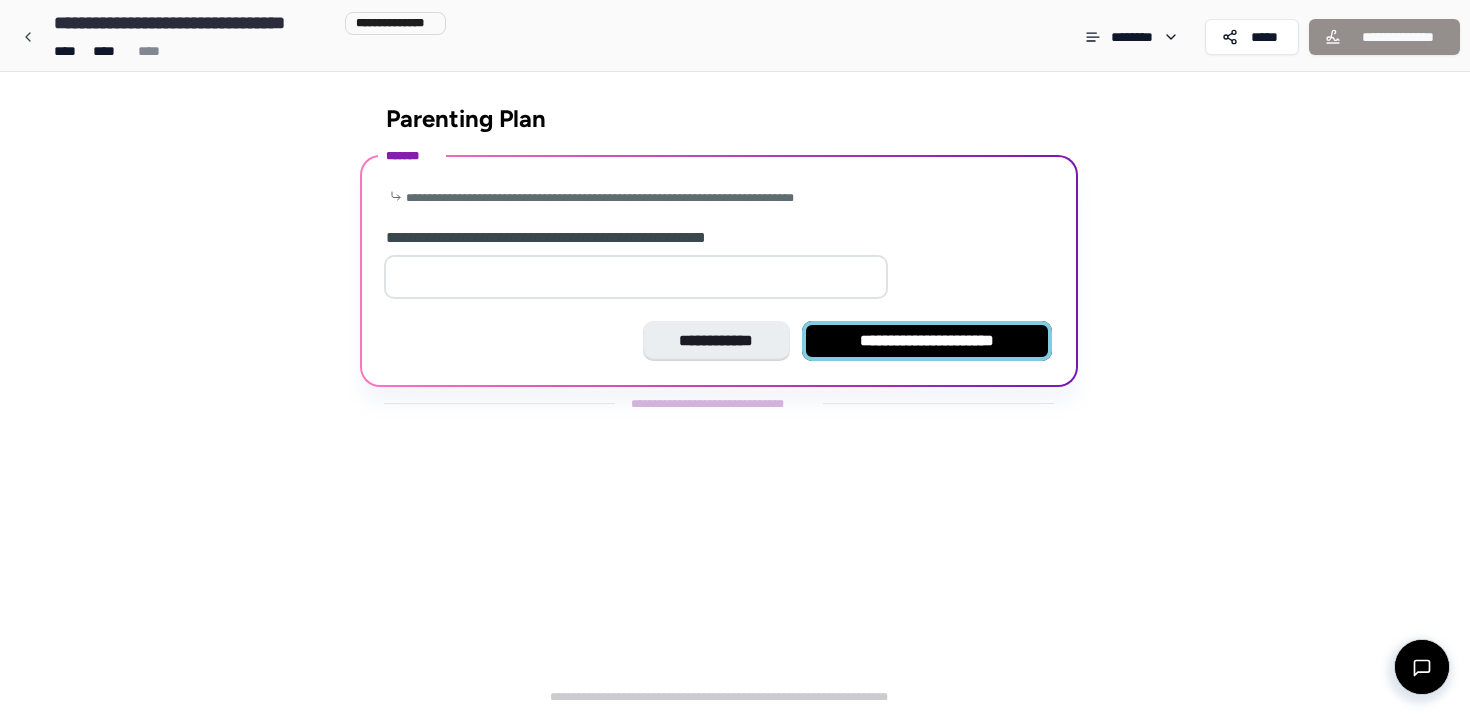 click on "**********" at bounding box center (927, 341) 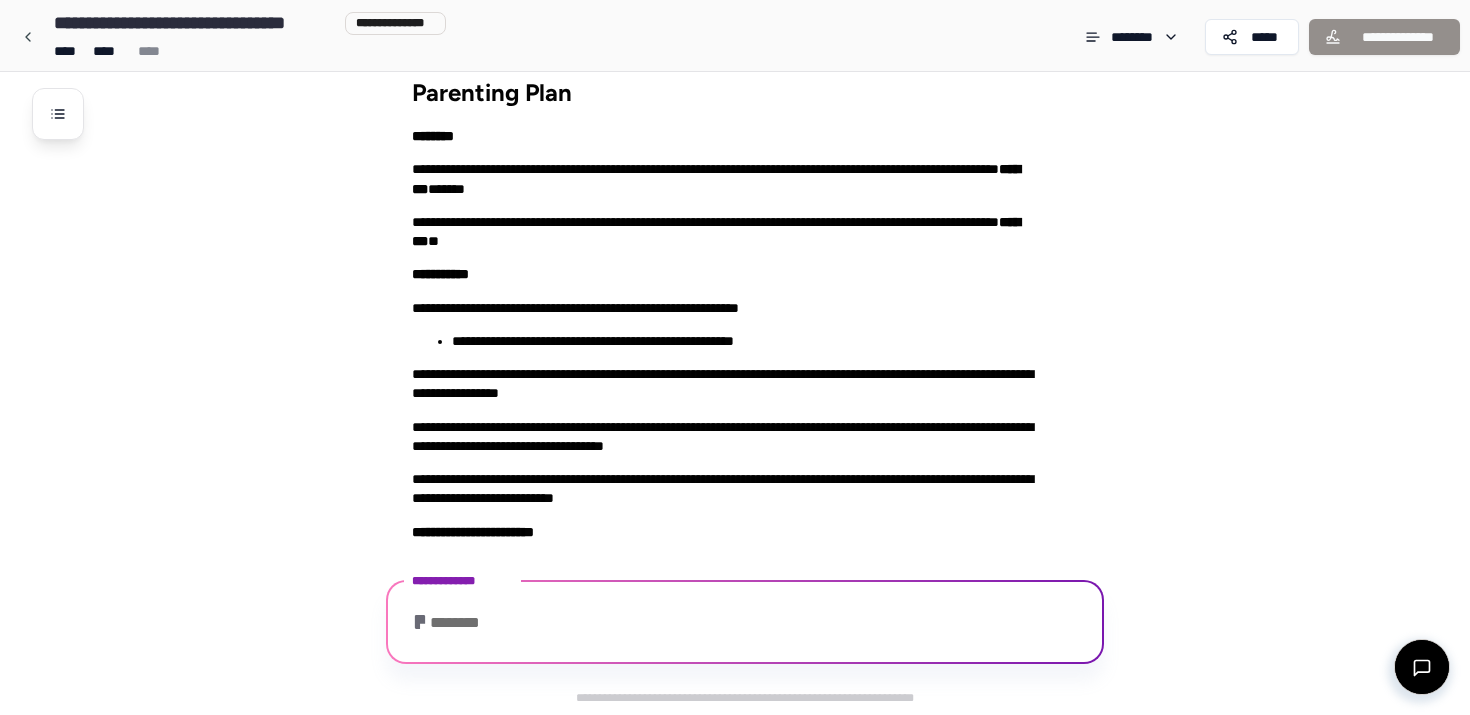 scroll, scrollTop: 140, scrollLeft: 0, axis: vertical 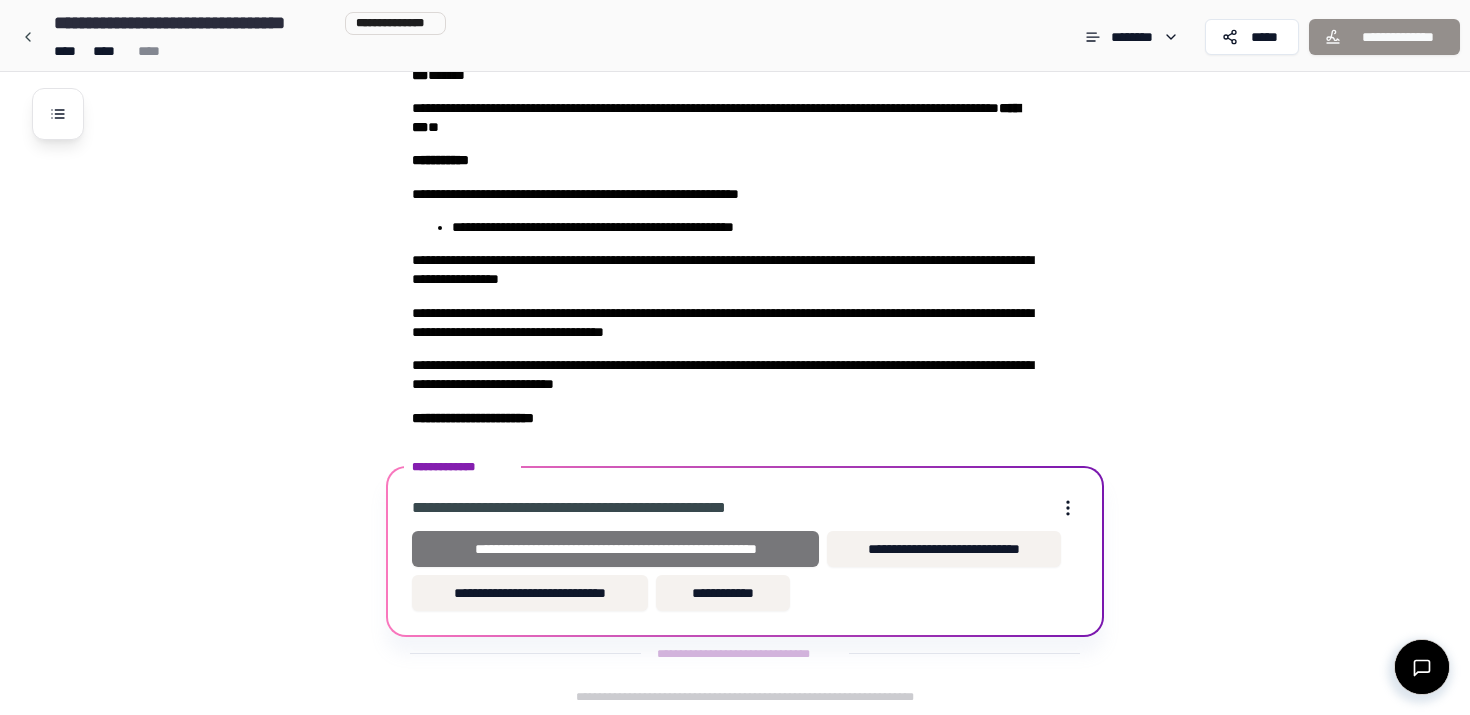 click on "**********" at bounding box center (615, 549) 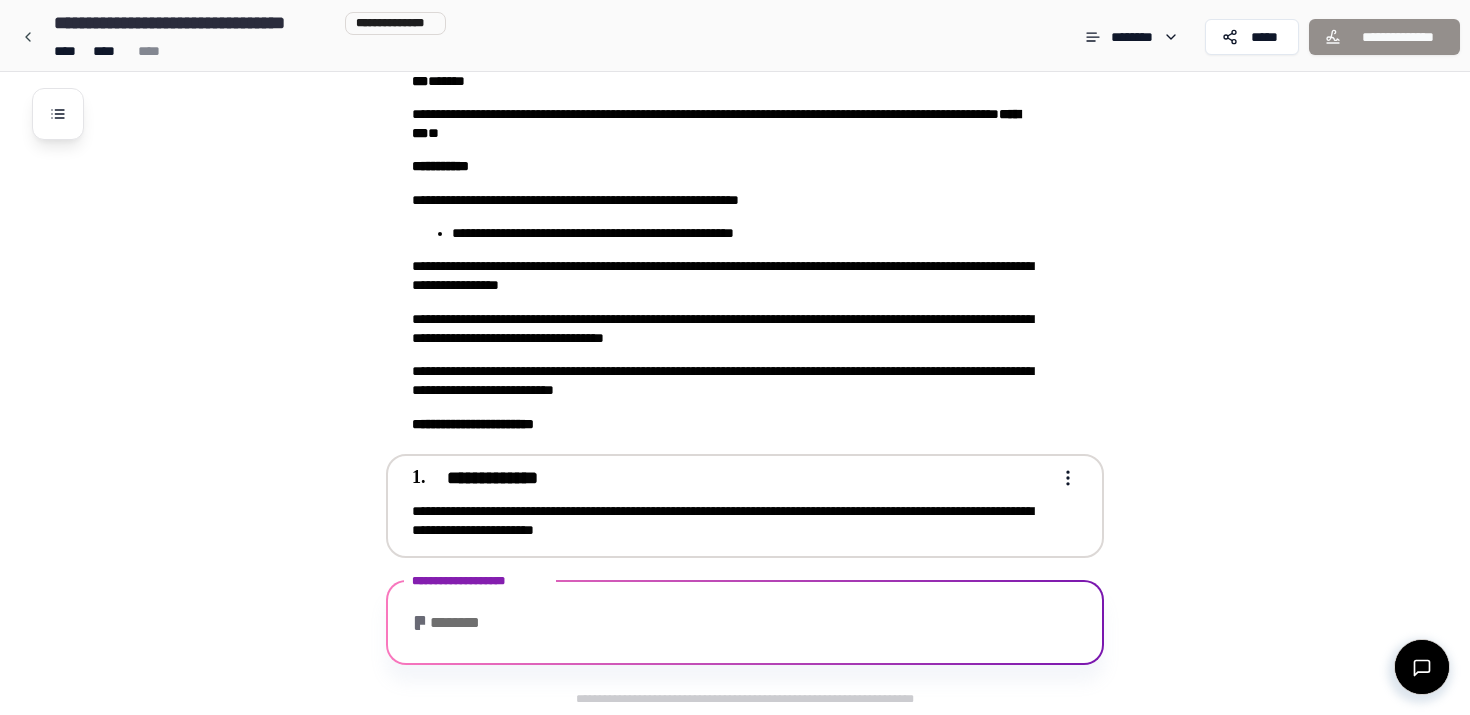 scroll, scrollTop: 248, scrollLeft: 0, axis: vertical 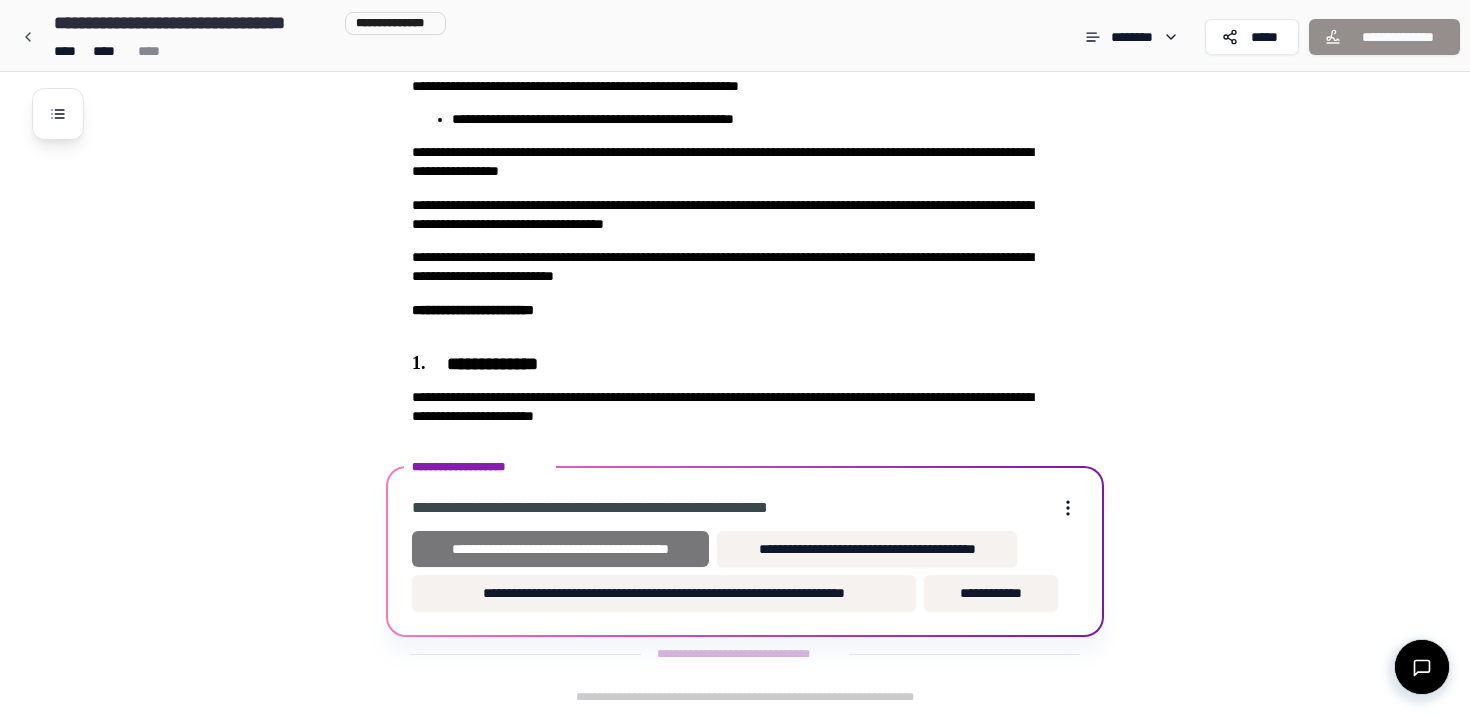 click on "**********" at bounding box center [560, 549] 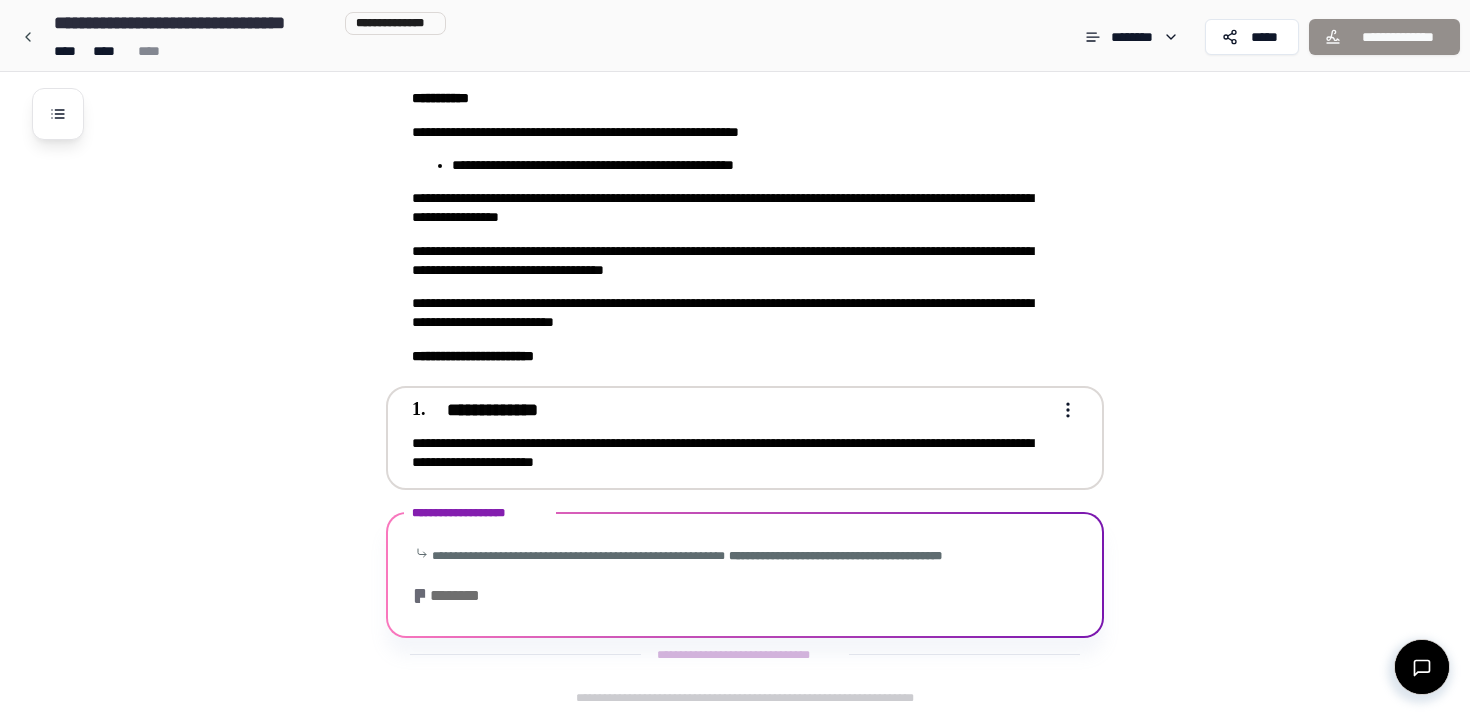 scroll, scrollTop: 573, scrollLeft: 0, axis: vertical 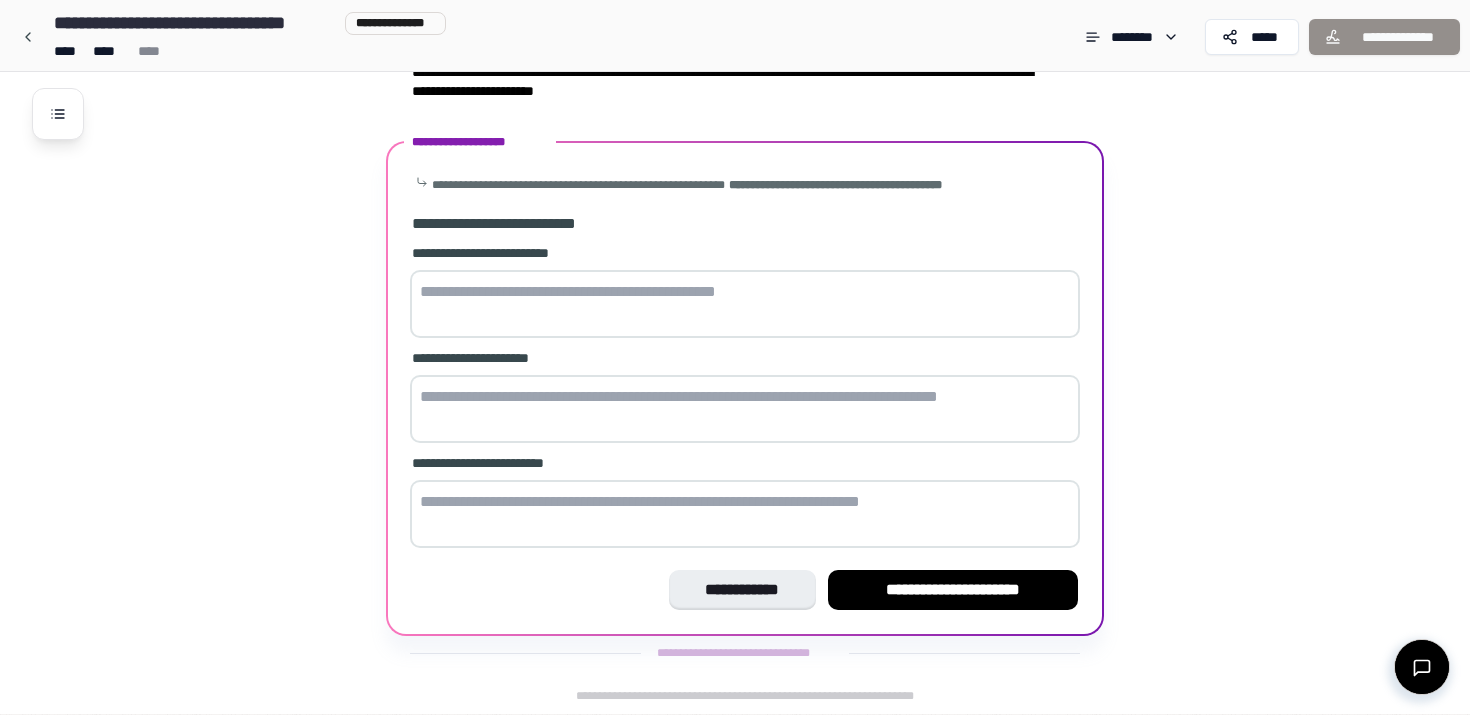 click at bounding box center (745, 304) 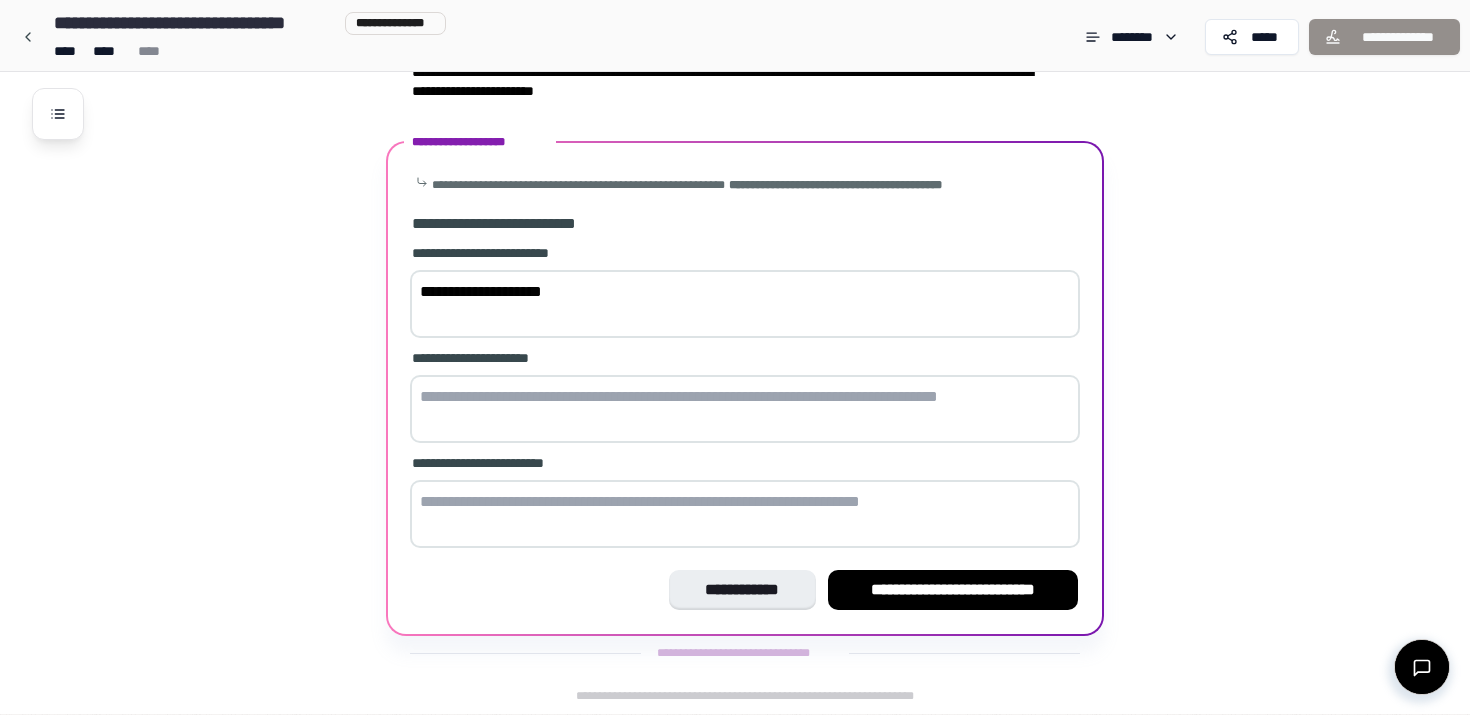 type on "**********" 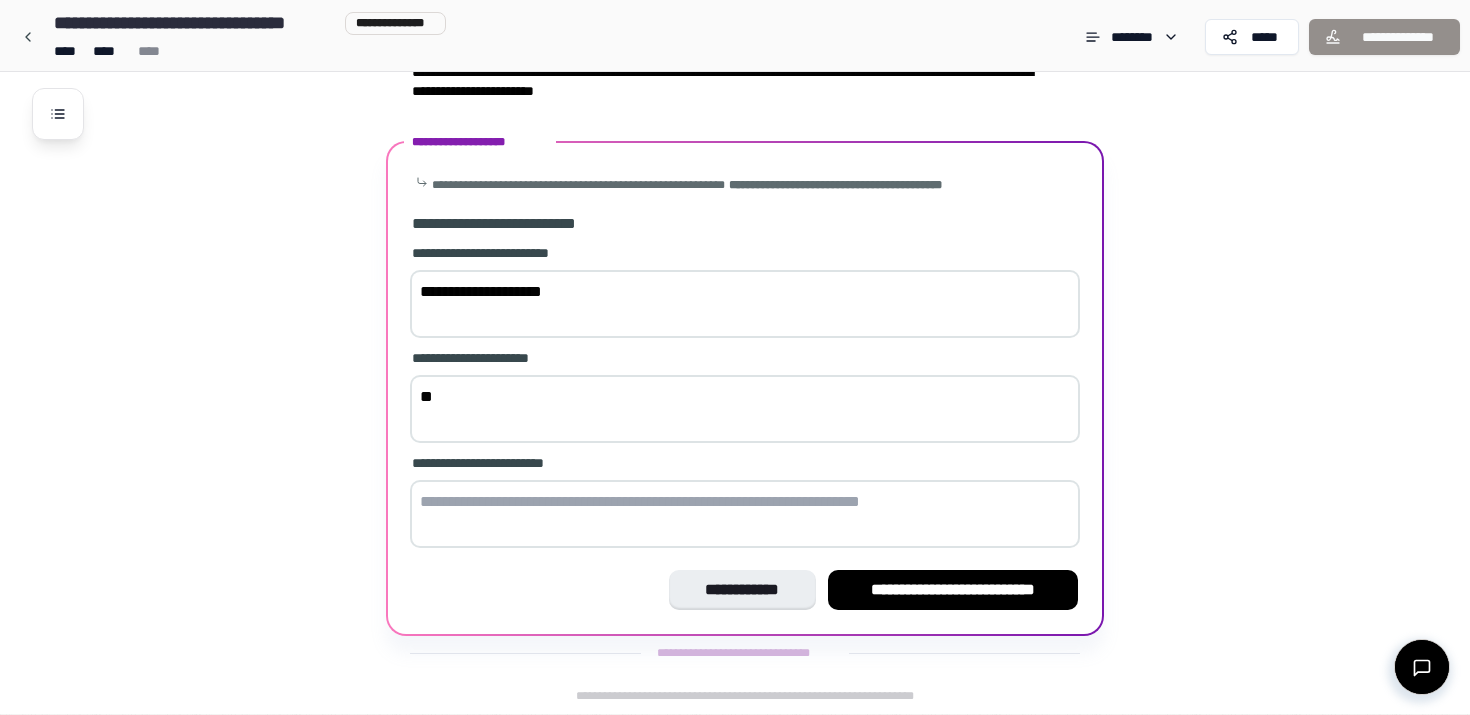 type on "*" 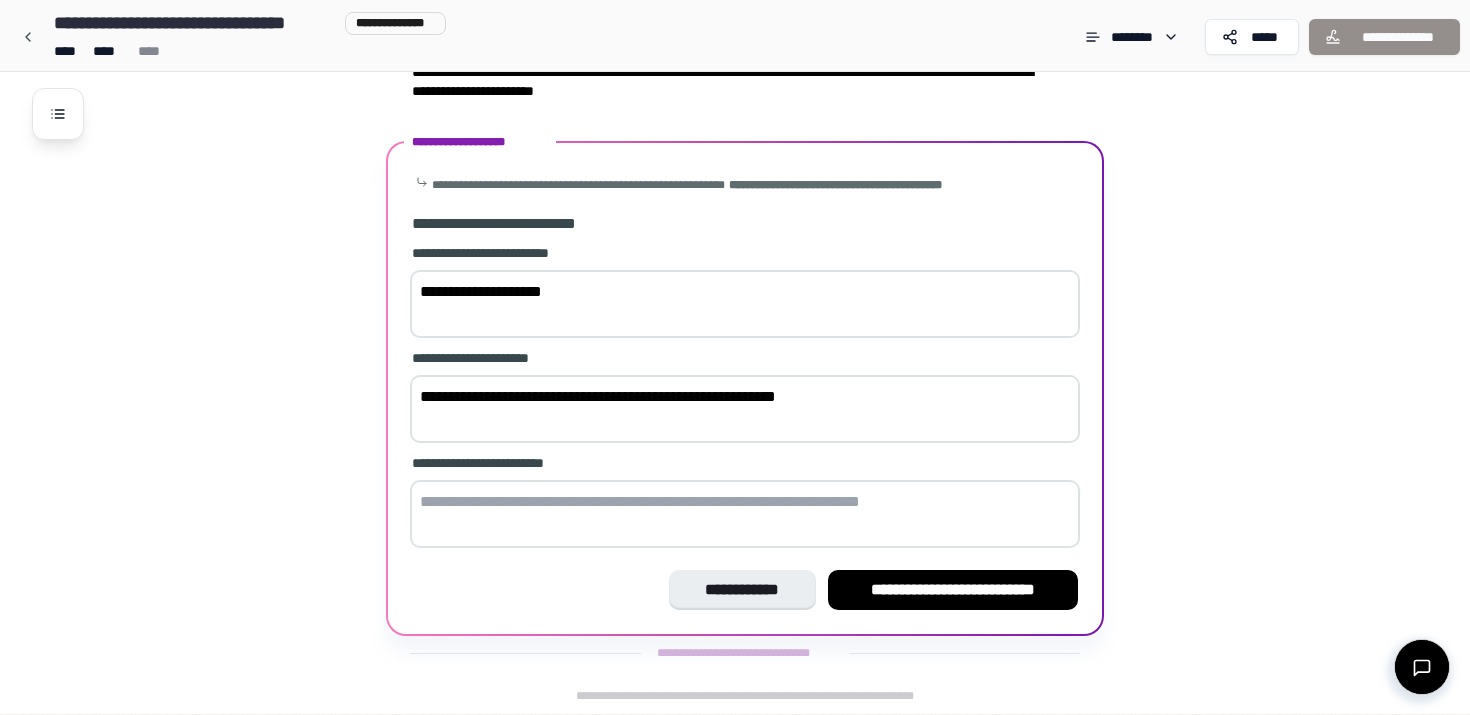 type on "**********" 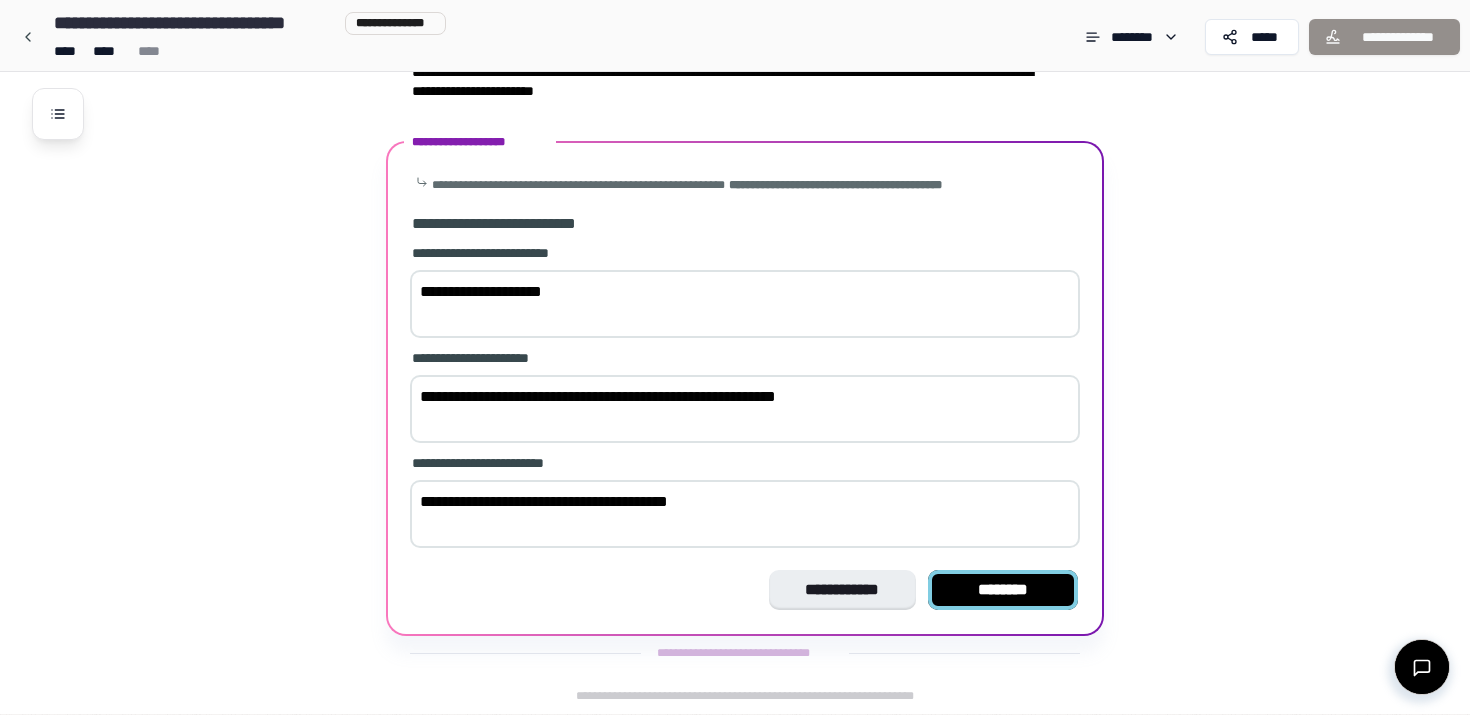 type on "**********" 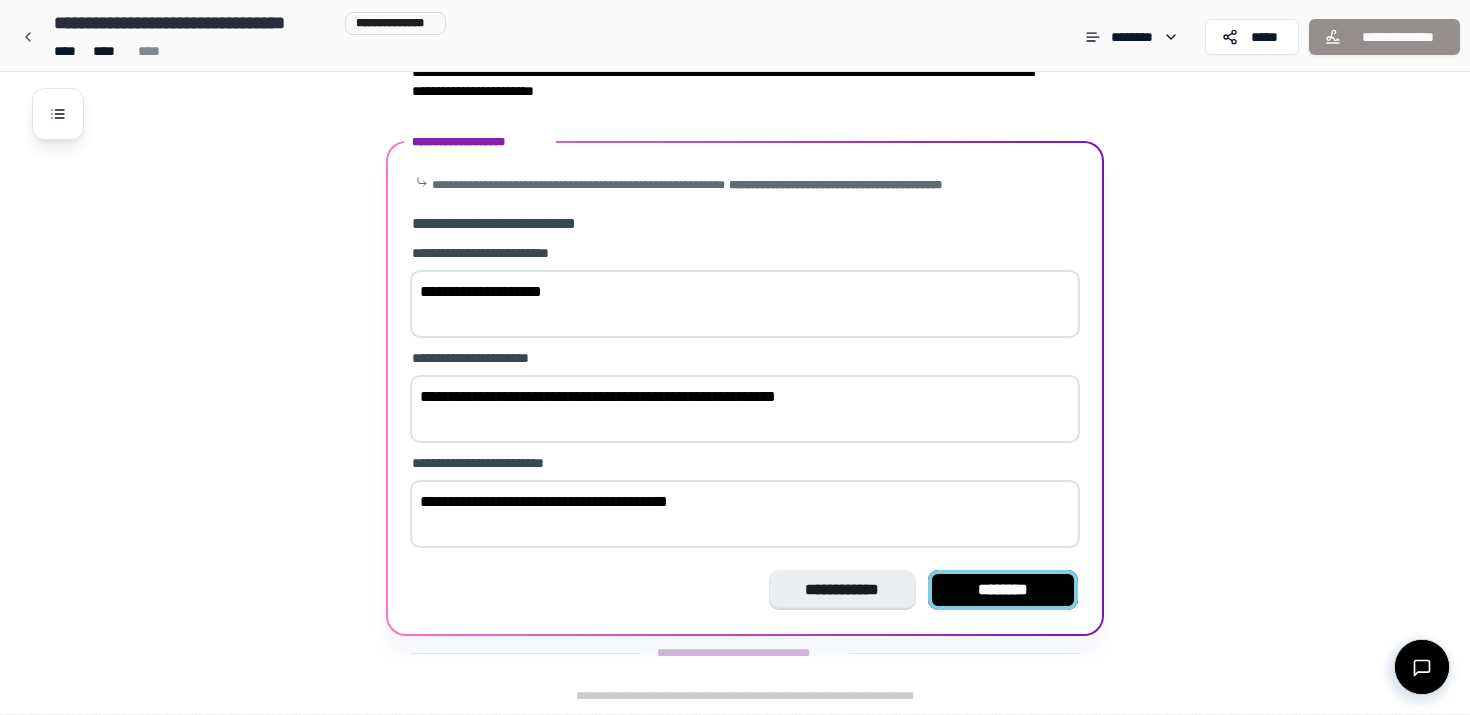 click on "********" at bounding box center [1003, 590] 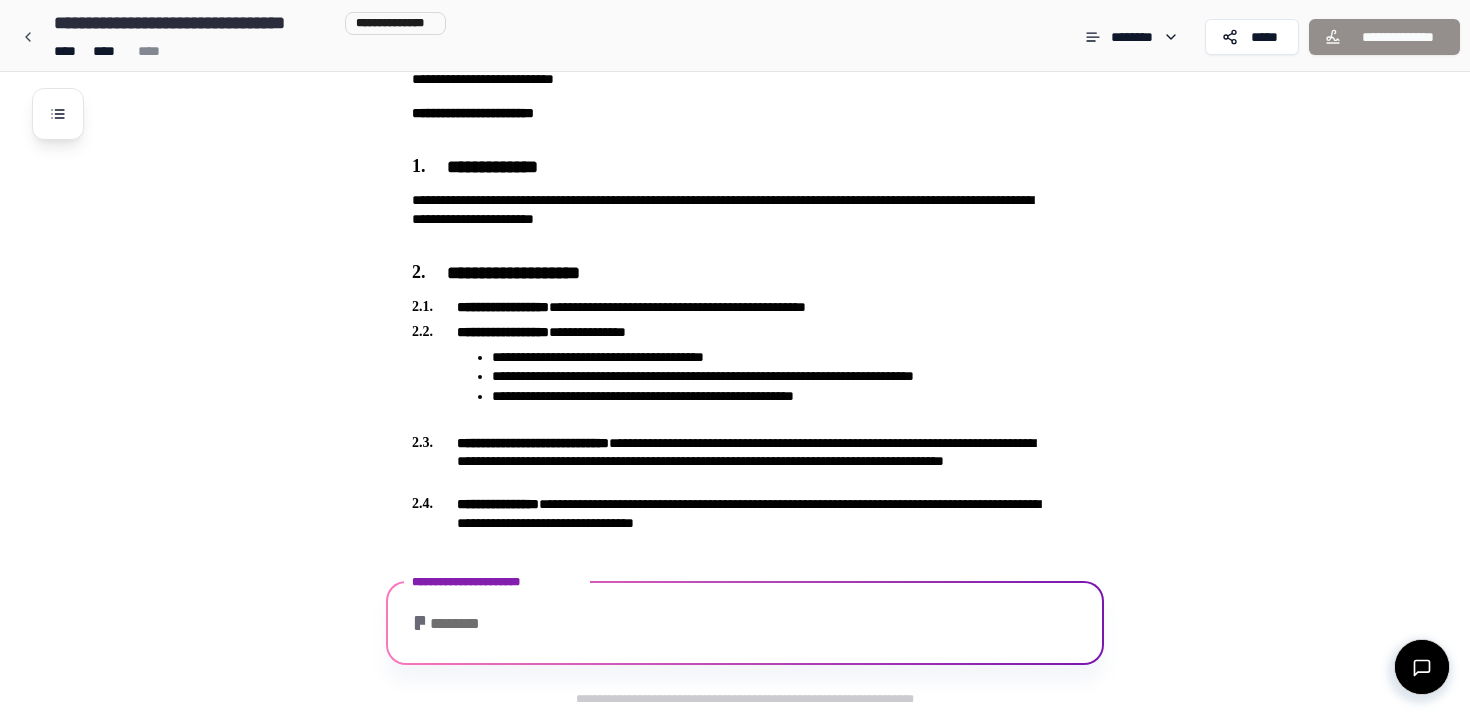 scroll, scrollTop: 564, scrollLeft: 0, axis: vertical 